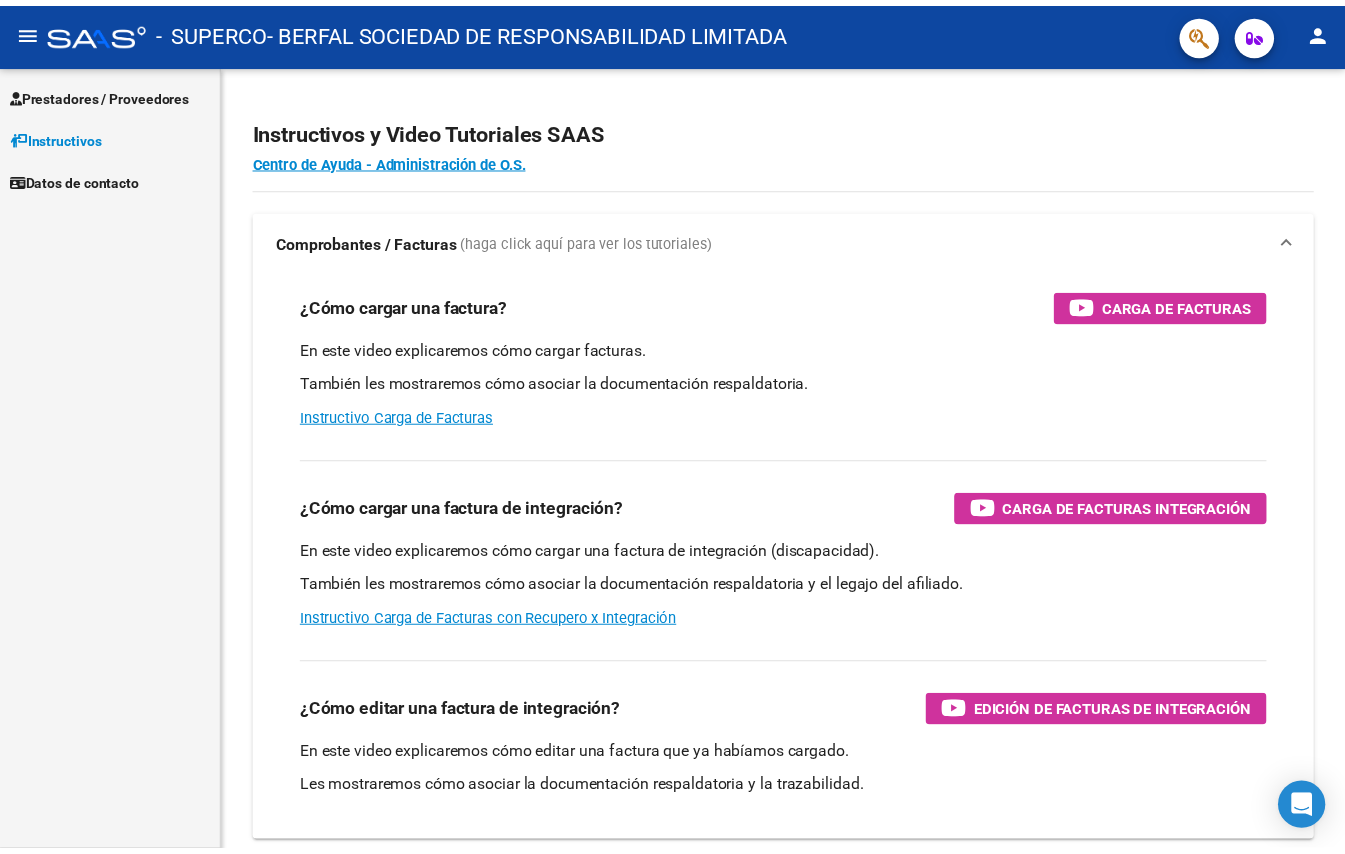 scroll, scrollTop: 0, scrollLeft: 0, axis: both 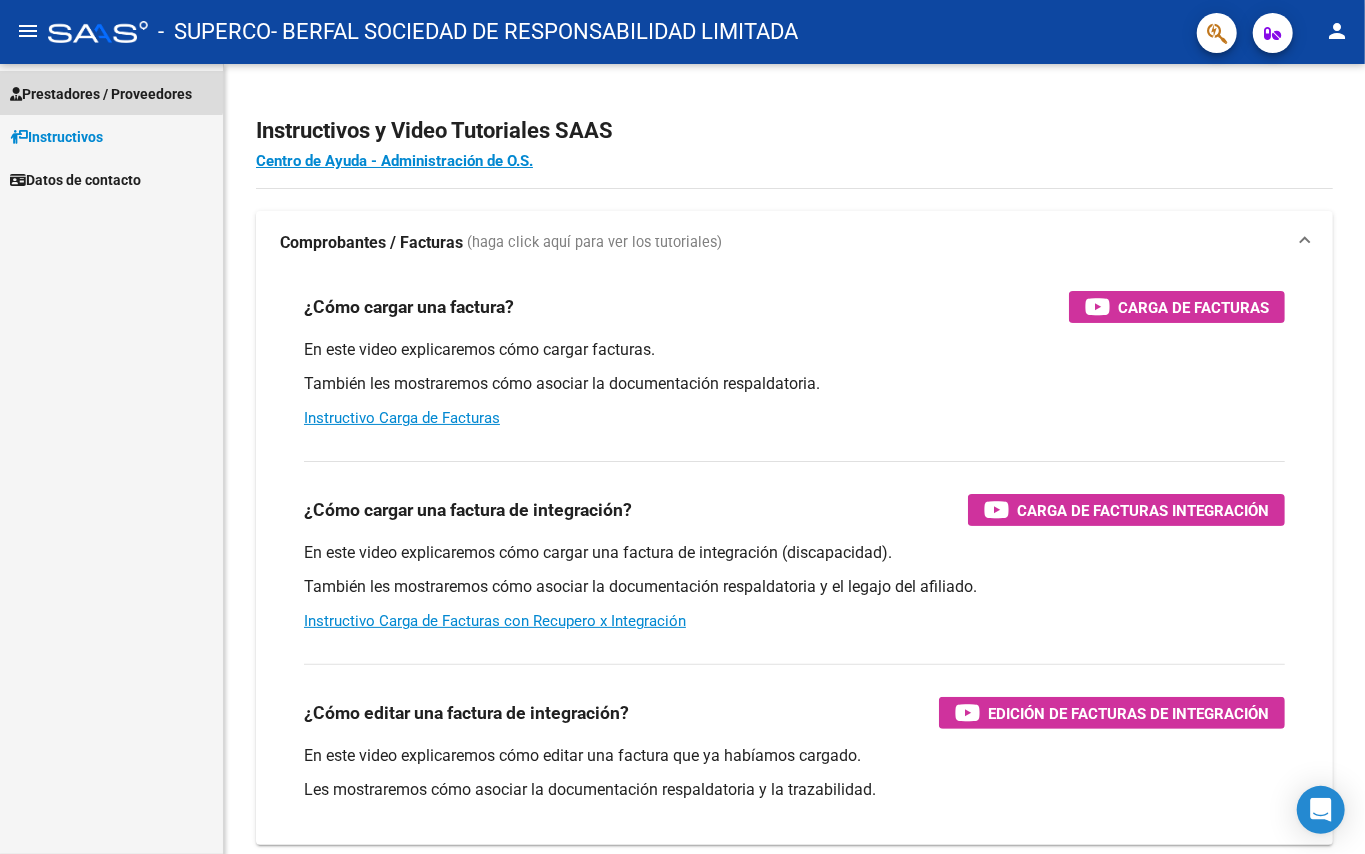 click on "Prestadores / Proveedores" at bounding box center [101, 94] 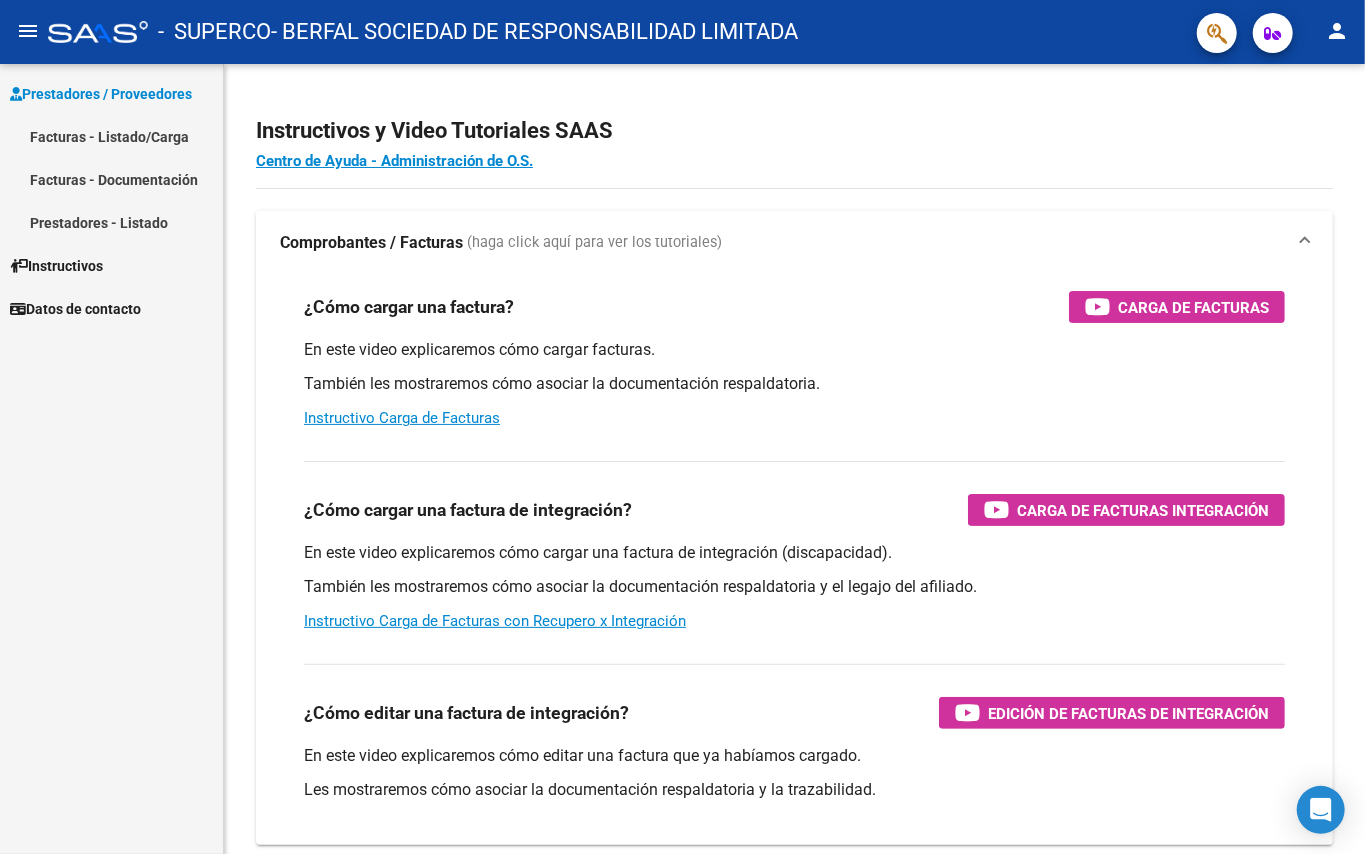 click on "Facturas - Listado/Carga" at bounding box center (111, 136) 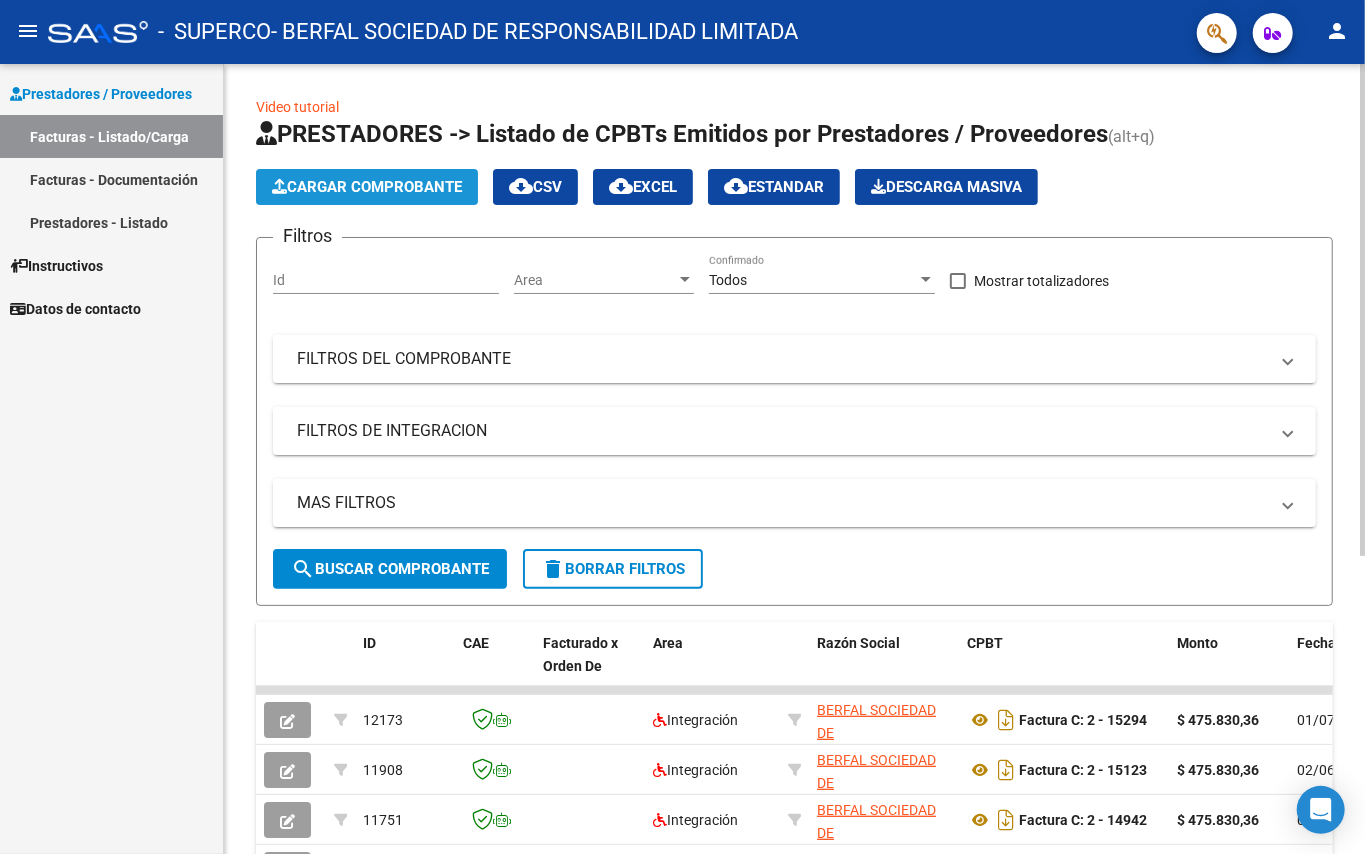 click on "Cargar Comprobante" 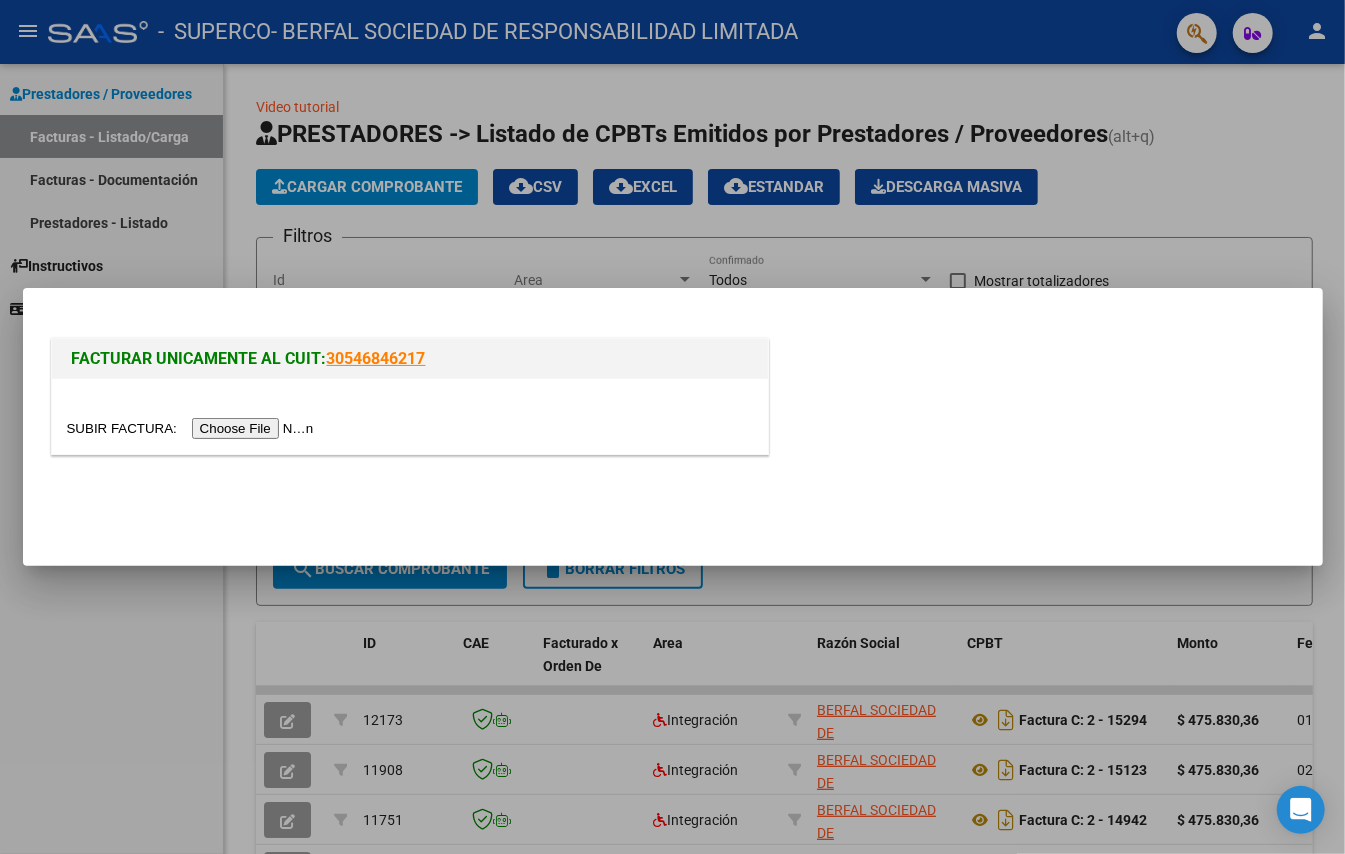 click at bounding box center (193, 428) 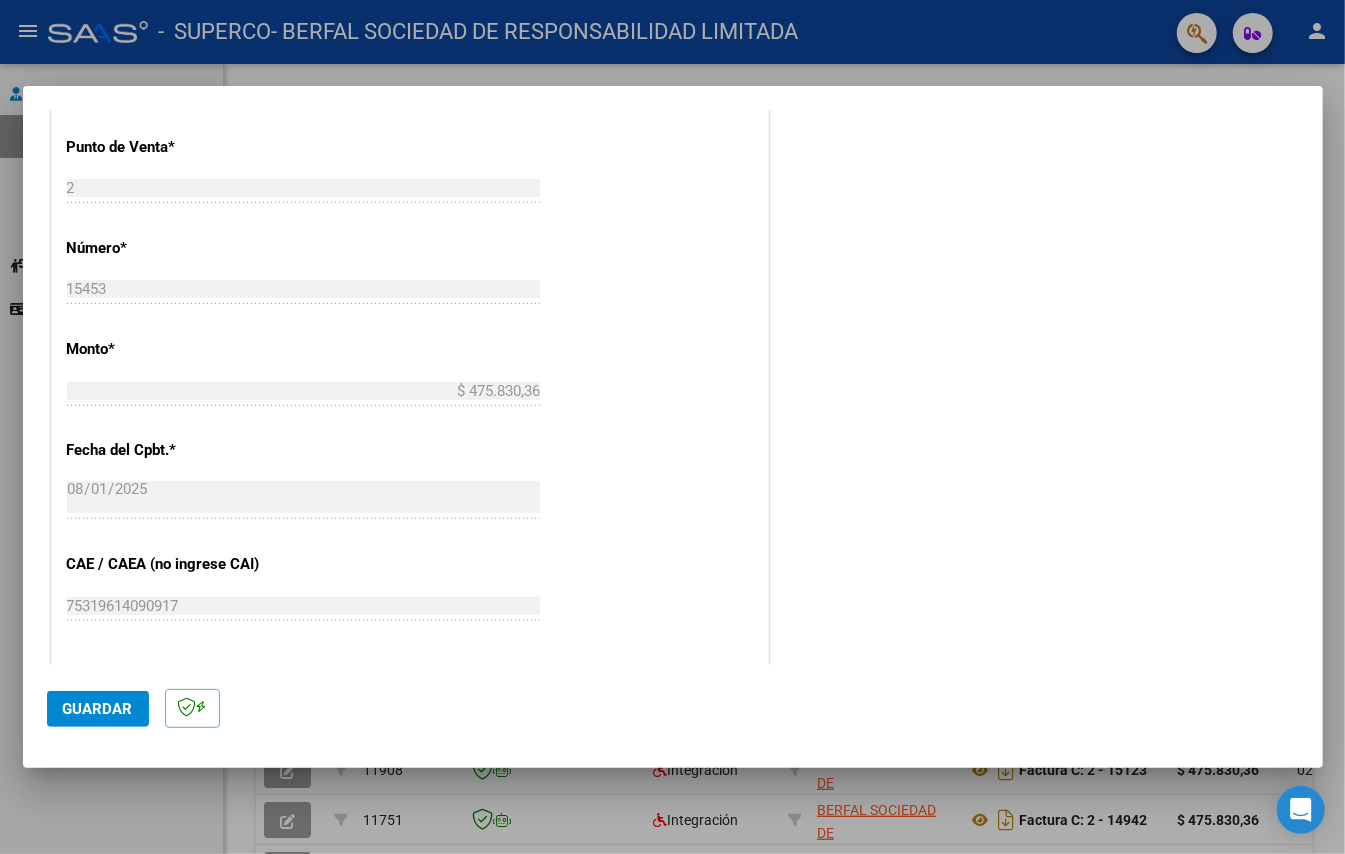scroll, scrollTop: 953, scrollLeft: 0, axis: vertical 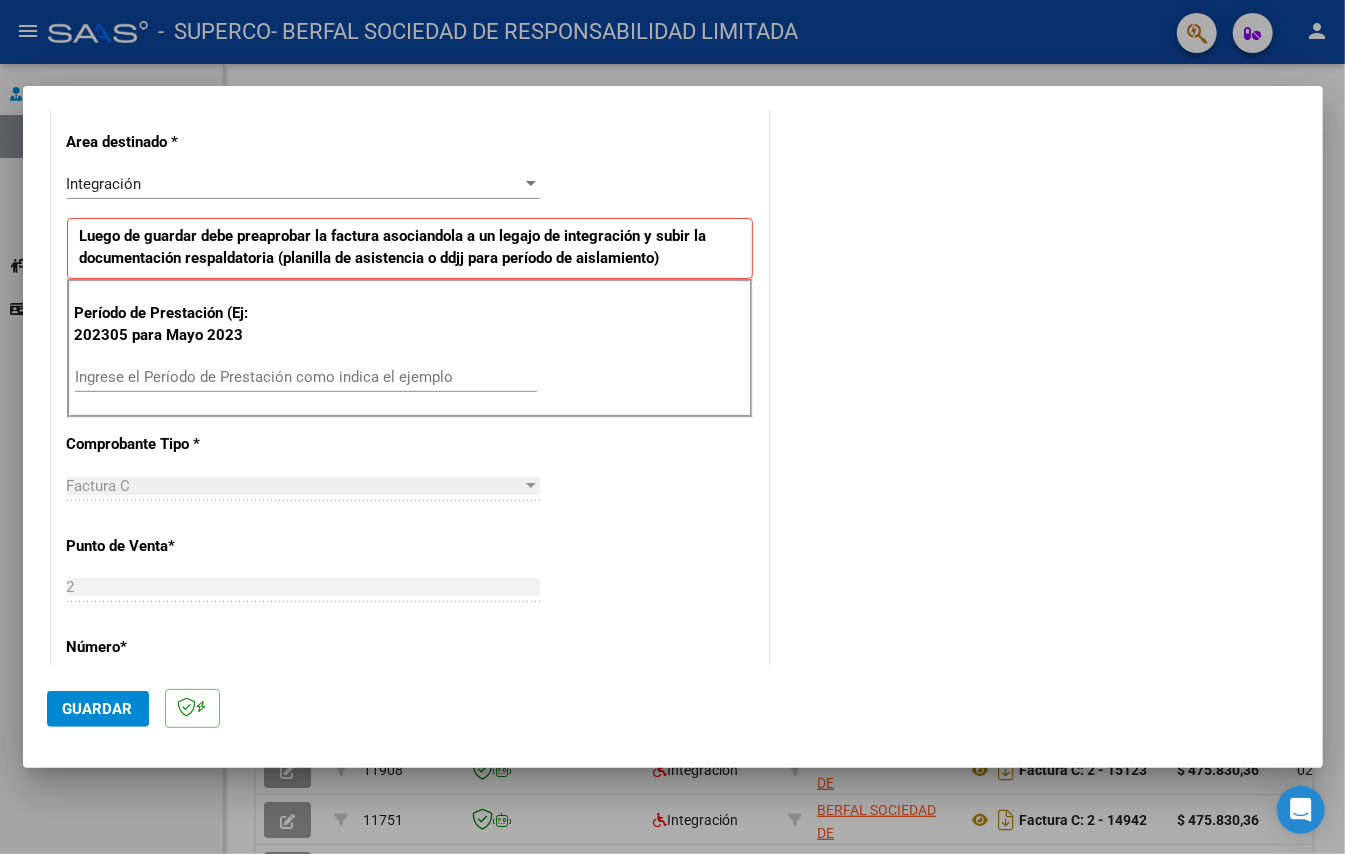 click on "Ingrese el Período de Prestación como indica el ejemplo" at bounding box center (306, 377) 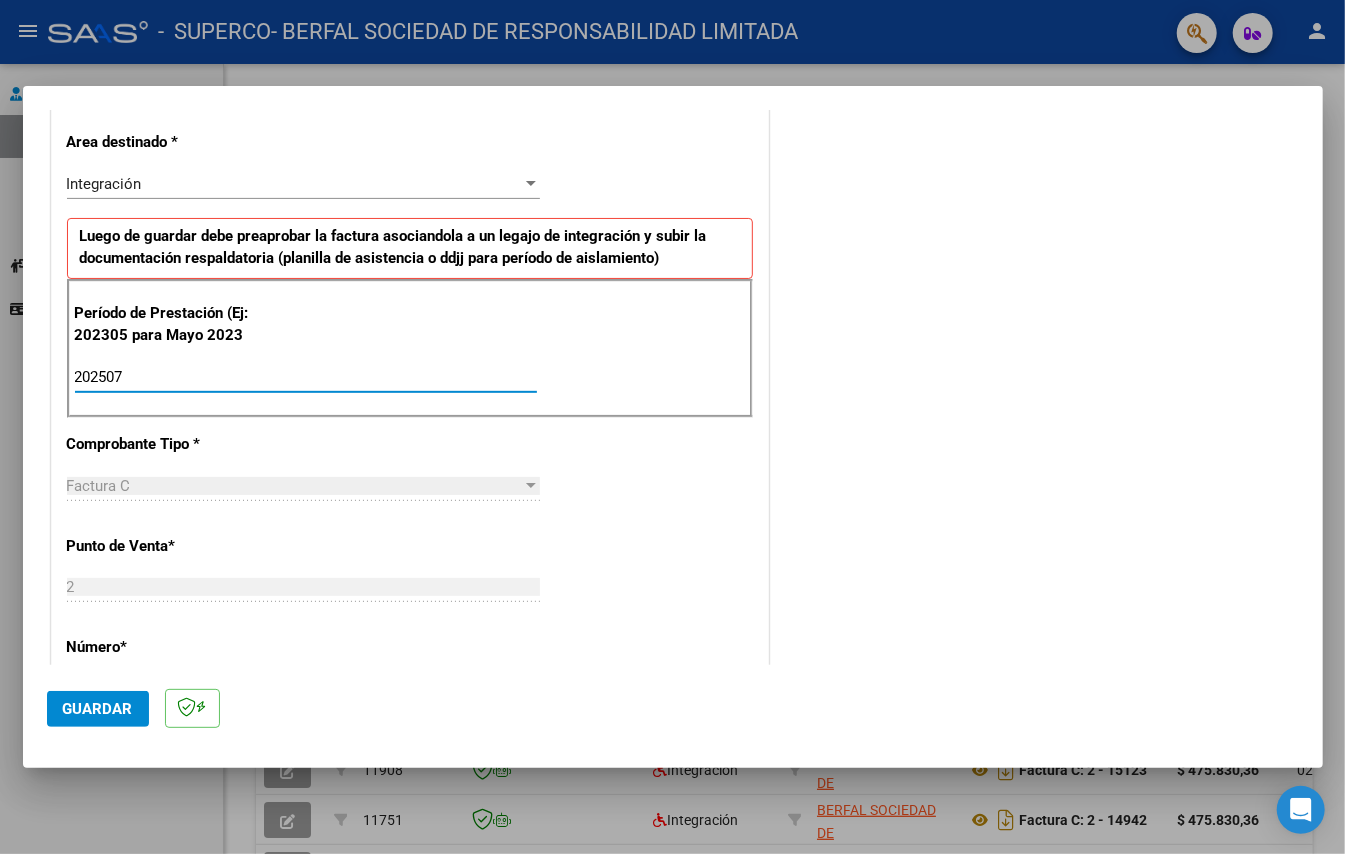 type on "202507" 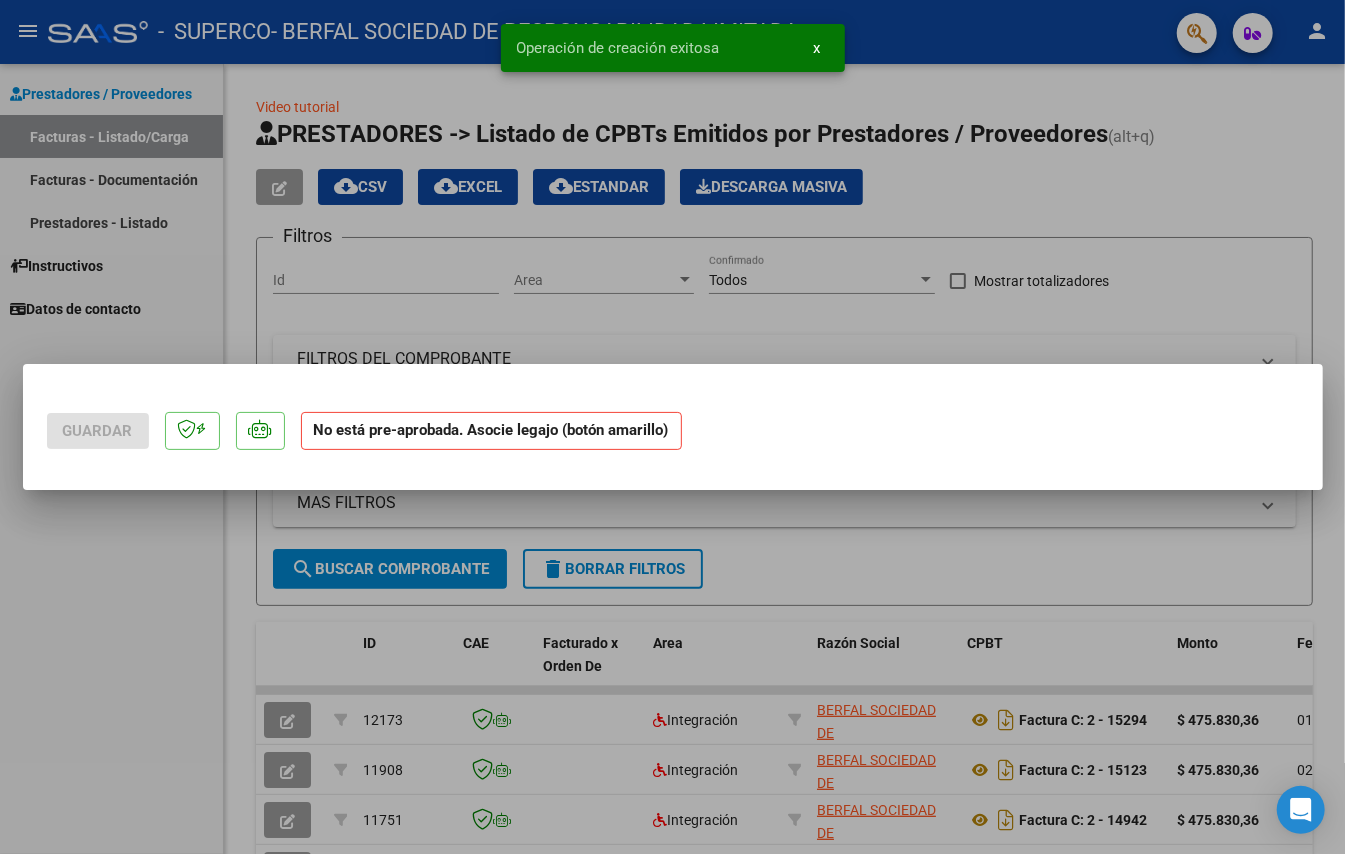 scroll, scrollTop: 0, scrollLeft: 0, axis: both 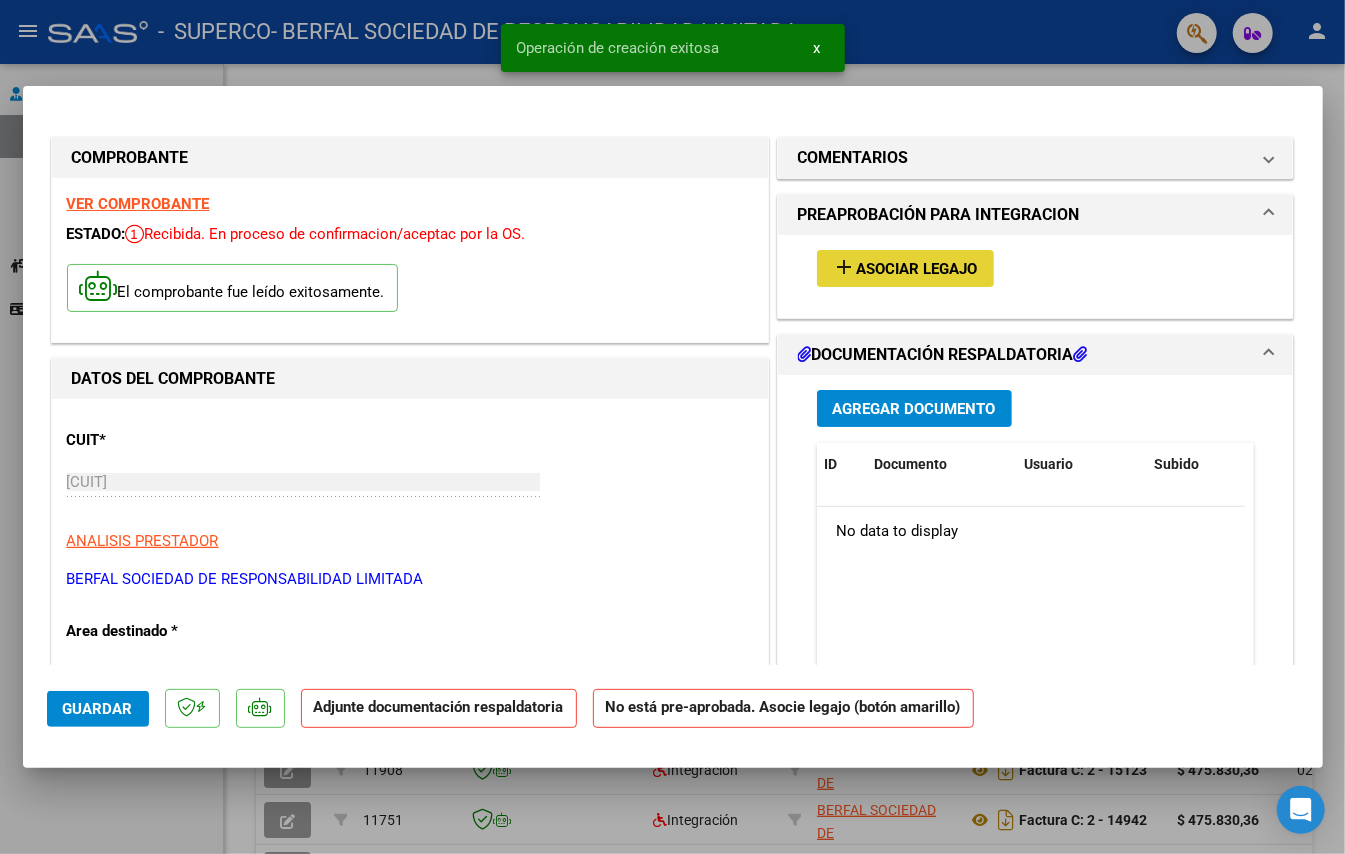 click on "Asociar Legajo" at bounding box center [917, 269] 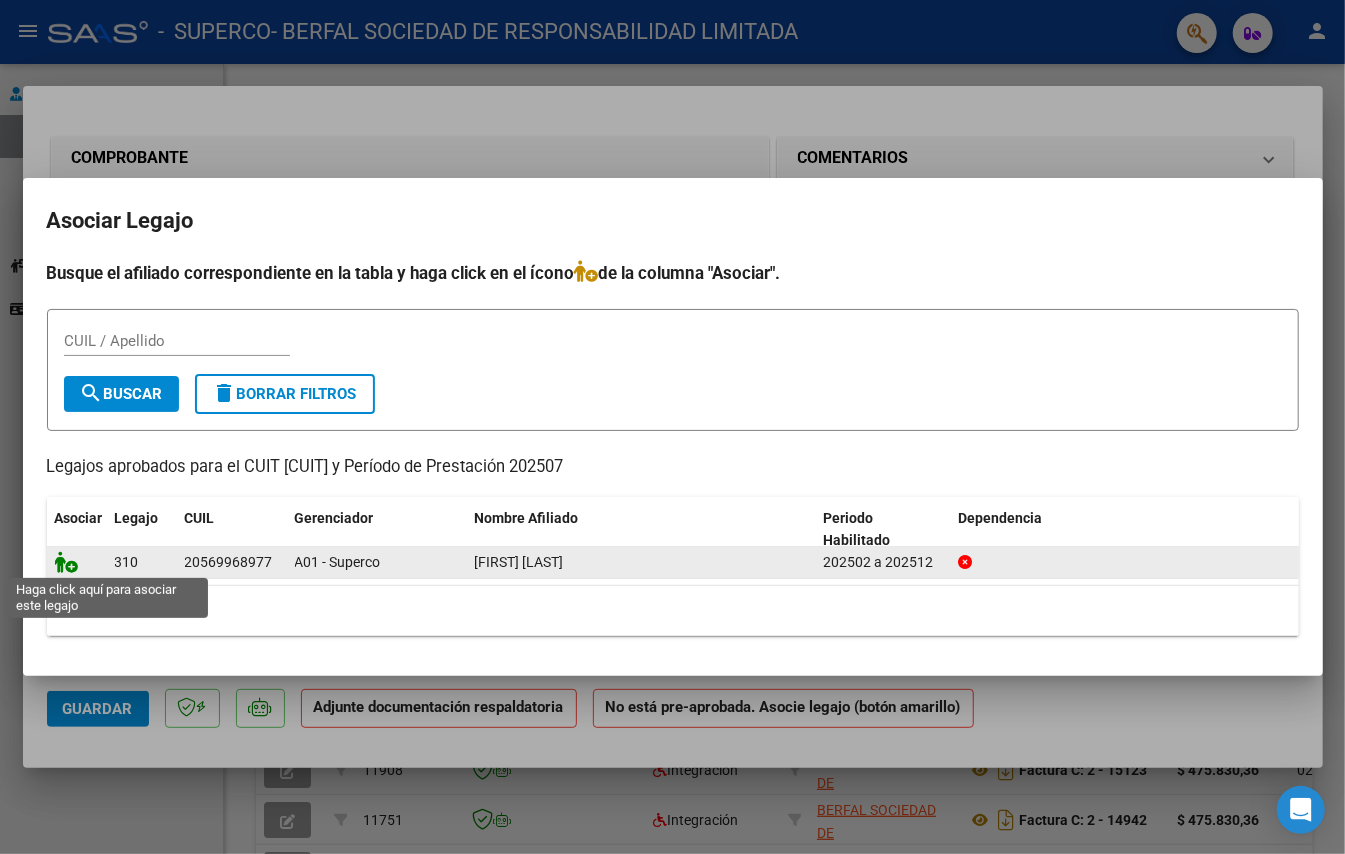 click 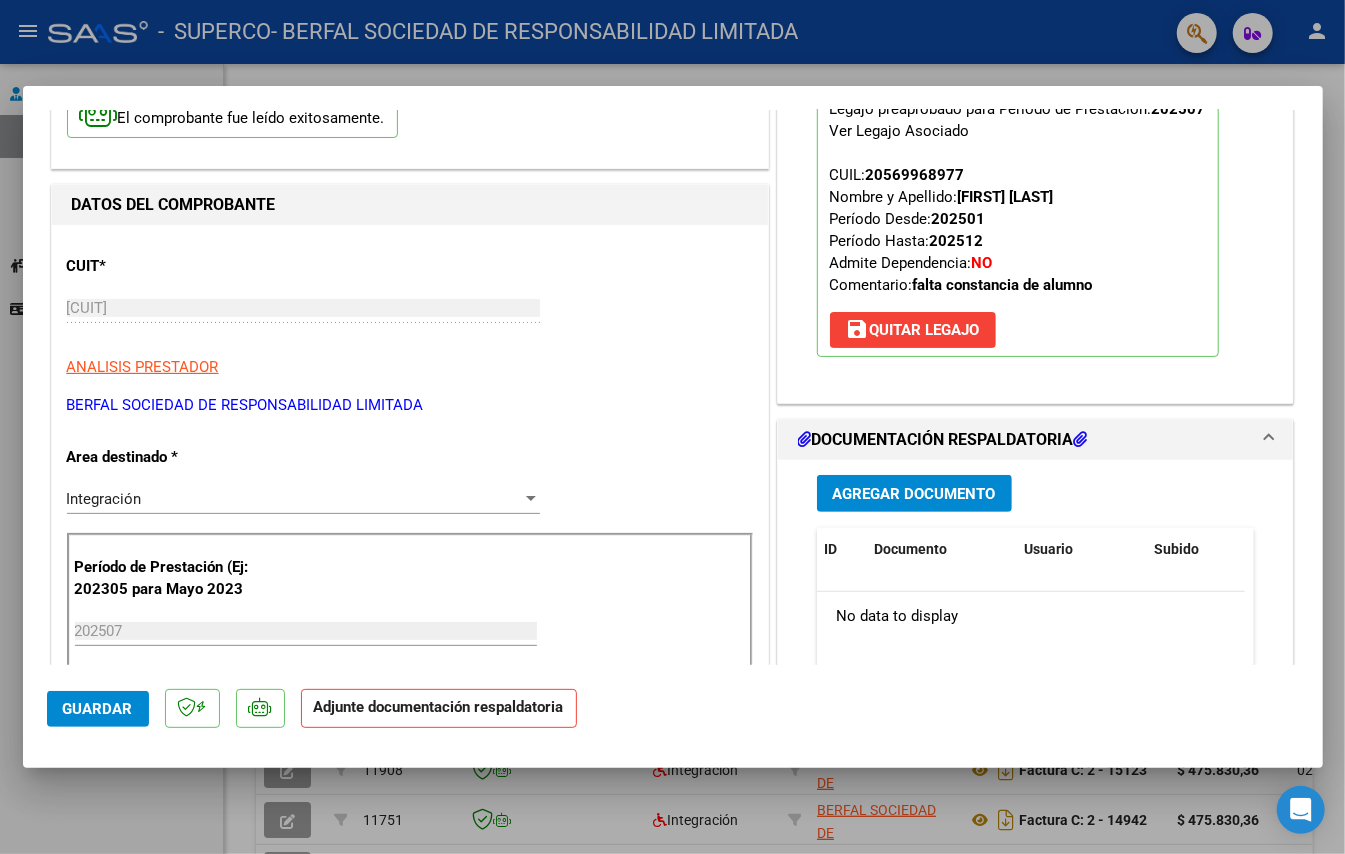scroll, scrollTop: 193, scrollLeft: 0, axis: vertical 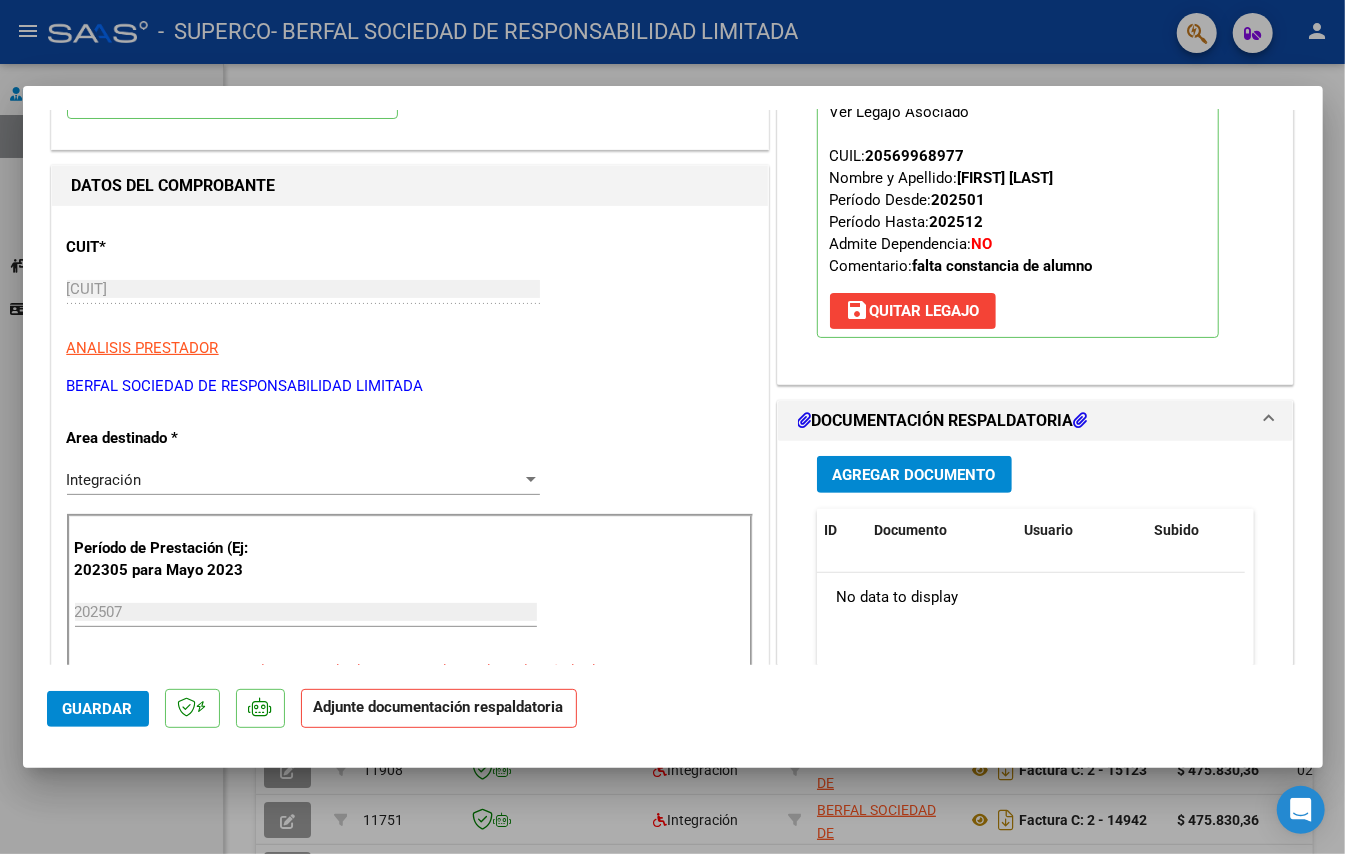 click on "Agregar Documento" at bounding box center (914, 475) 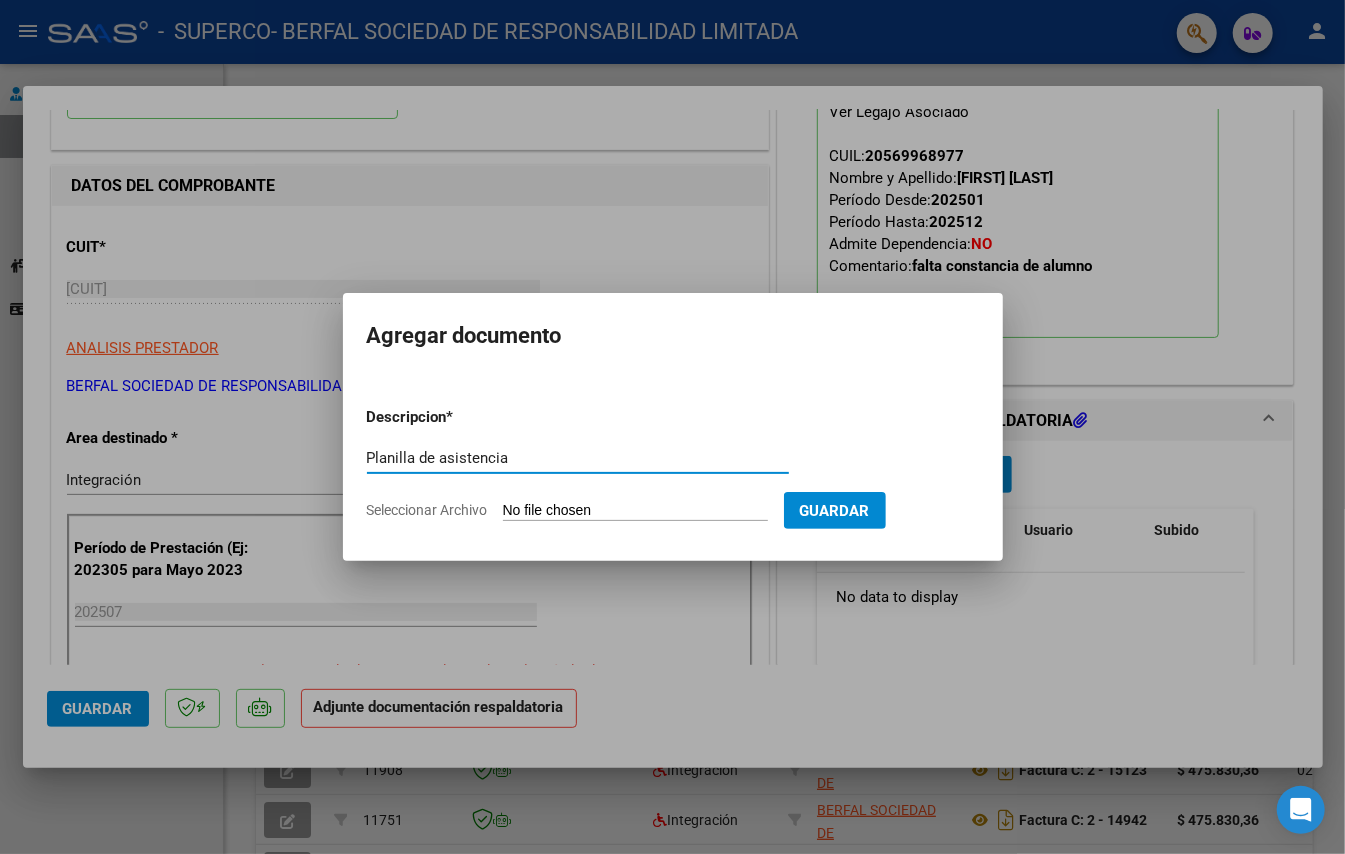 click on "Planilla de asistencia" at bounding box center (578, 458) 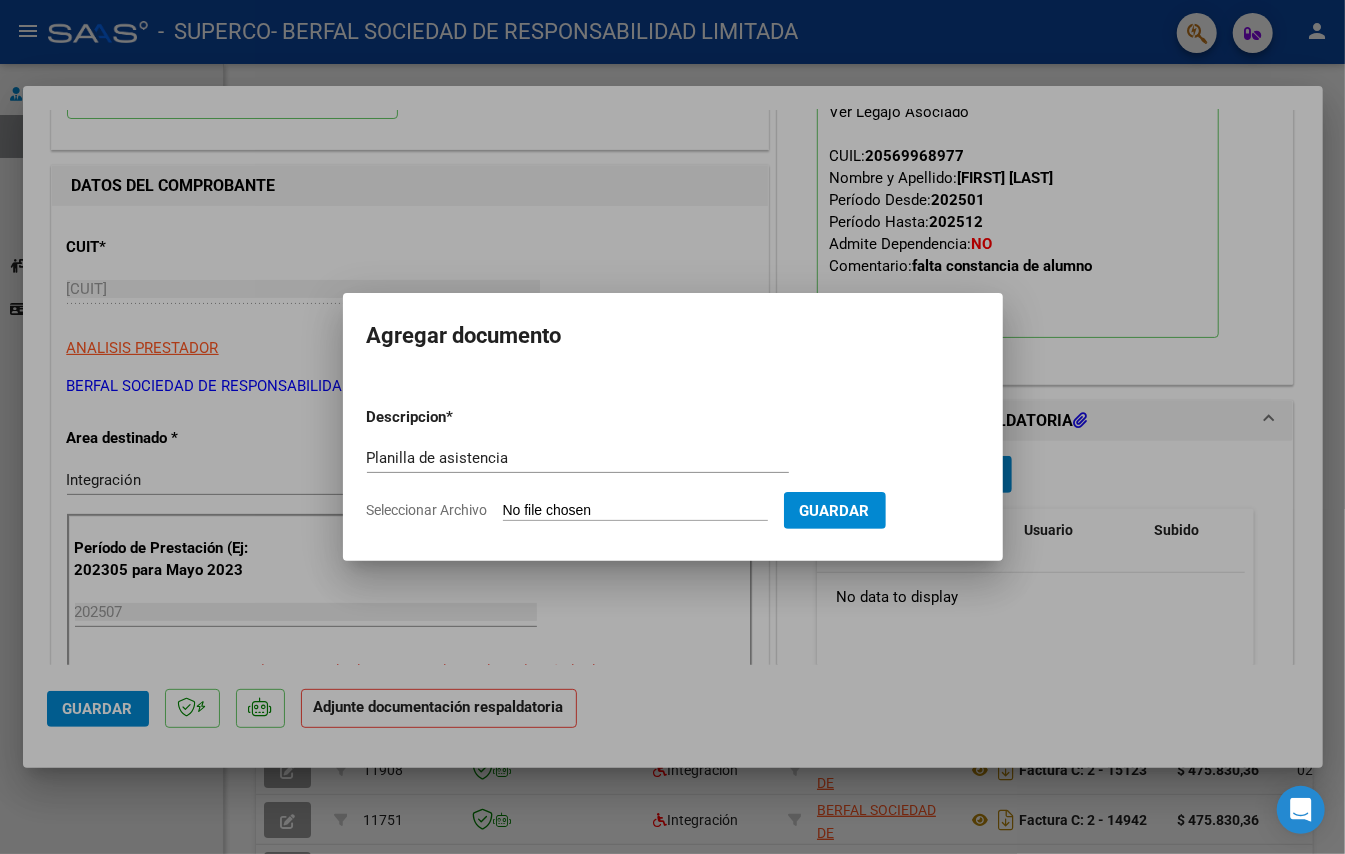 type on "C:\fakepath\Planilla de asistencia Julio 2025 Russo.pdf" 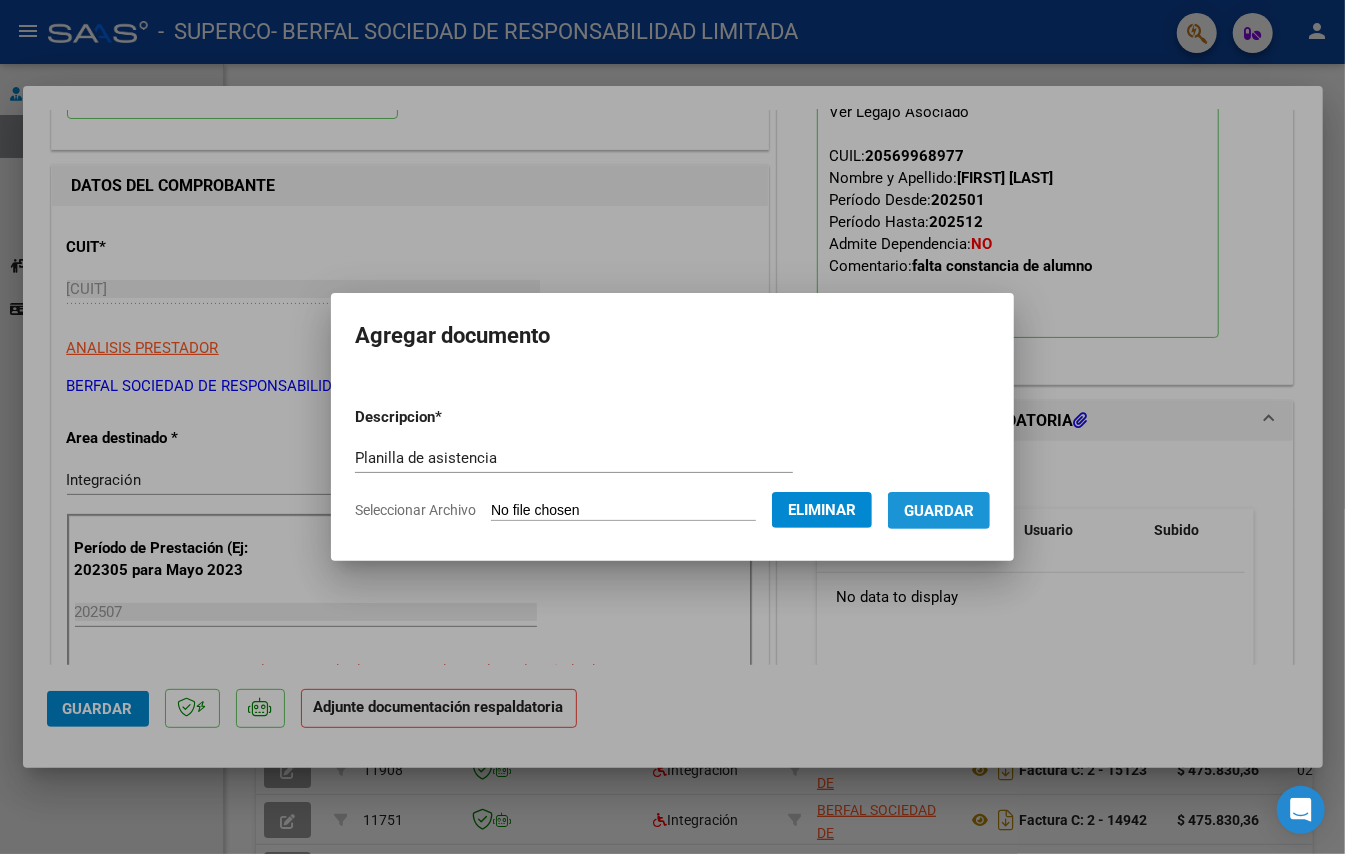 click on "Guardar" at bounding box center (939, 511) 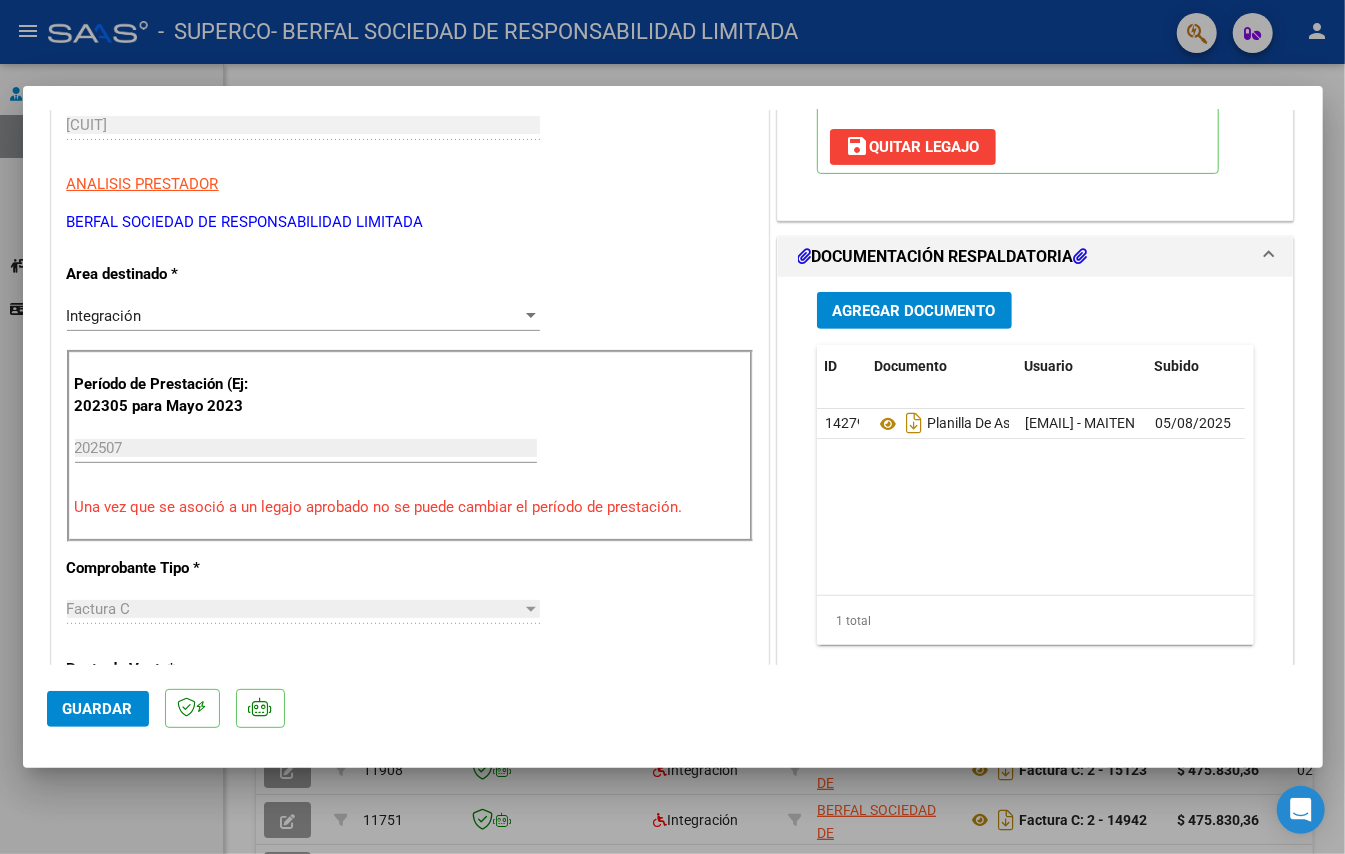 scroll, scrollTop: 324, scrollLeft: 0, axis: vertical 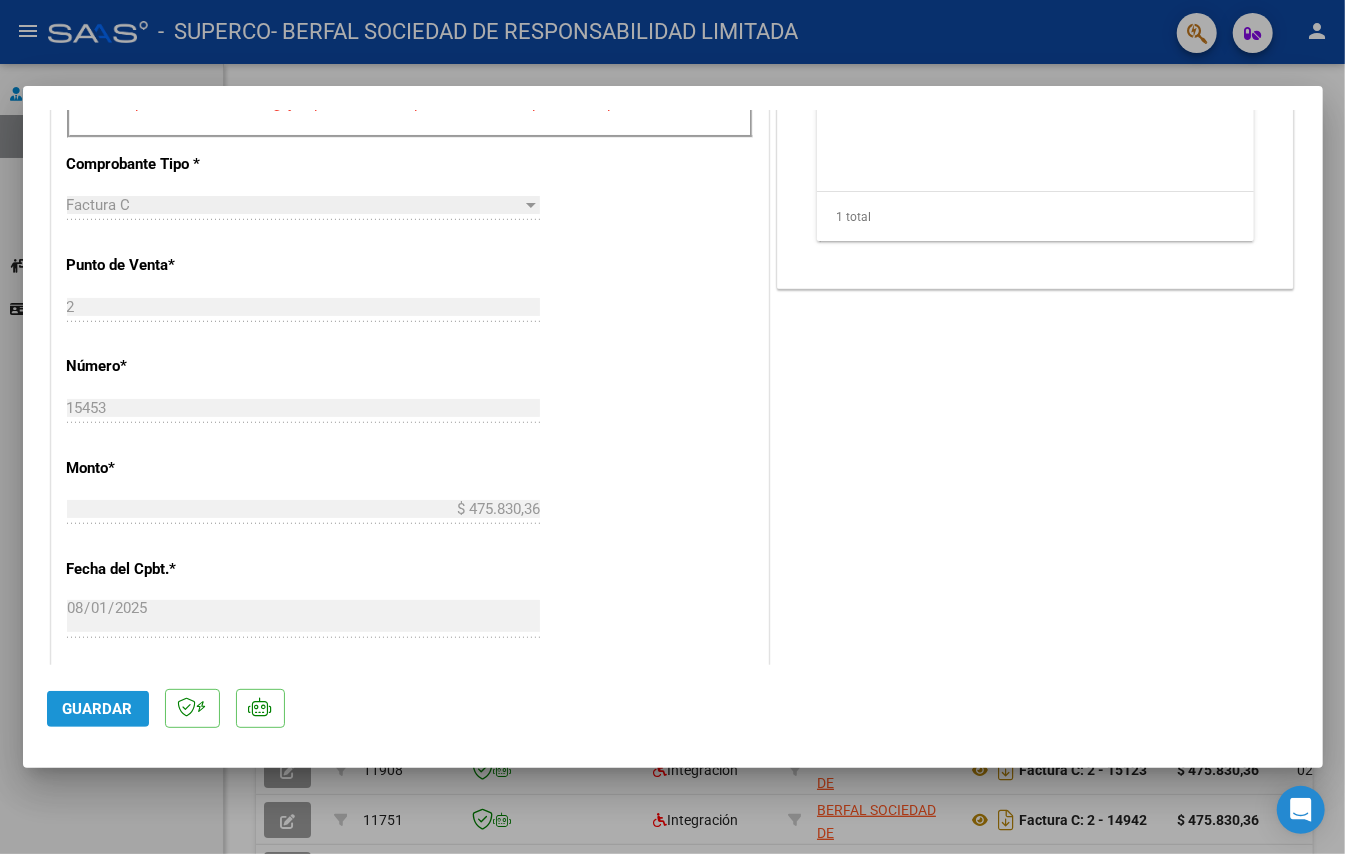 click on "Guardar" 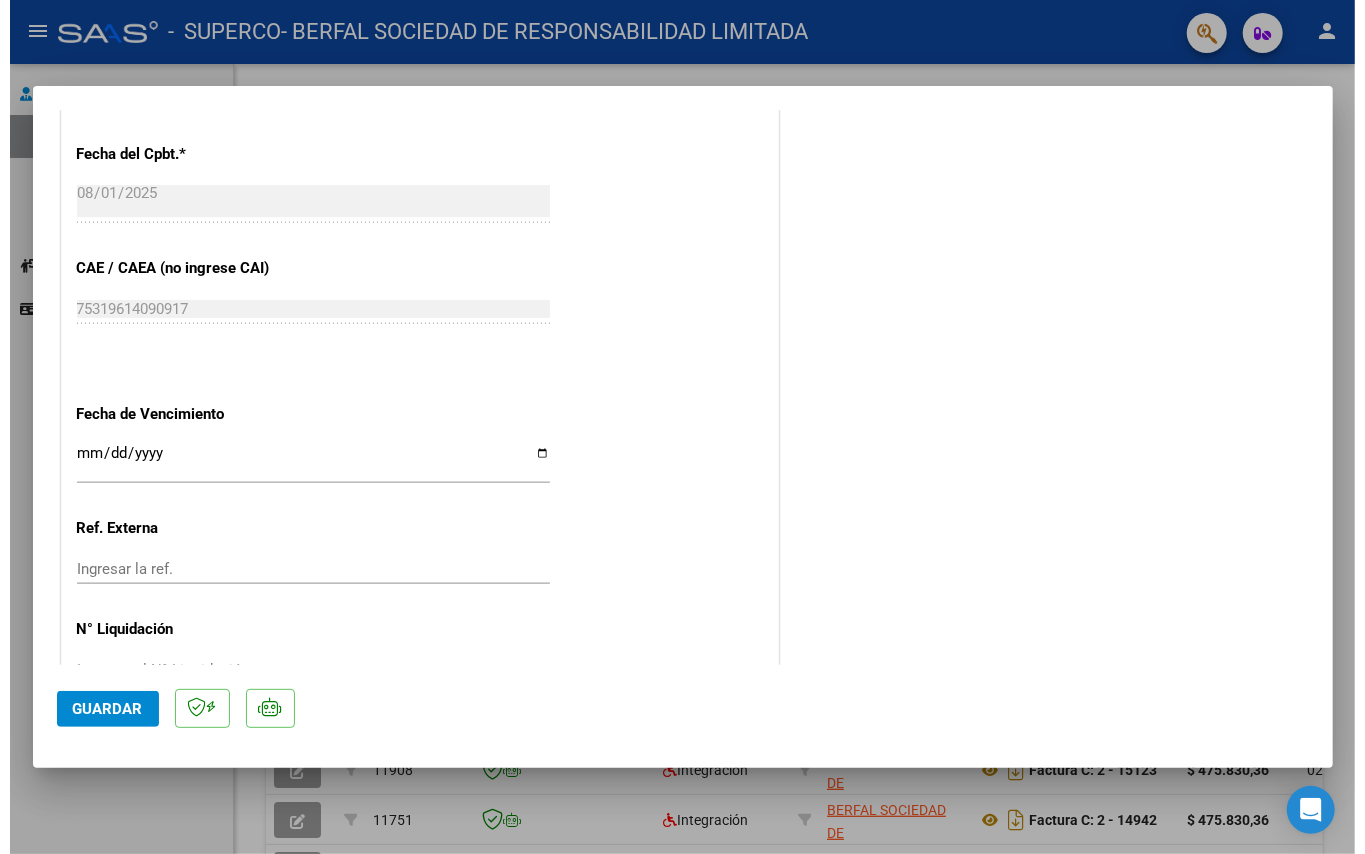 scroll, scrollTop: 1190, scrollLeft: 0, axis: vertical 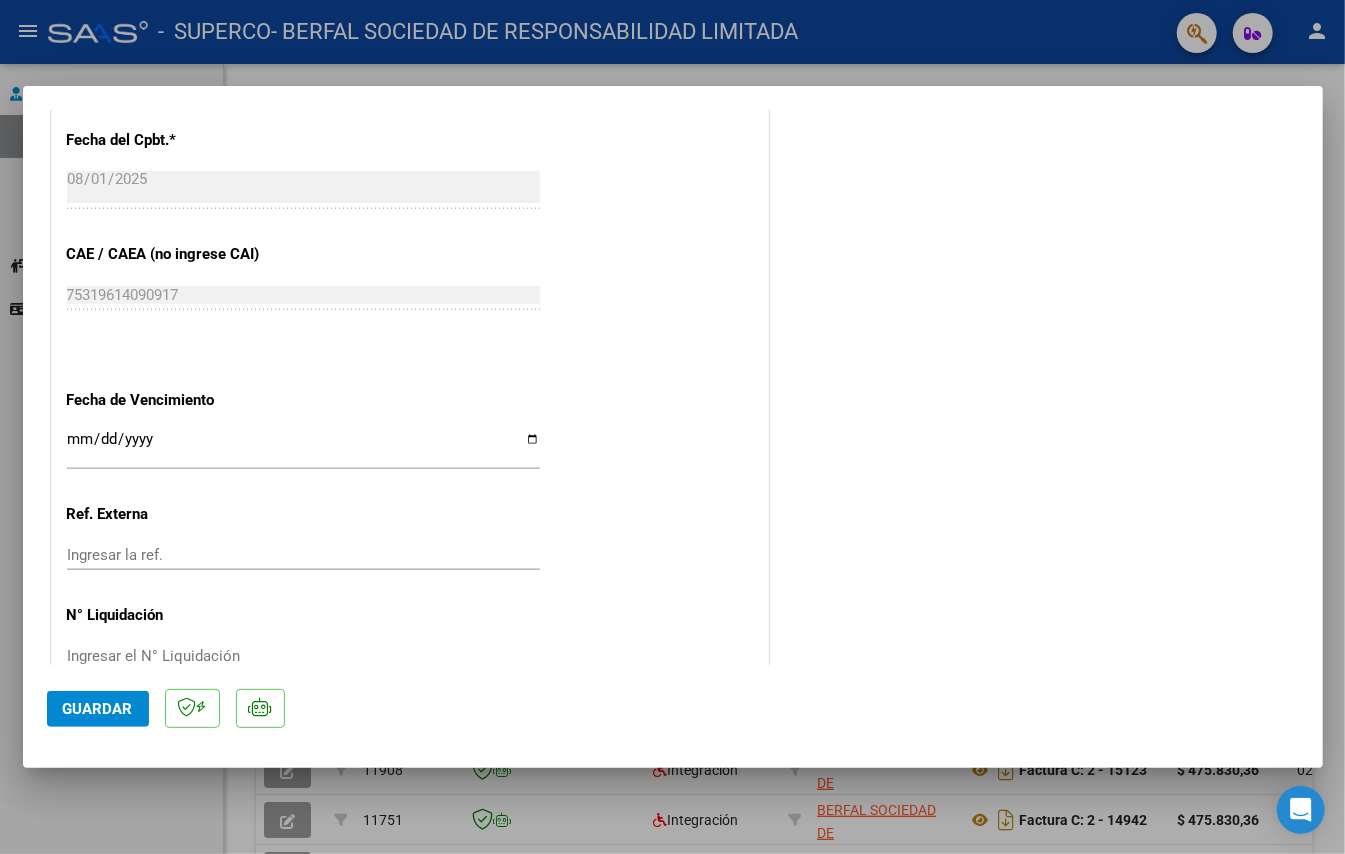 click at bounding box center [672, 427] 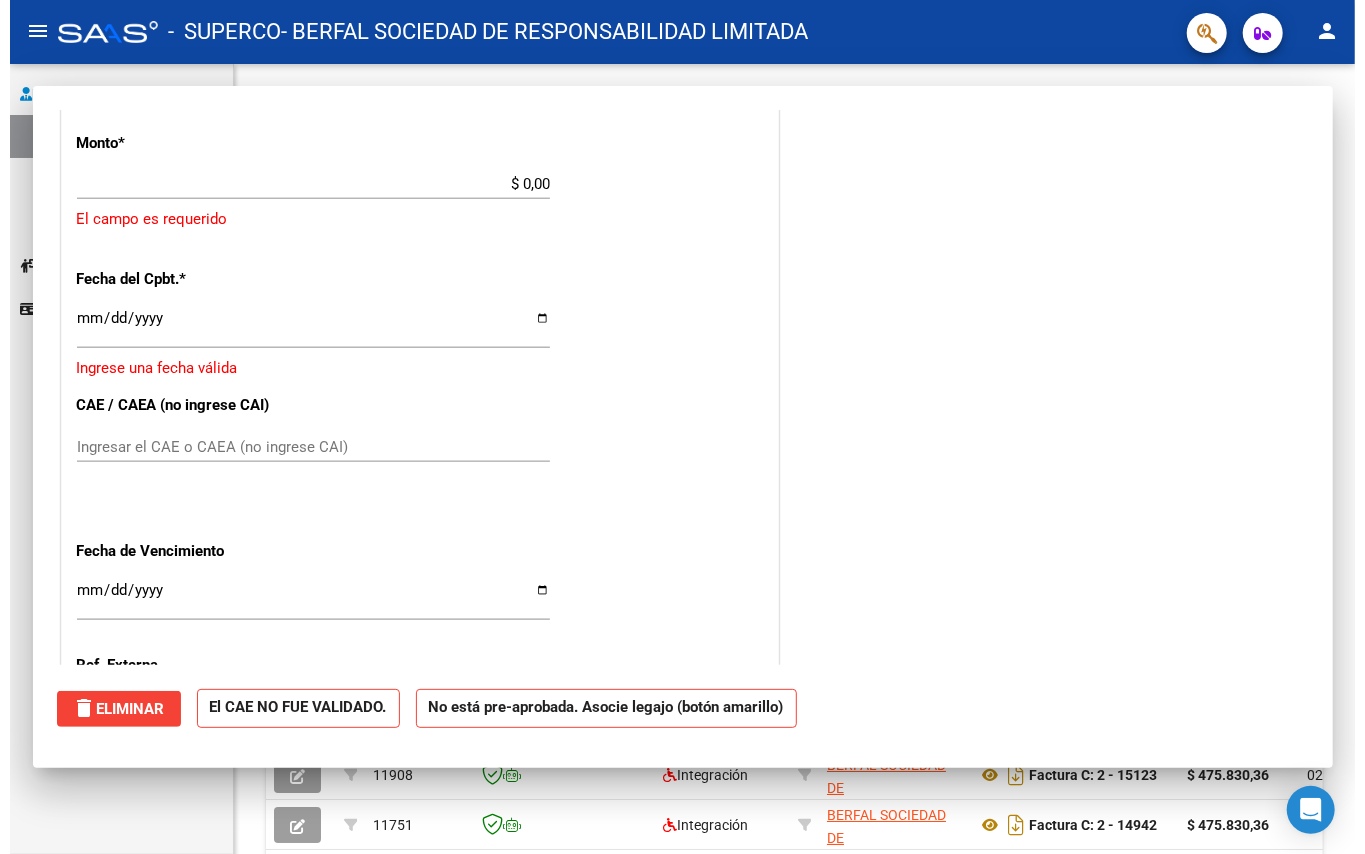 scroll, scrollTop: 0, scrollLeft: 0, axis: both 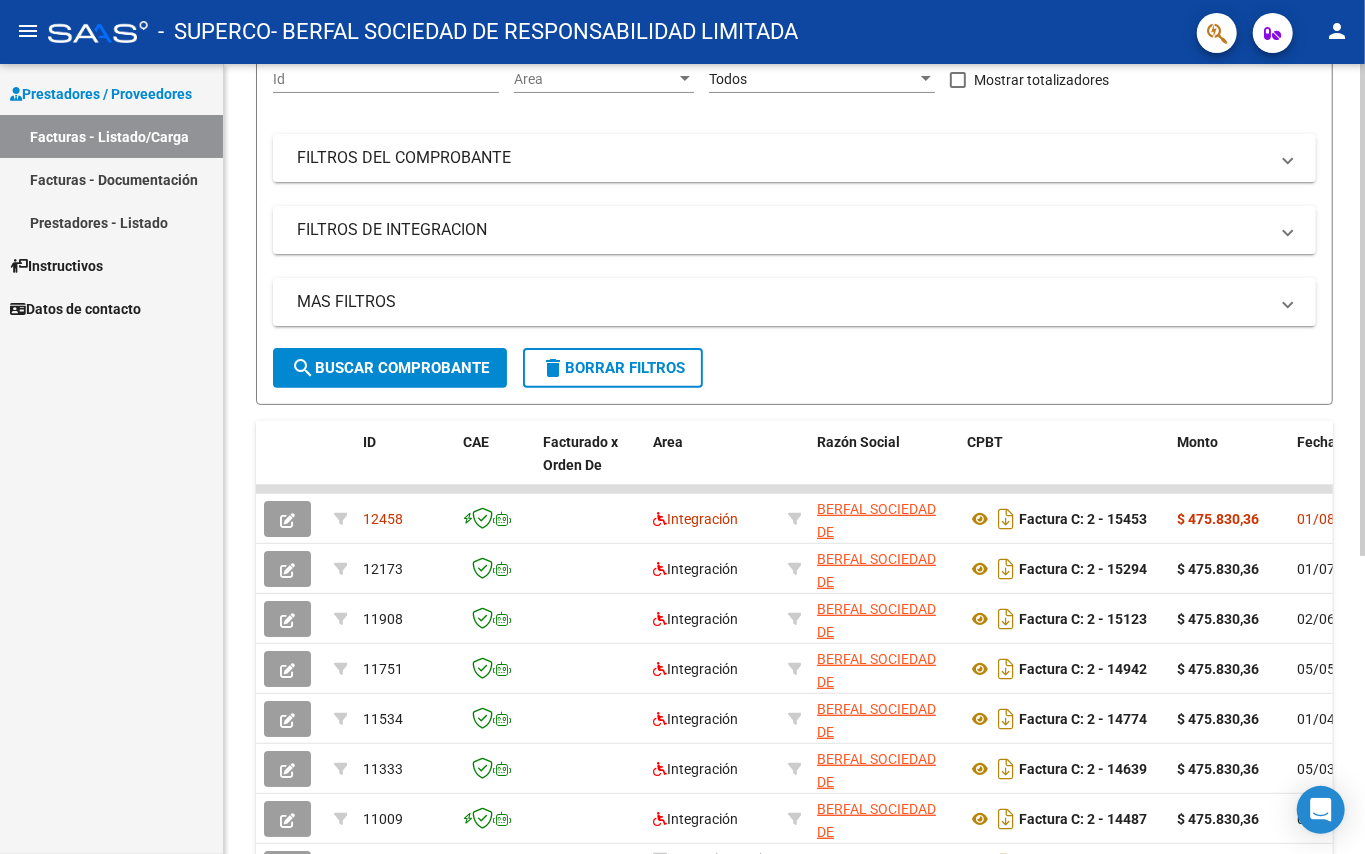 click 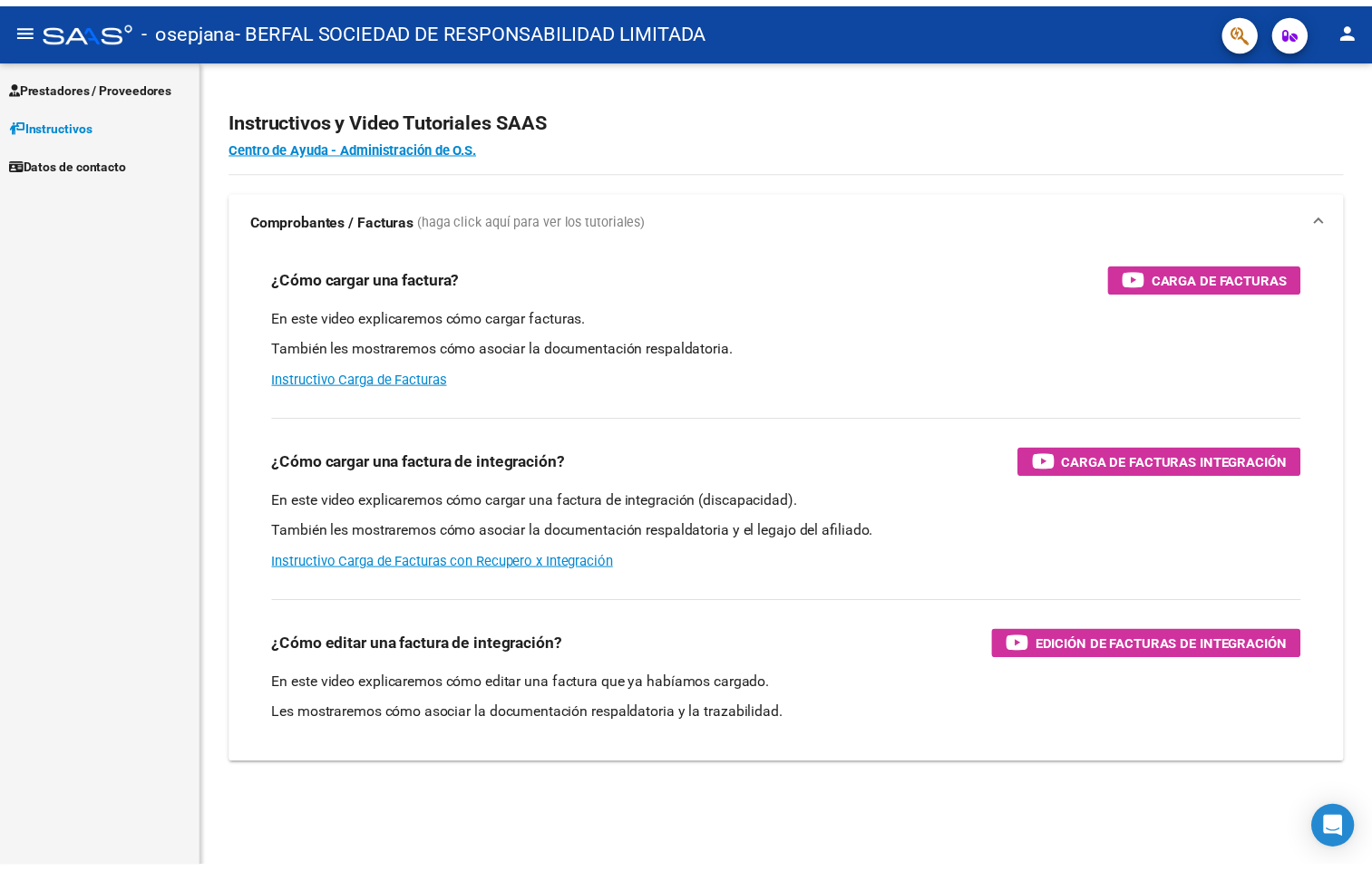 scroll, scrollTop: 0, scrollLeft: 0, axis: both 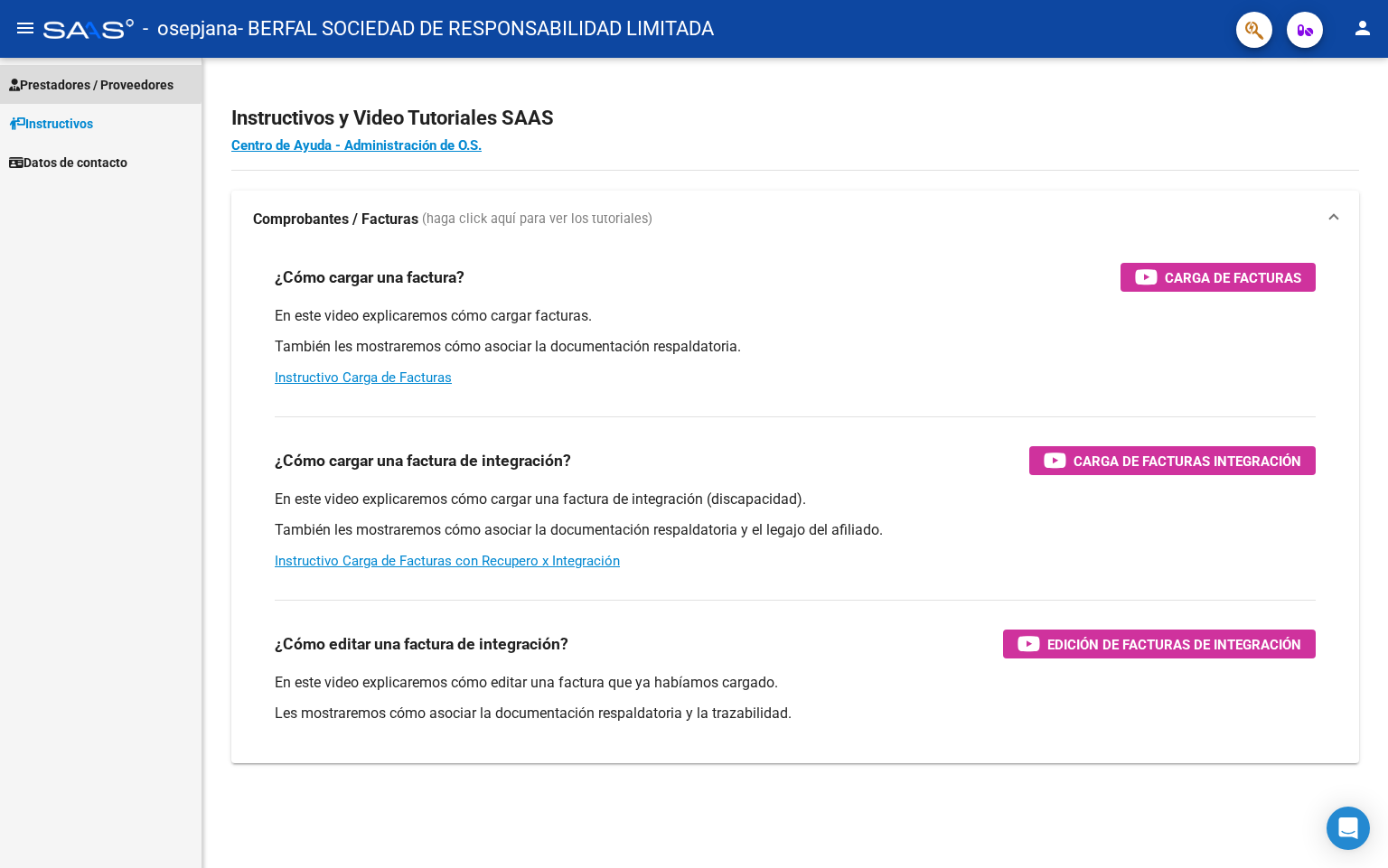 click on "Prestadores / Proveedores" at bounding box center (91, 85) 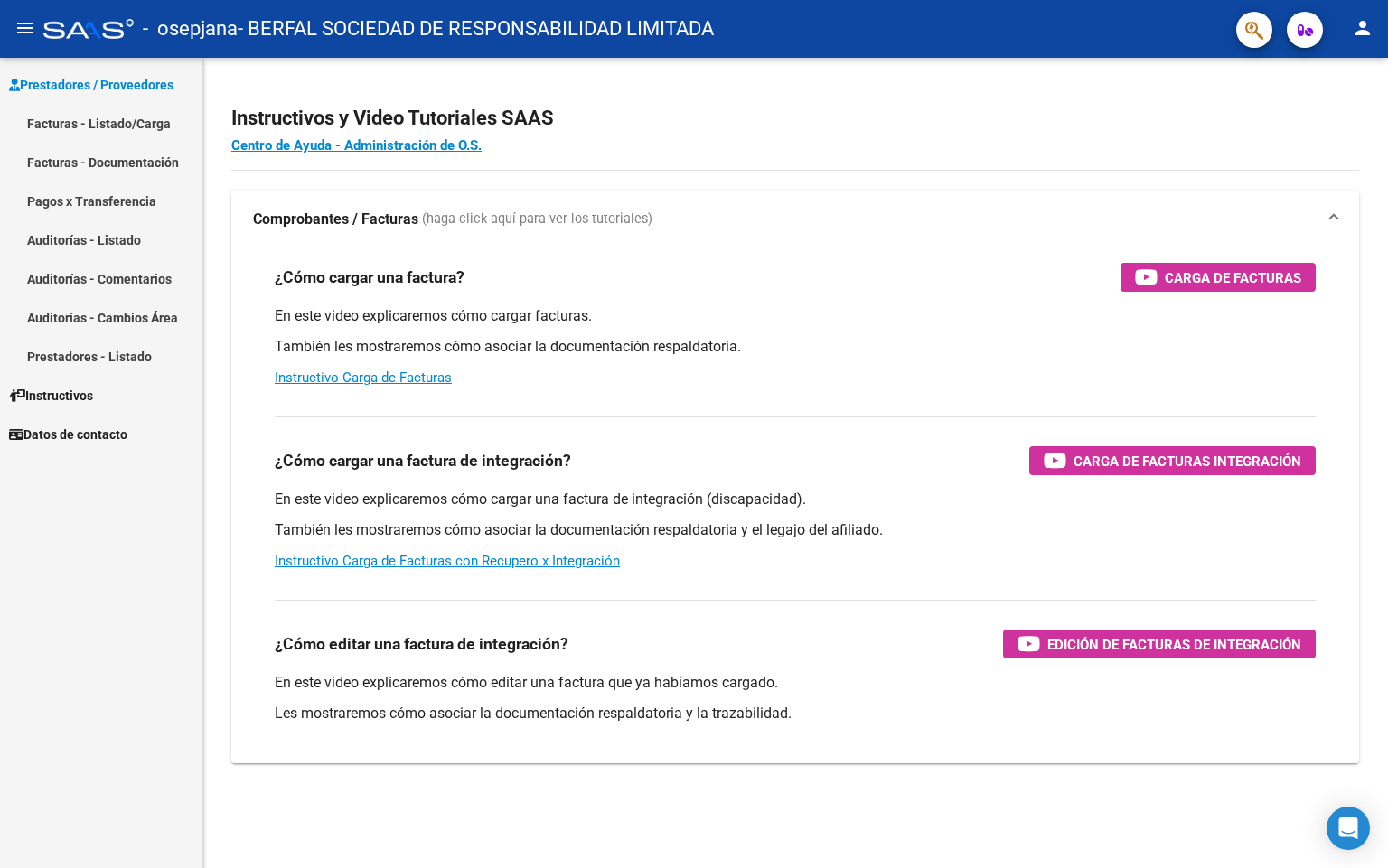 click on "Prestadores / Proveedores" at bounding box center (91, 85) 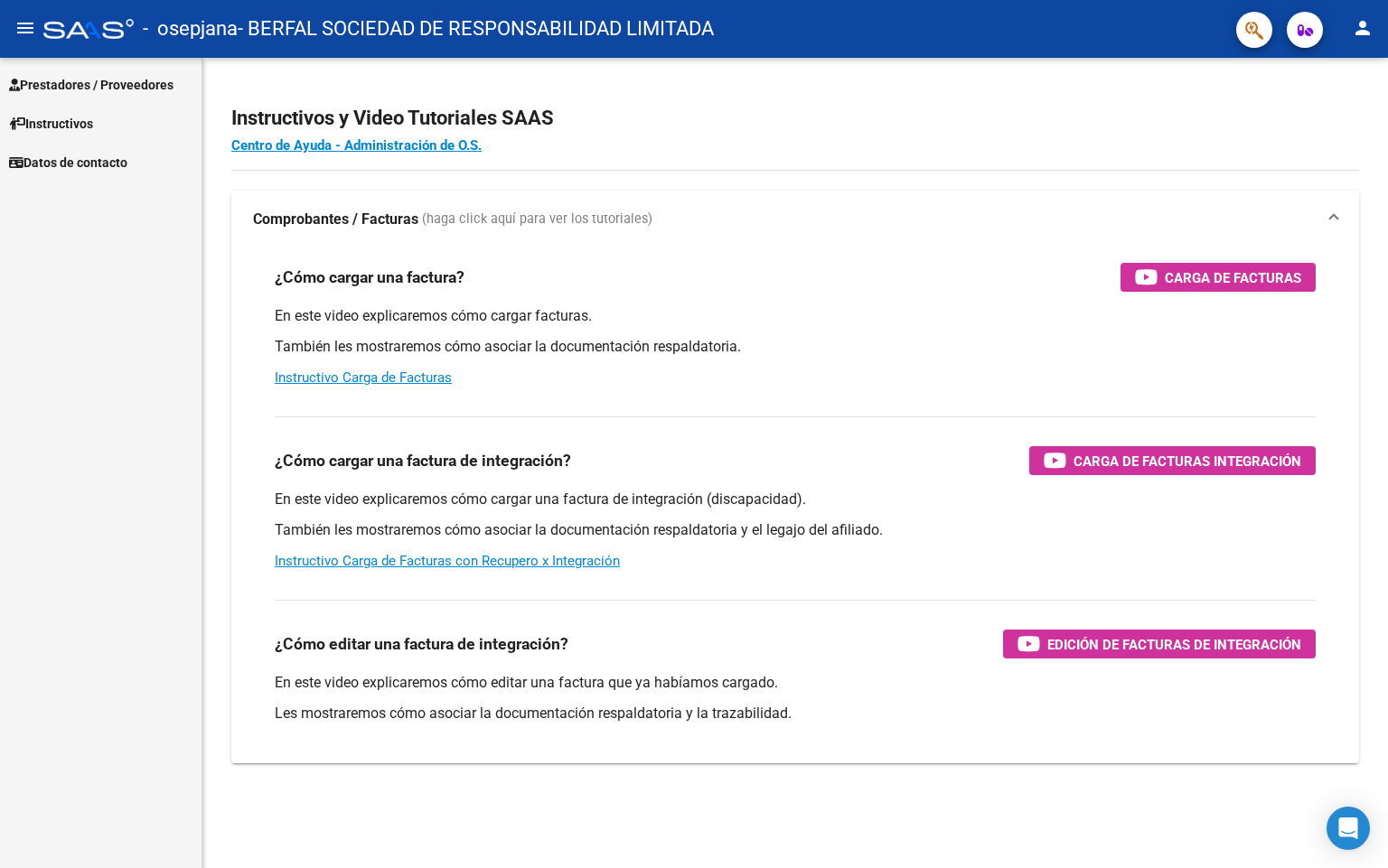 click on "Prestadores / Proveedores" at bounding box center (91, 85) 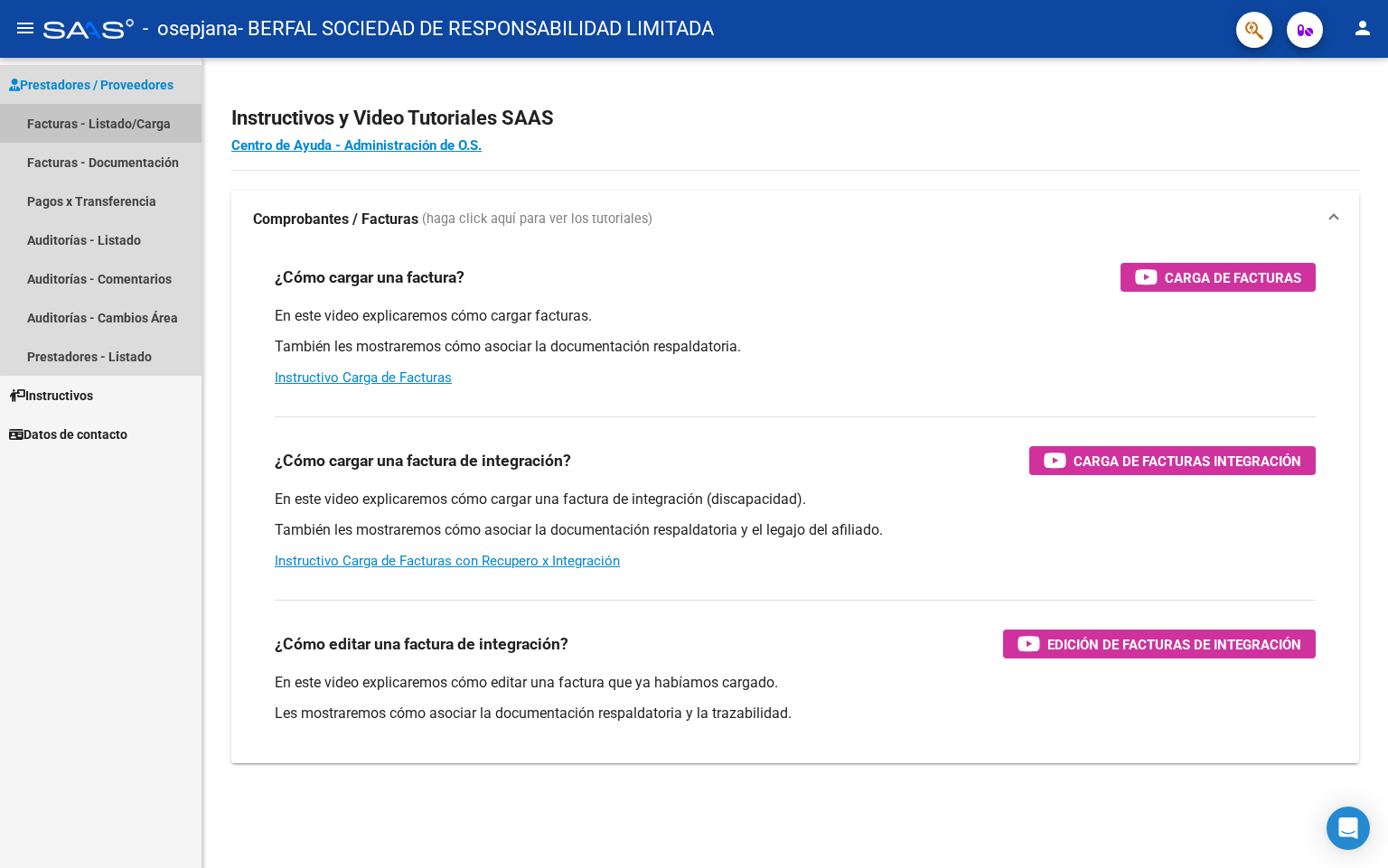click on "Facturas - Listado/Carga" at bounding box center (100, 123) 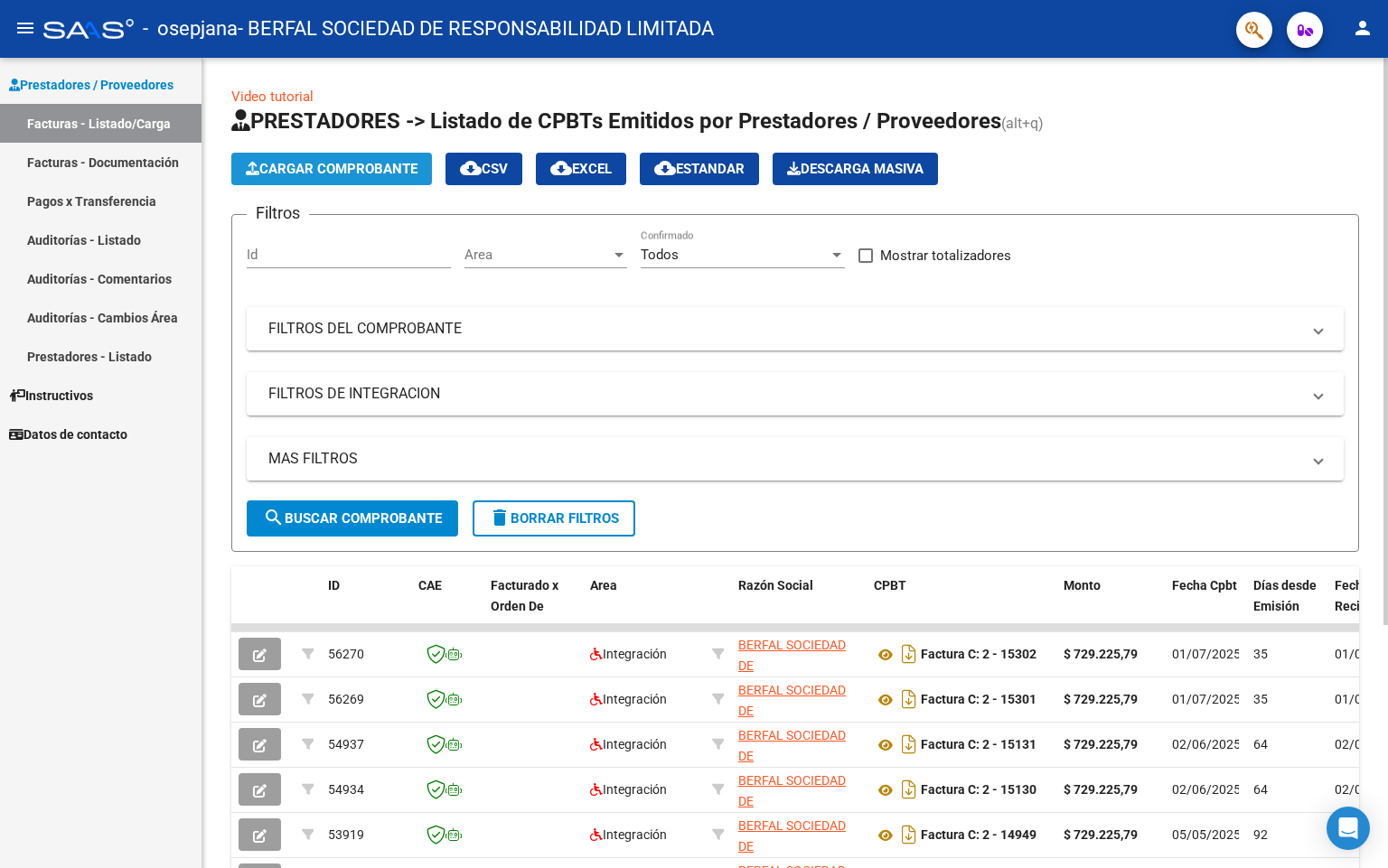 click on "Cargar Comprobante" 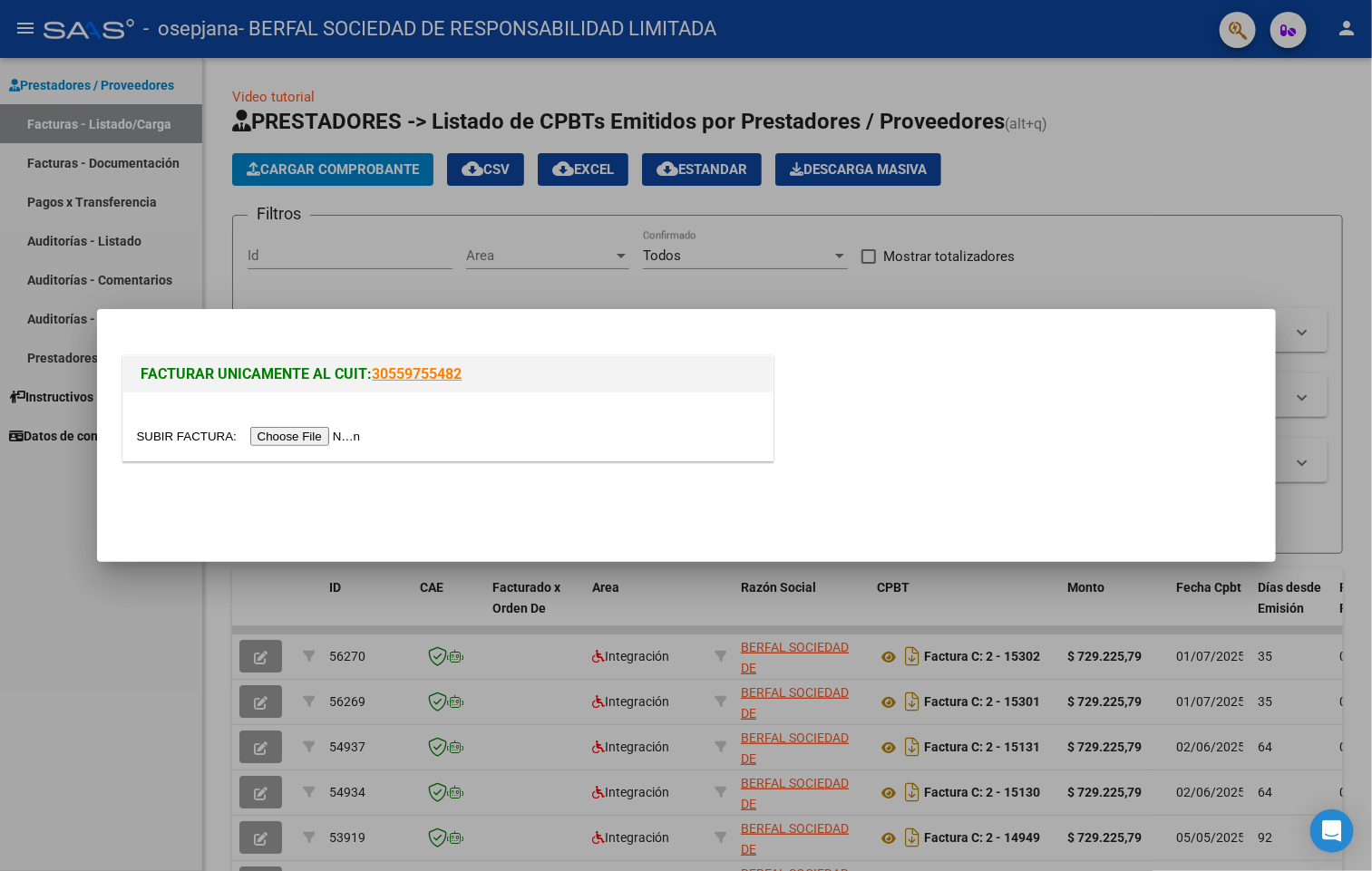 click at bounding box center (251, 436) 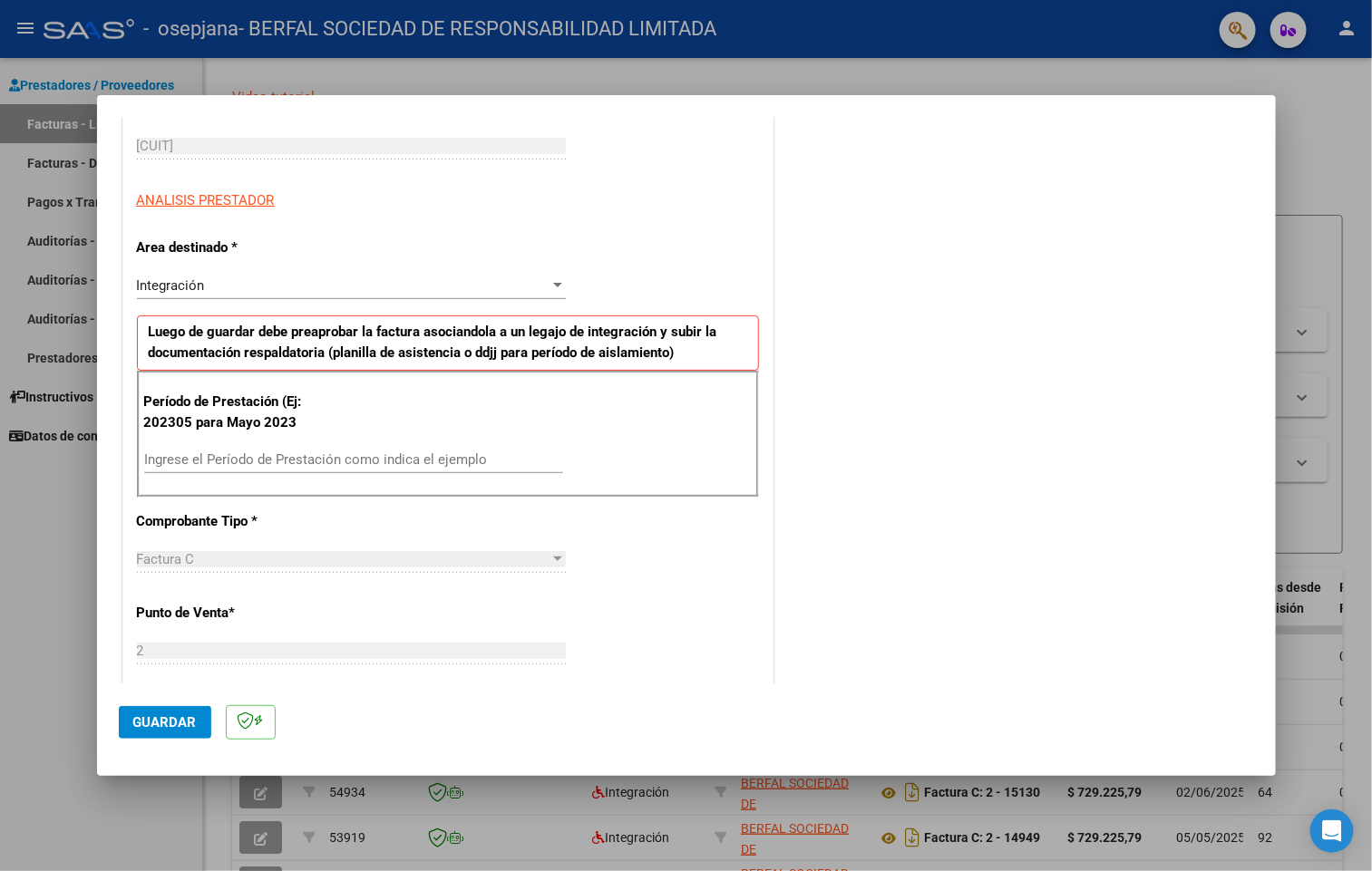 scroll, scrollTop: 285, scrollLeft: 0, axis: vertical 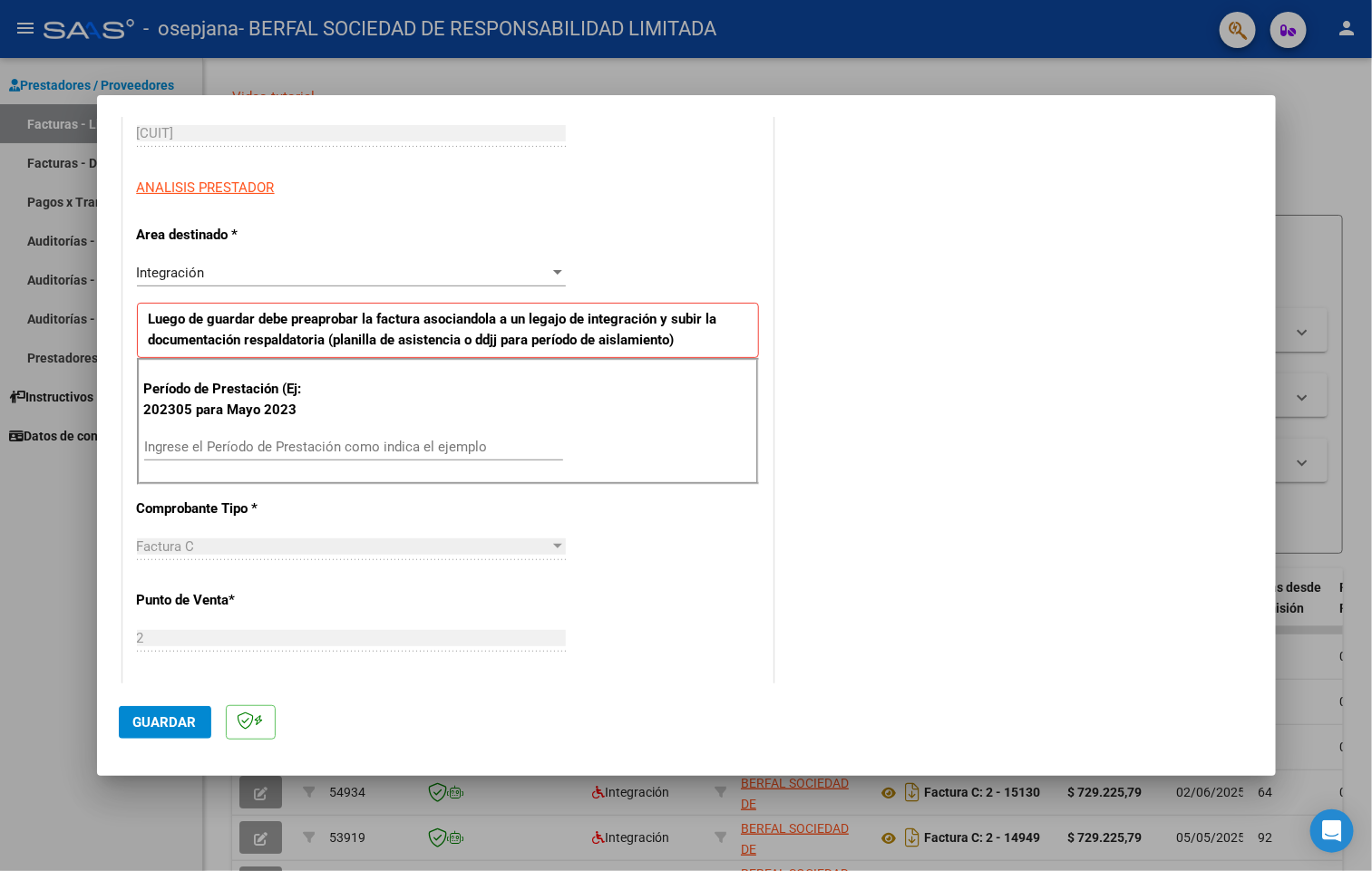 click on "Ingrese el Período de Prestación como indica el ejemplo" at bounding box center [354, 447] 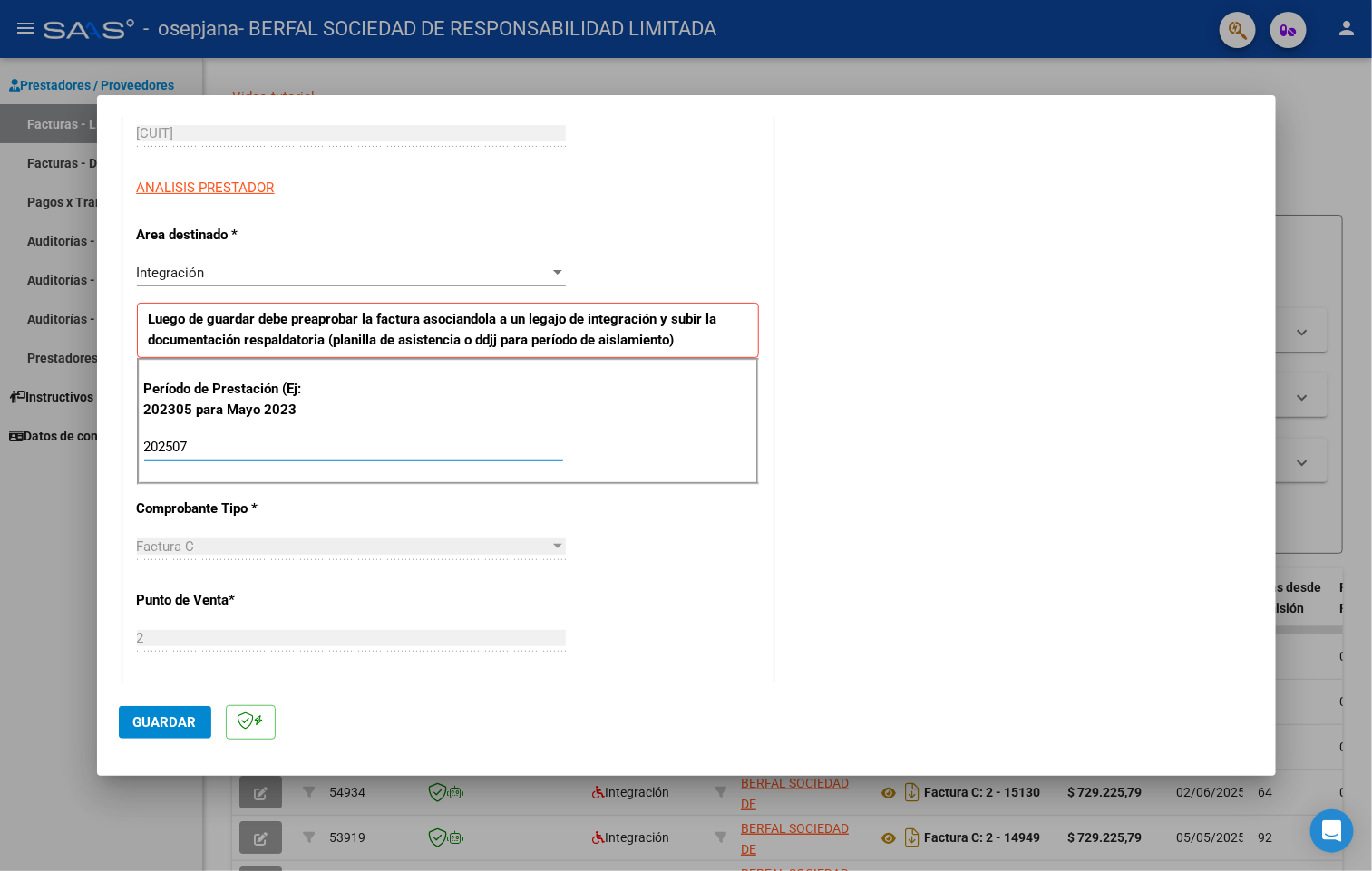 type on "202507" 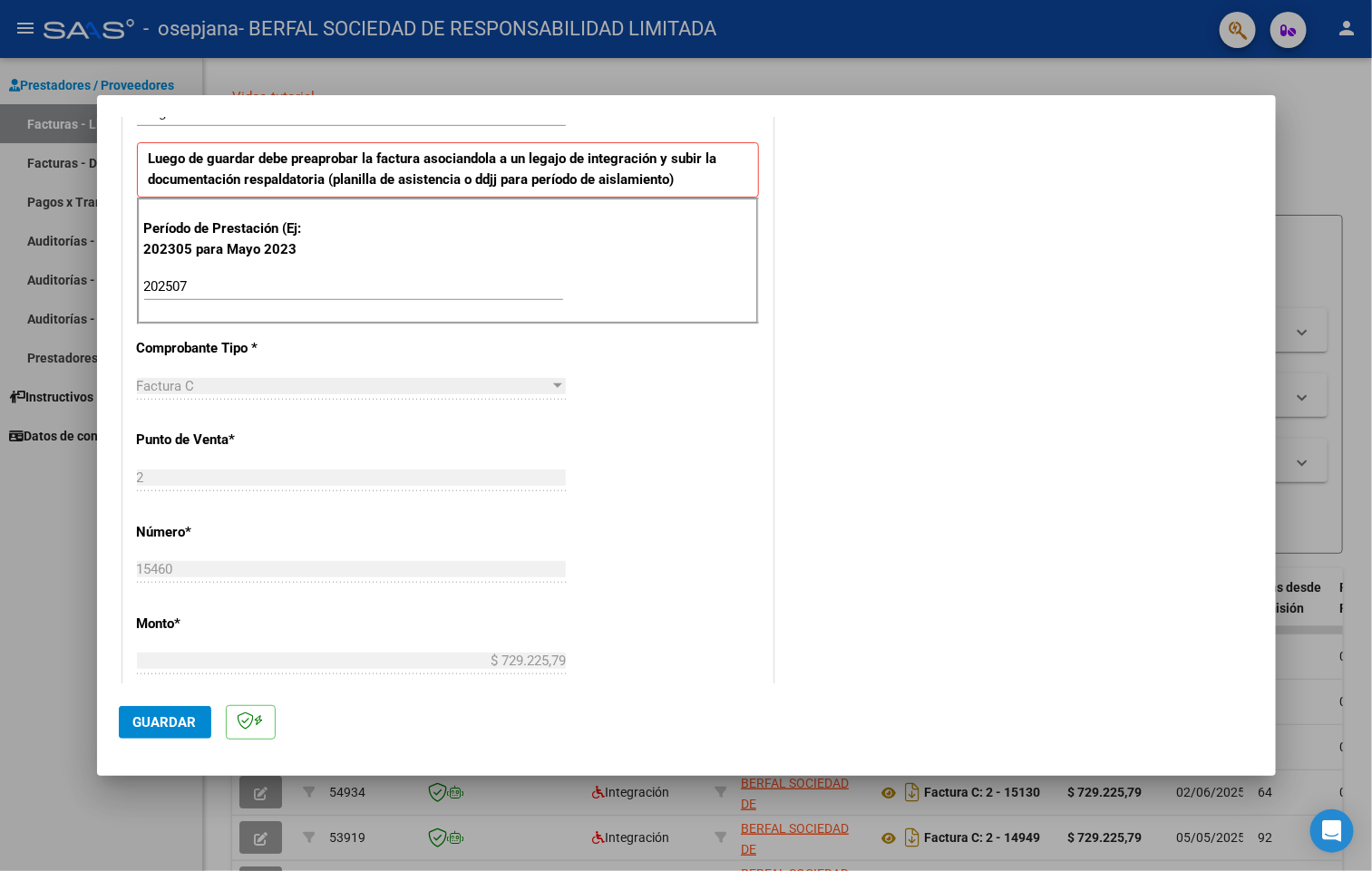 scroll, scrollTop: 636, scrollLeft: 0, axis: vertical 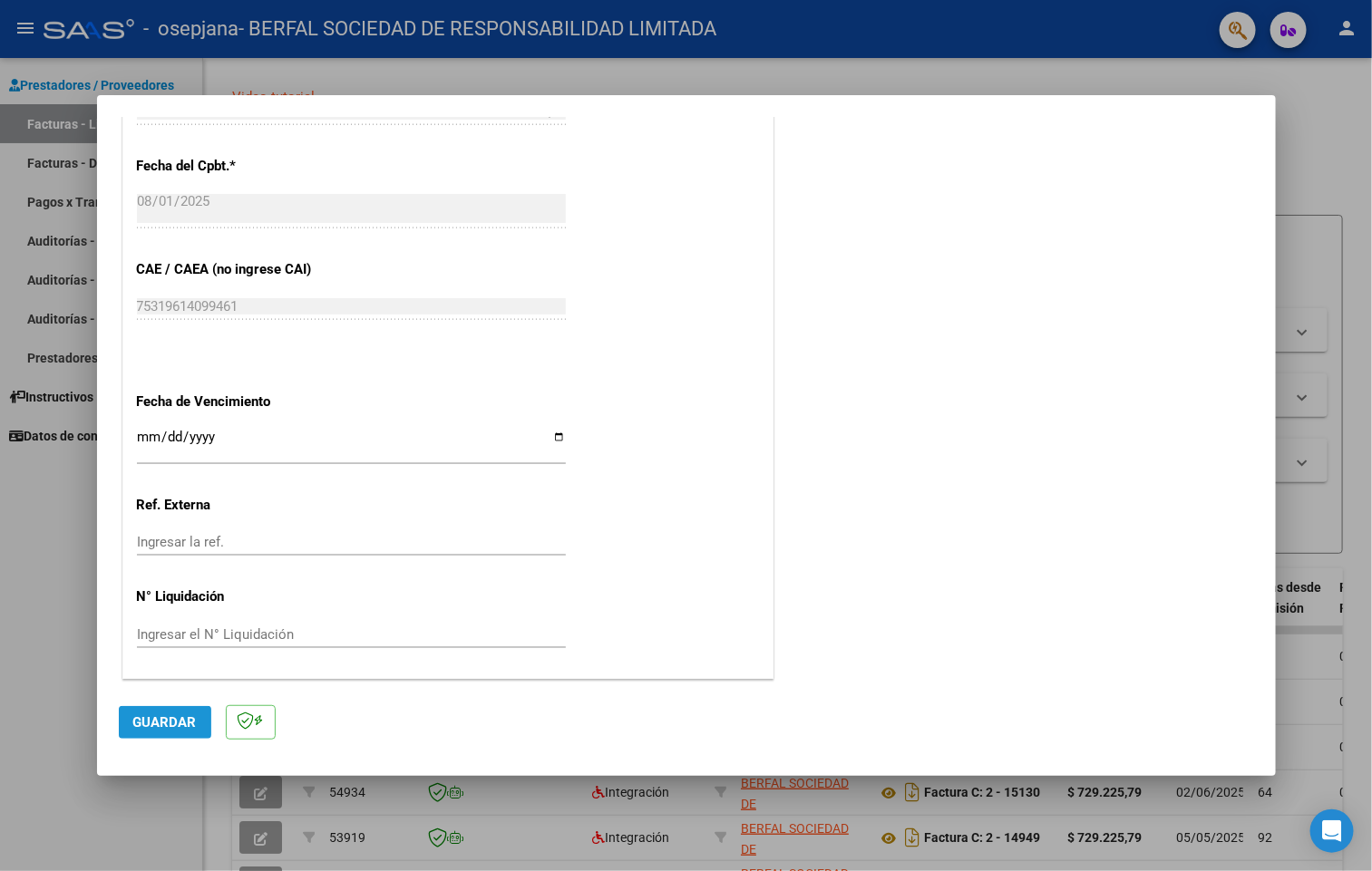click on "Guardar" 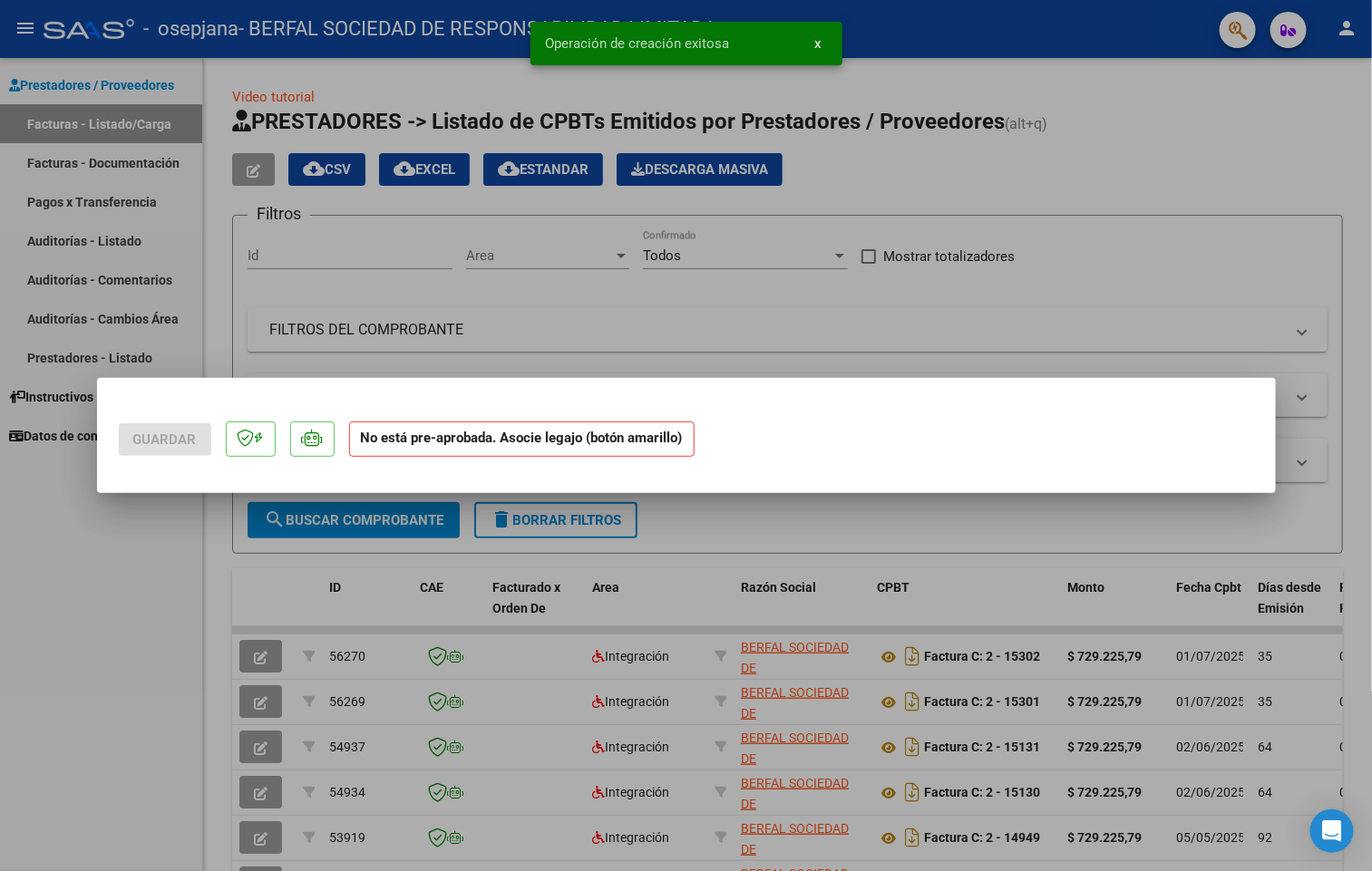 scroll, scrollTop: 0, scrollLeft: 0, axis: both 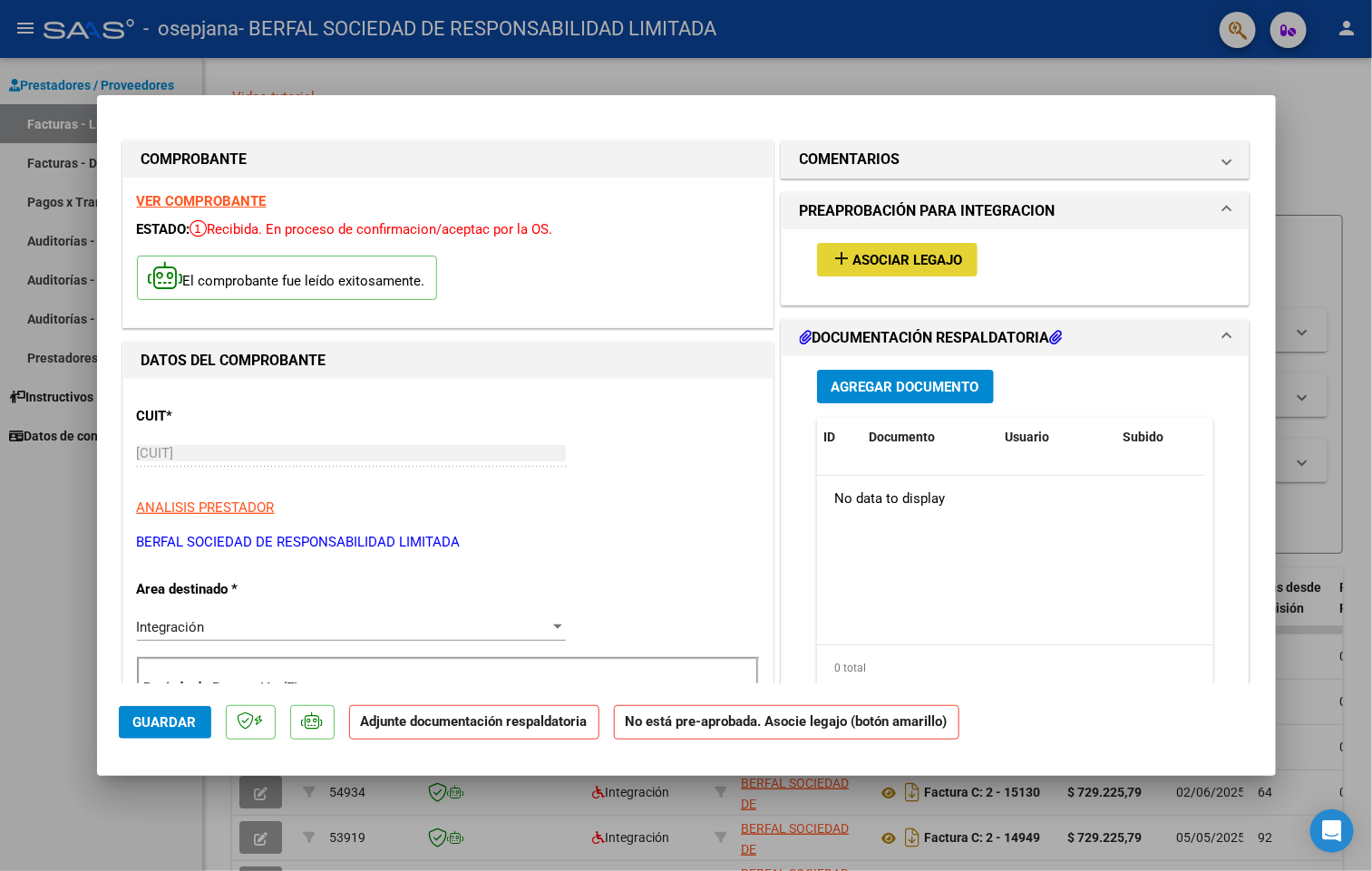click on "Asociar Legajo" at bounding box center (908, 260) 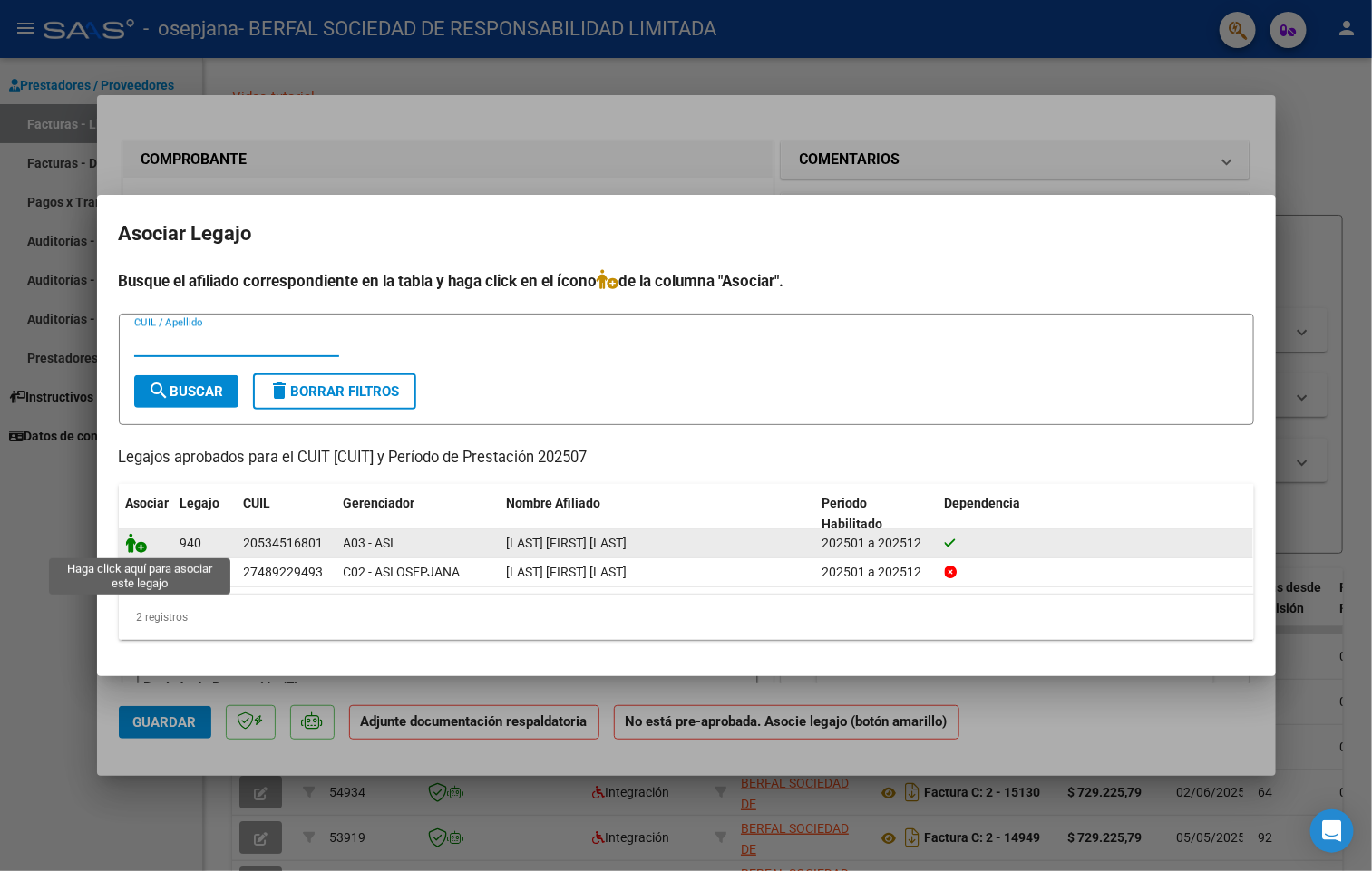 click 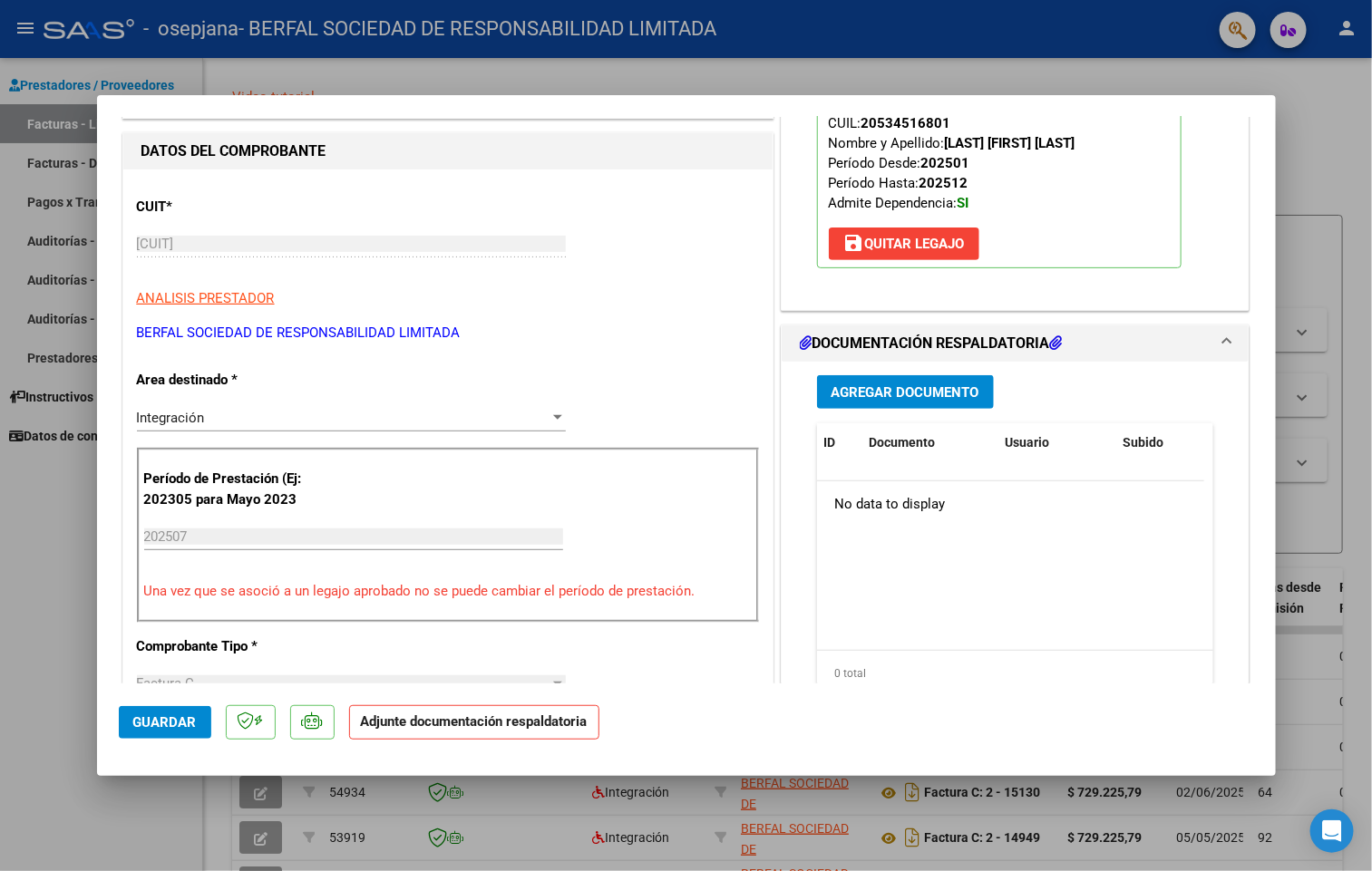 scroll, scrollTop: 256, scrollLeft: 0, axis: vertical 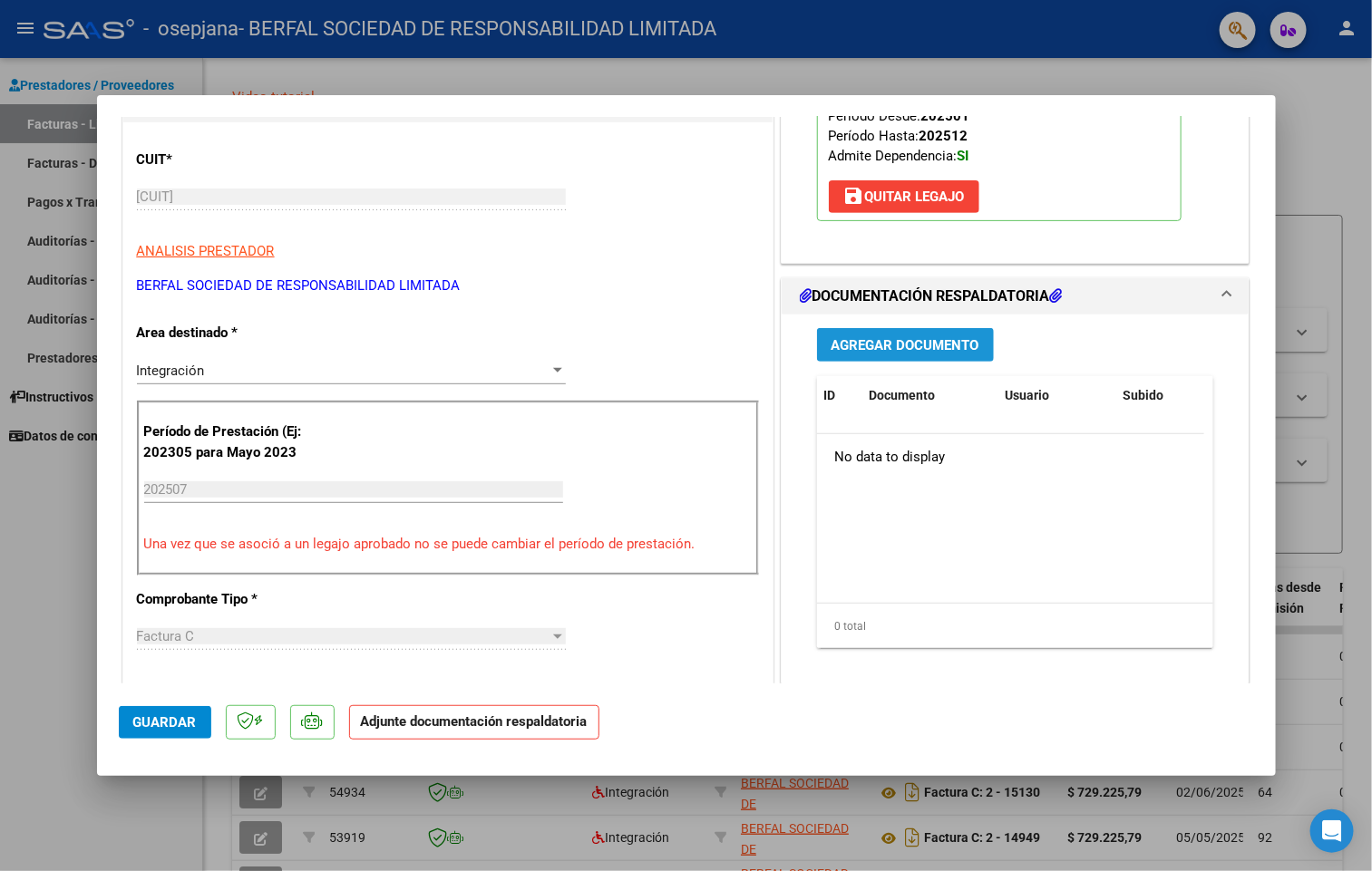 click on "Agregar Documento" at bounding box center [905, 345] 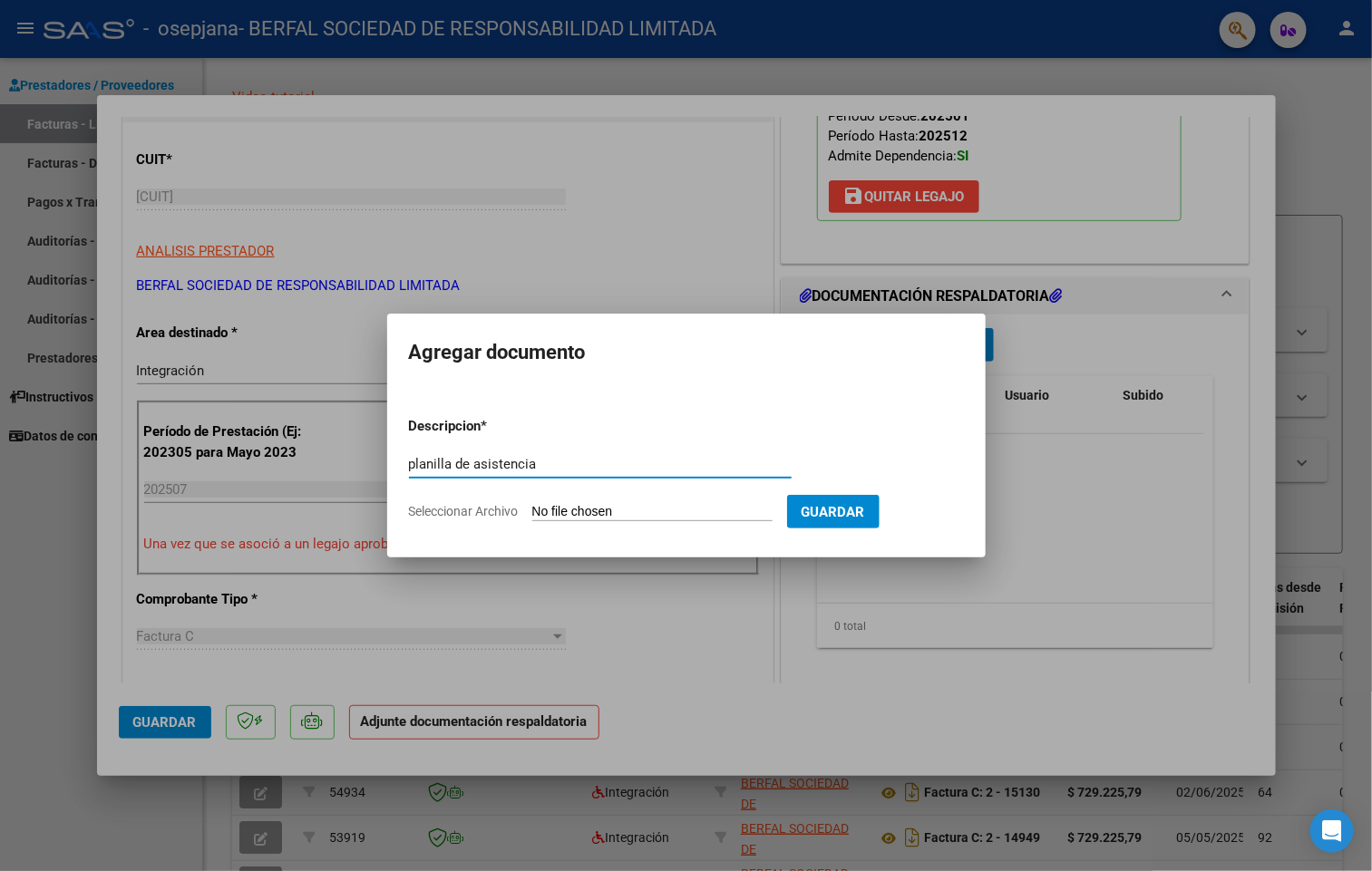 type on "planilla de asistencia" 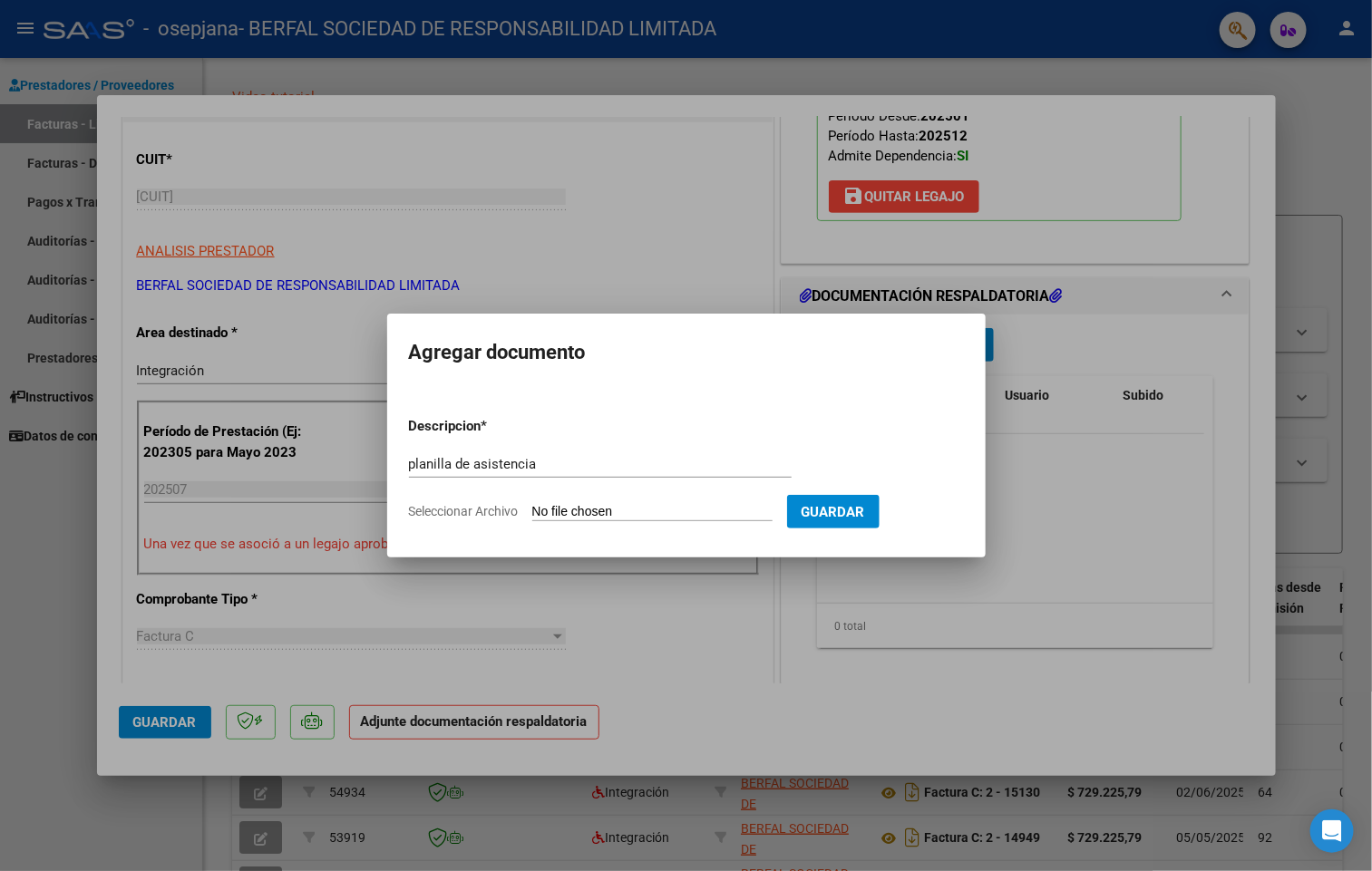 type on "C:\fakepath\Planilla de asistencia Julio 2025 Teran.pdf" 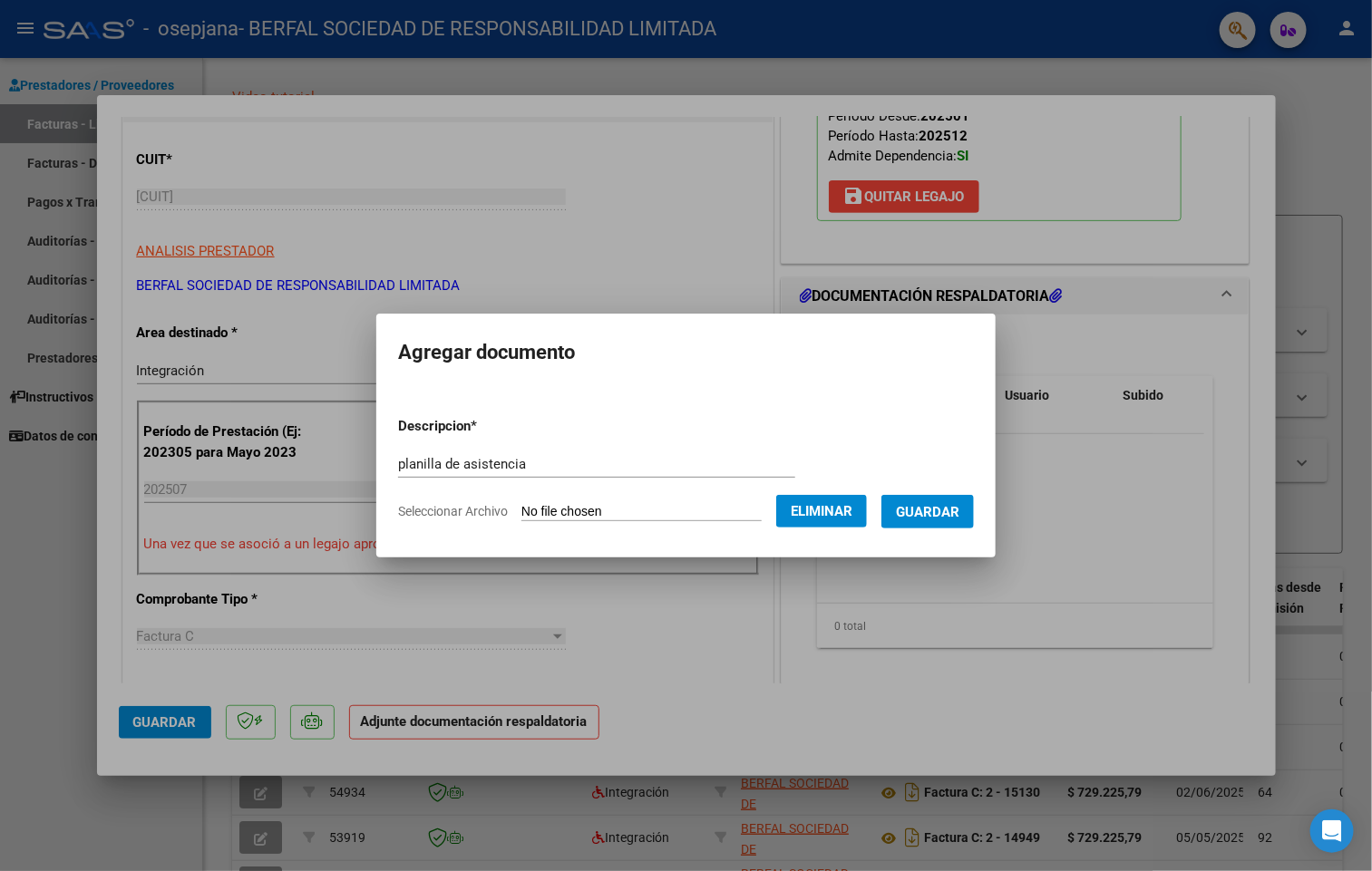 click on "Guardar" at bounding box center (928, 512) 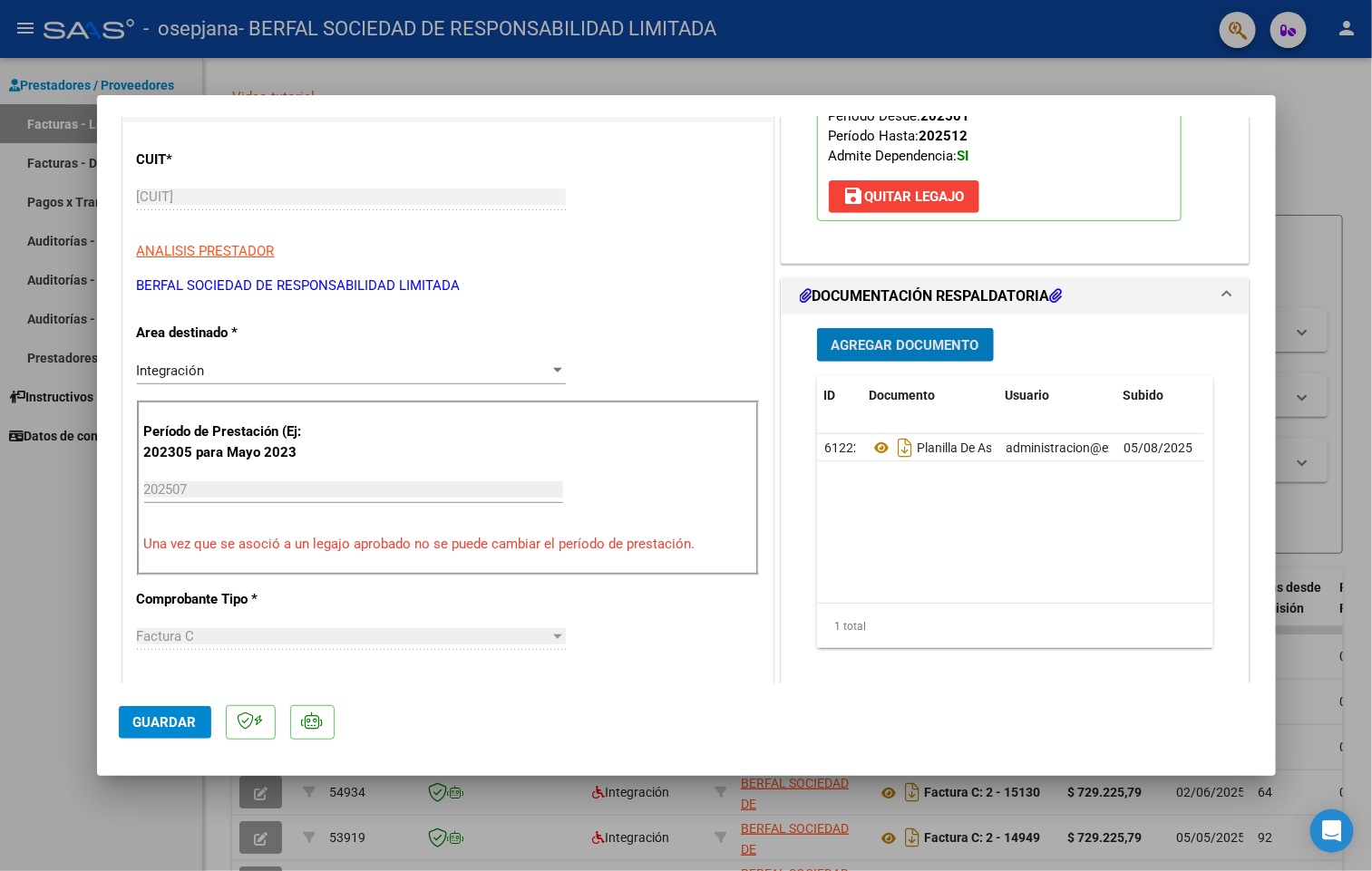 click on "Guardar" 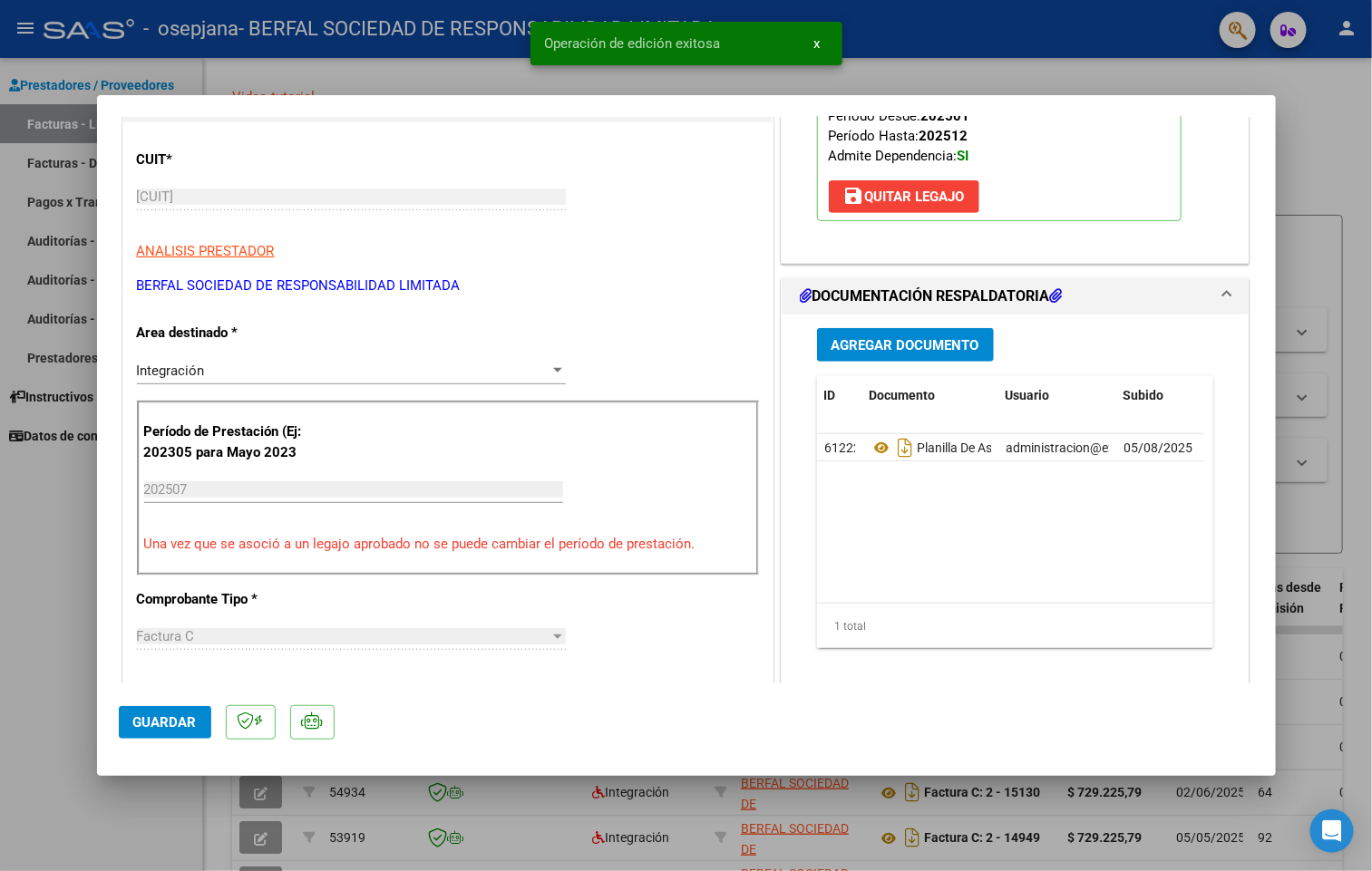 click at bounding box center (686, 435) 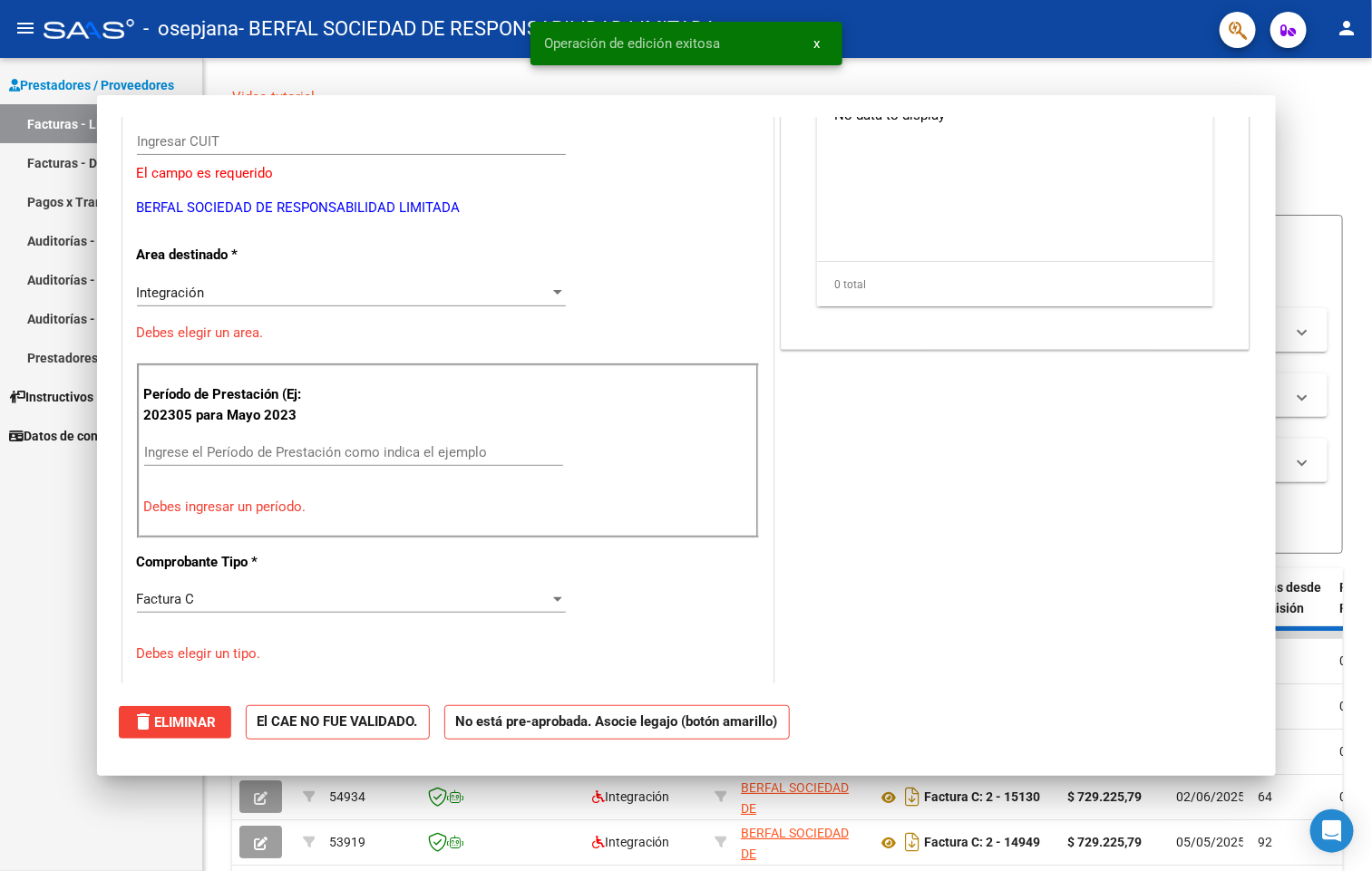 scroll, scrollTop: 0, scrollLeft: 0, axis: both 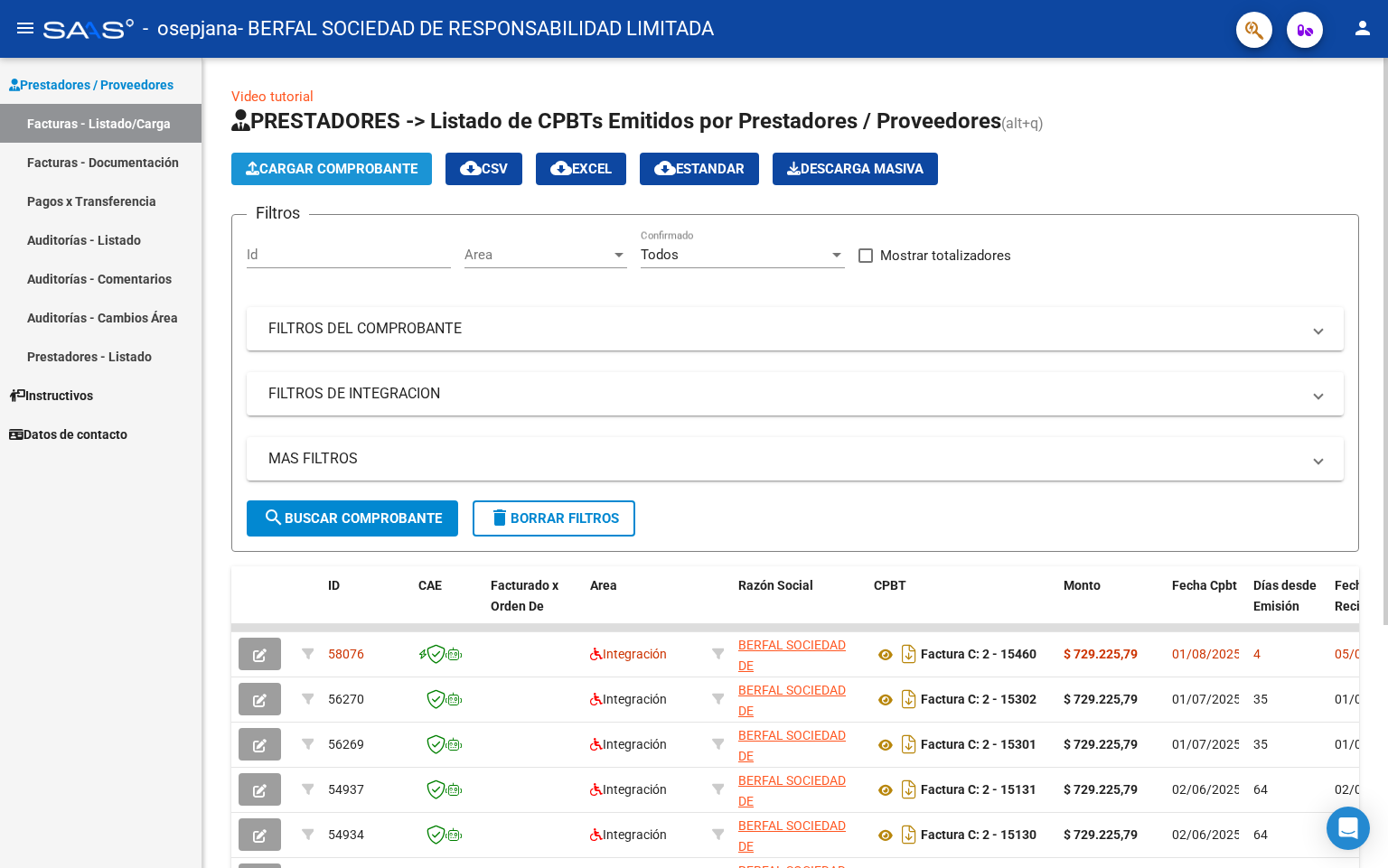 click on "Cargar Comprobante" 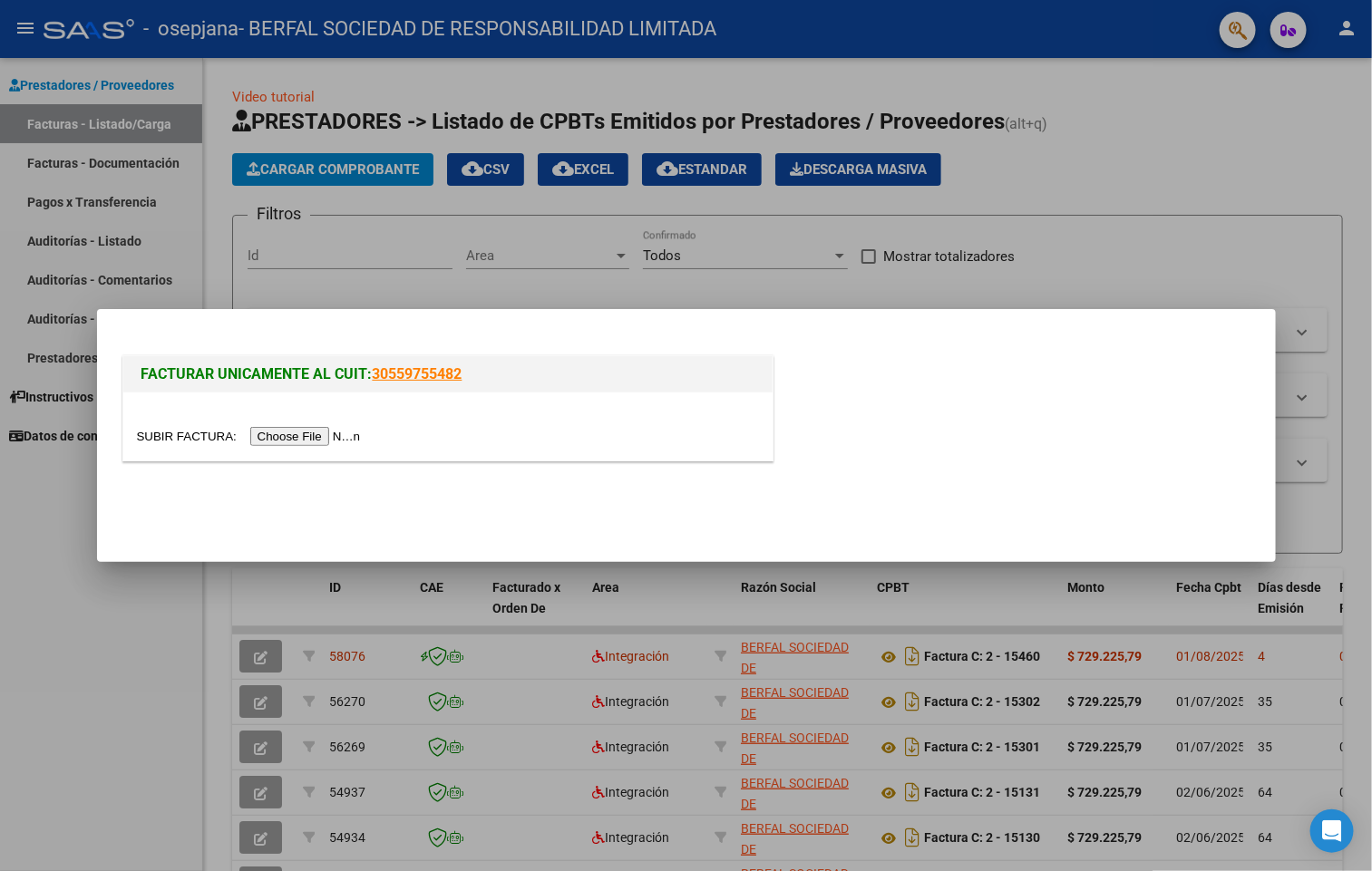 click at bounding box center [251, 436] 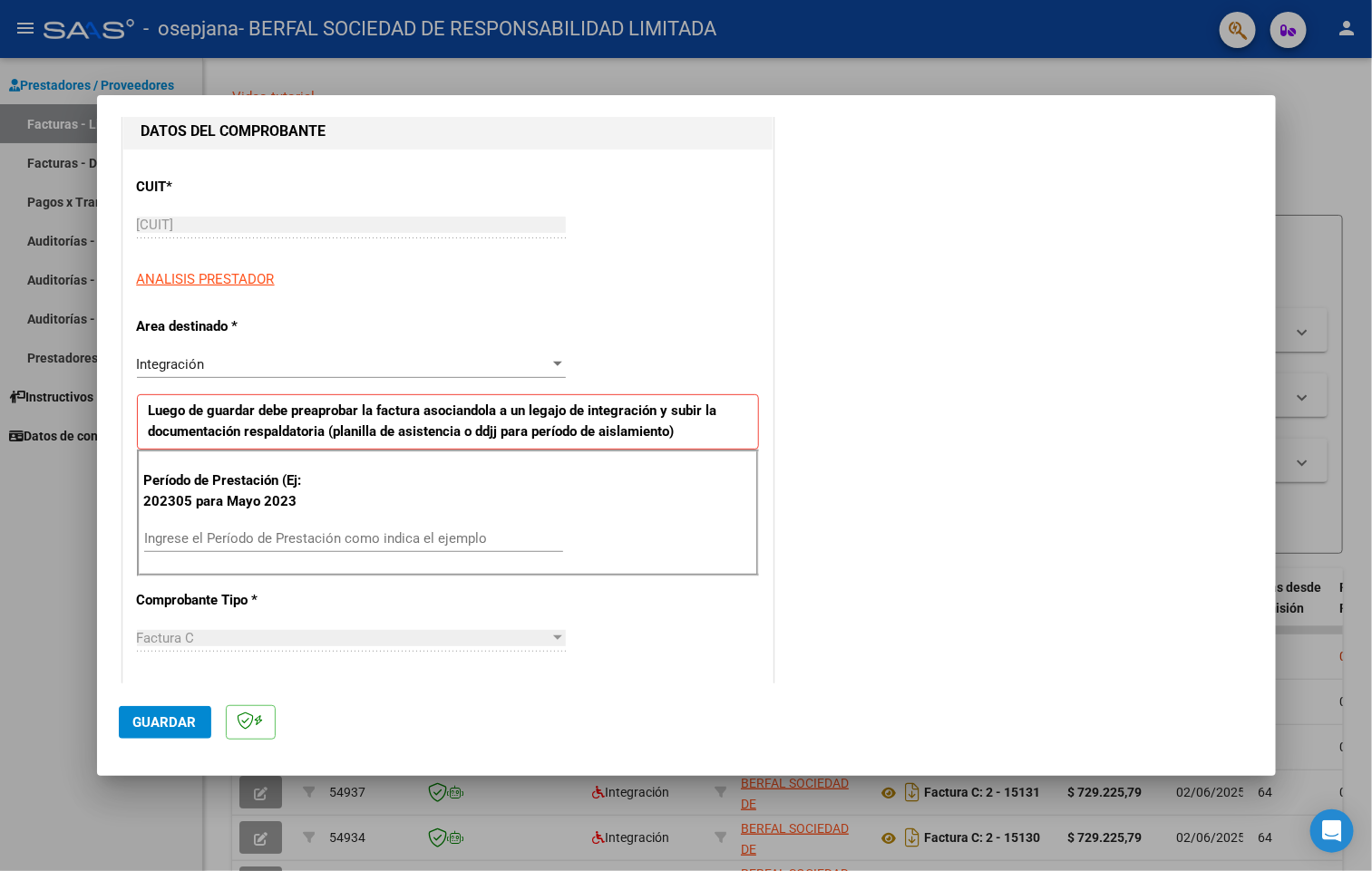 scroll, scrollTop: 285, scrollLeft: 0, axis: vertical 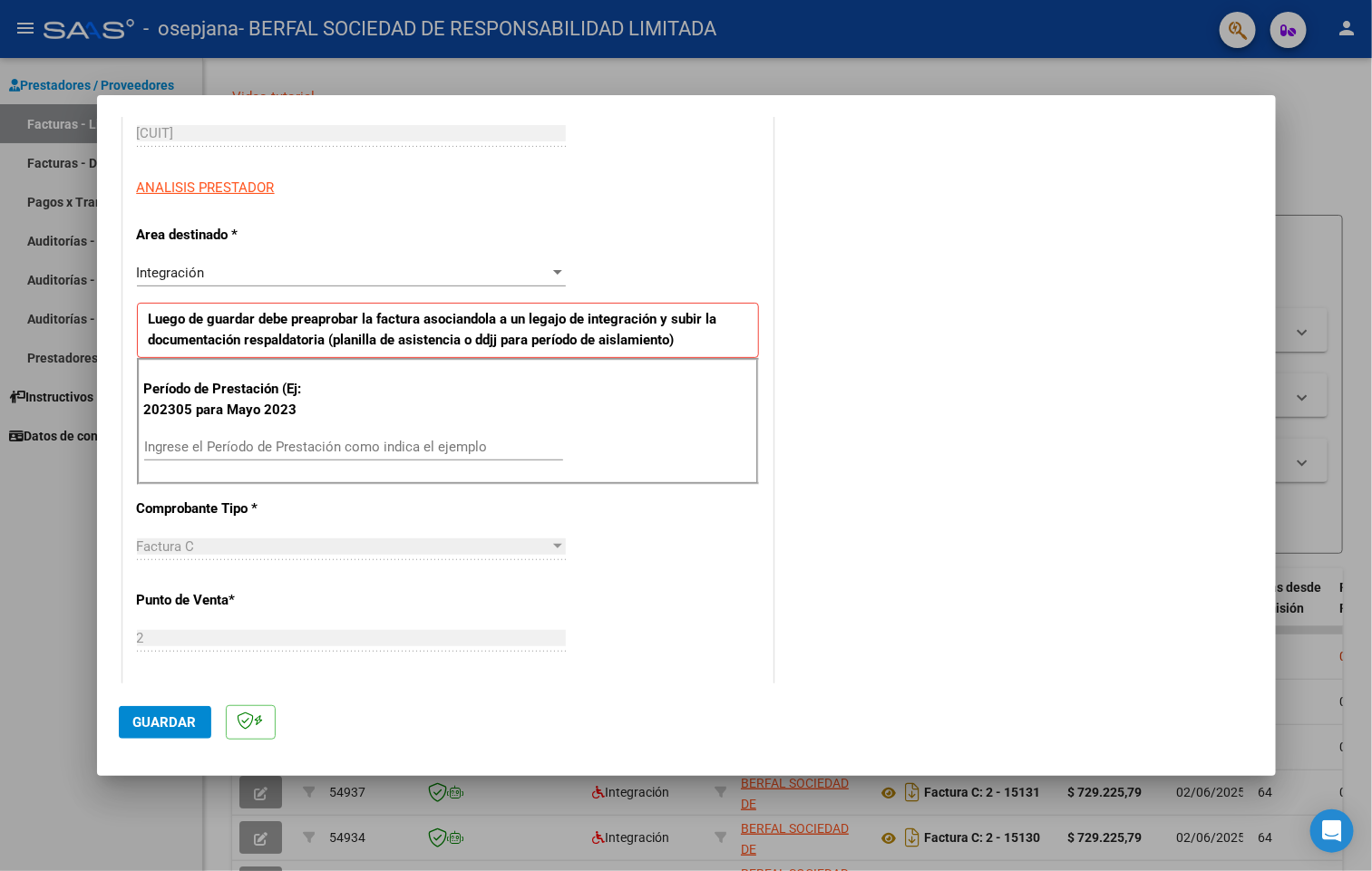 click on "Ingrese el Período de Prestación como indica el ejemplo" at bounding box center [354, 447] 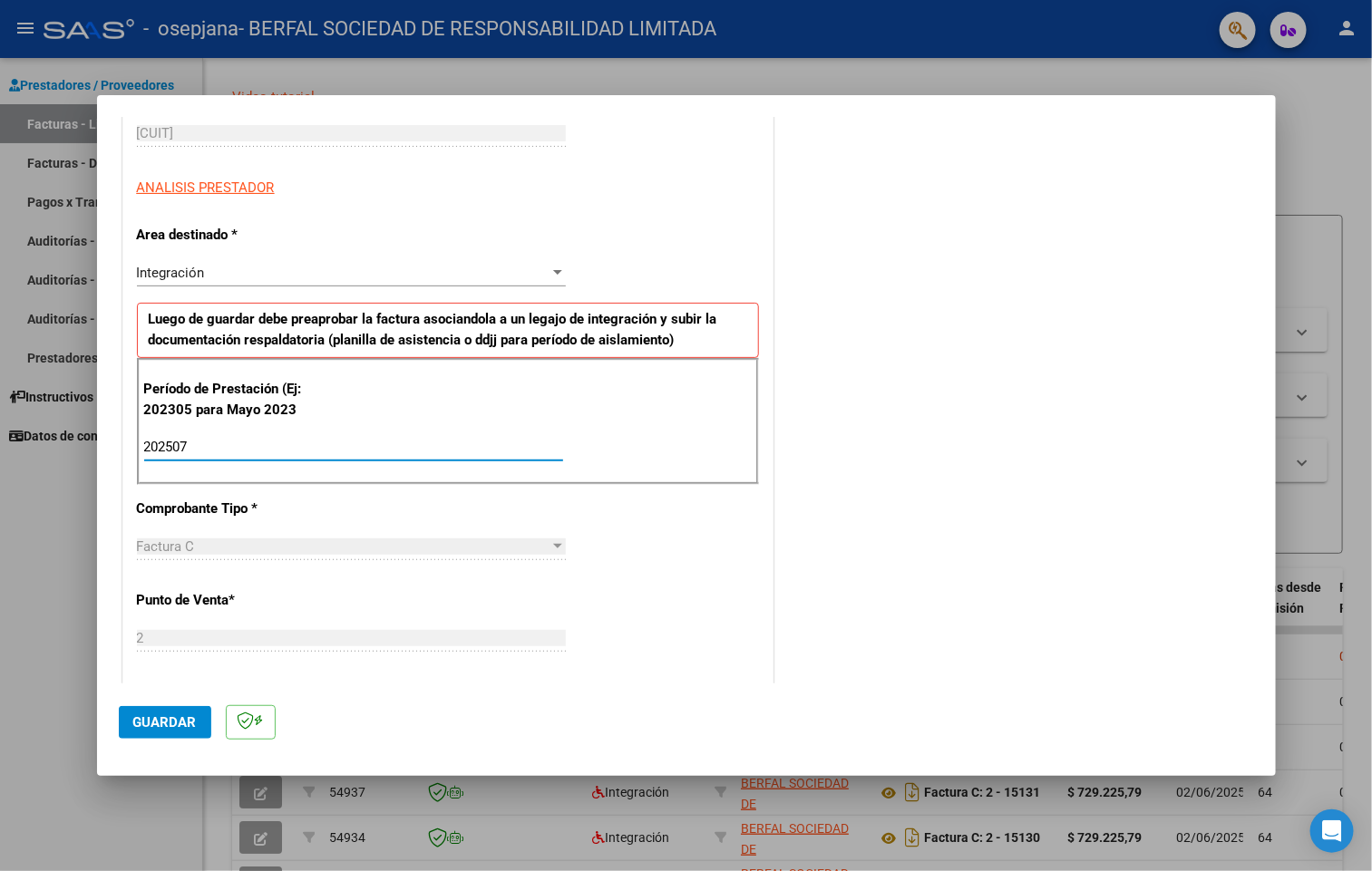 type on "202507" 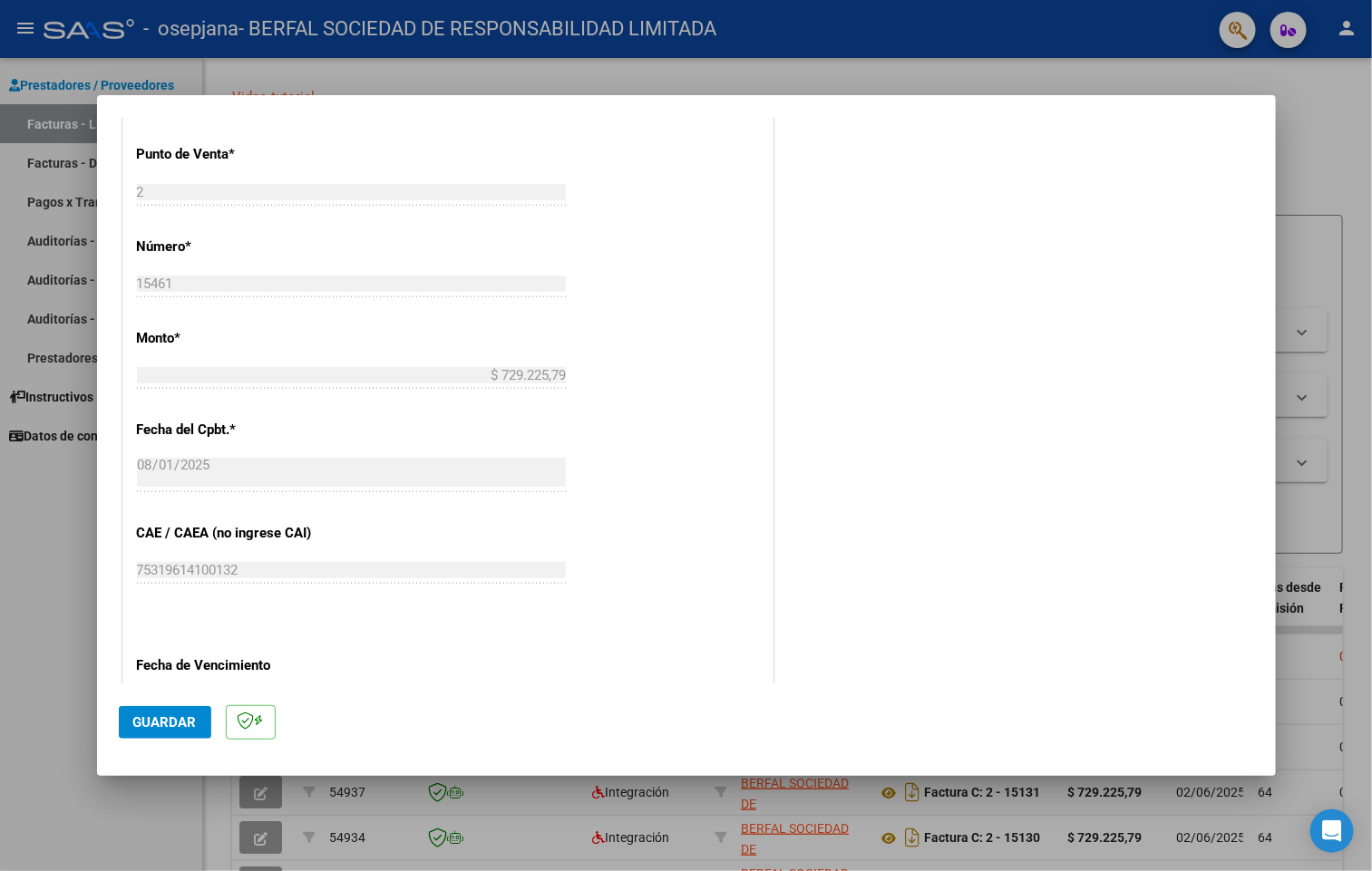 scroll, scrollTop: 740, scrollLeft: 0, axis: vertical 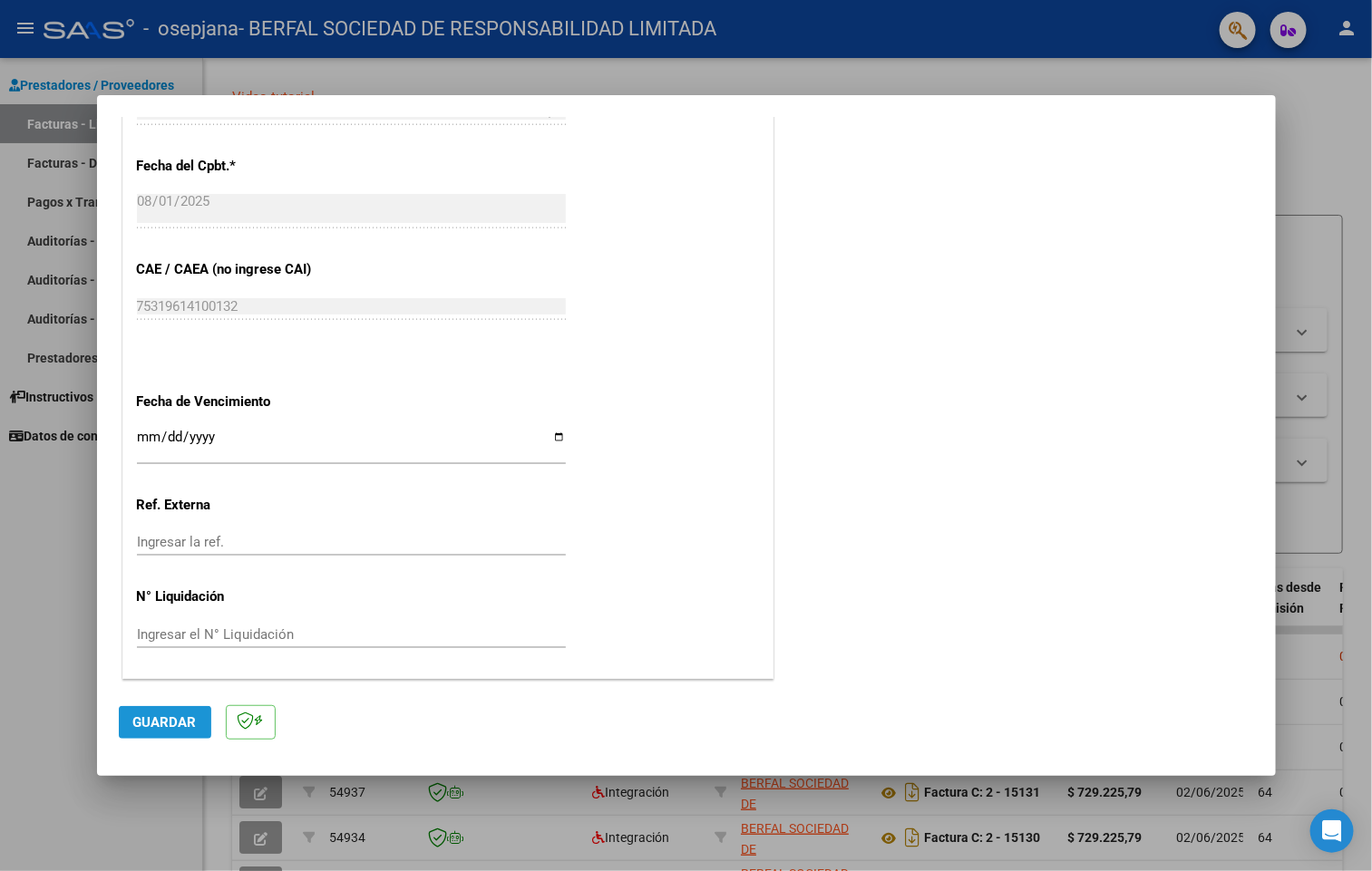 click on "Guardar" 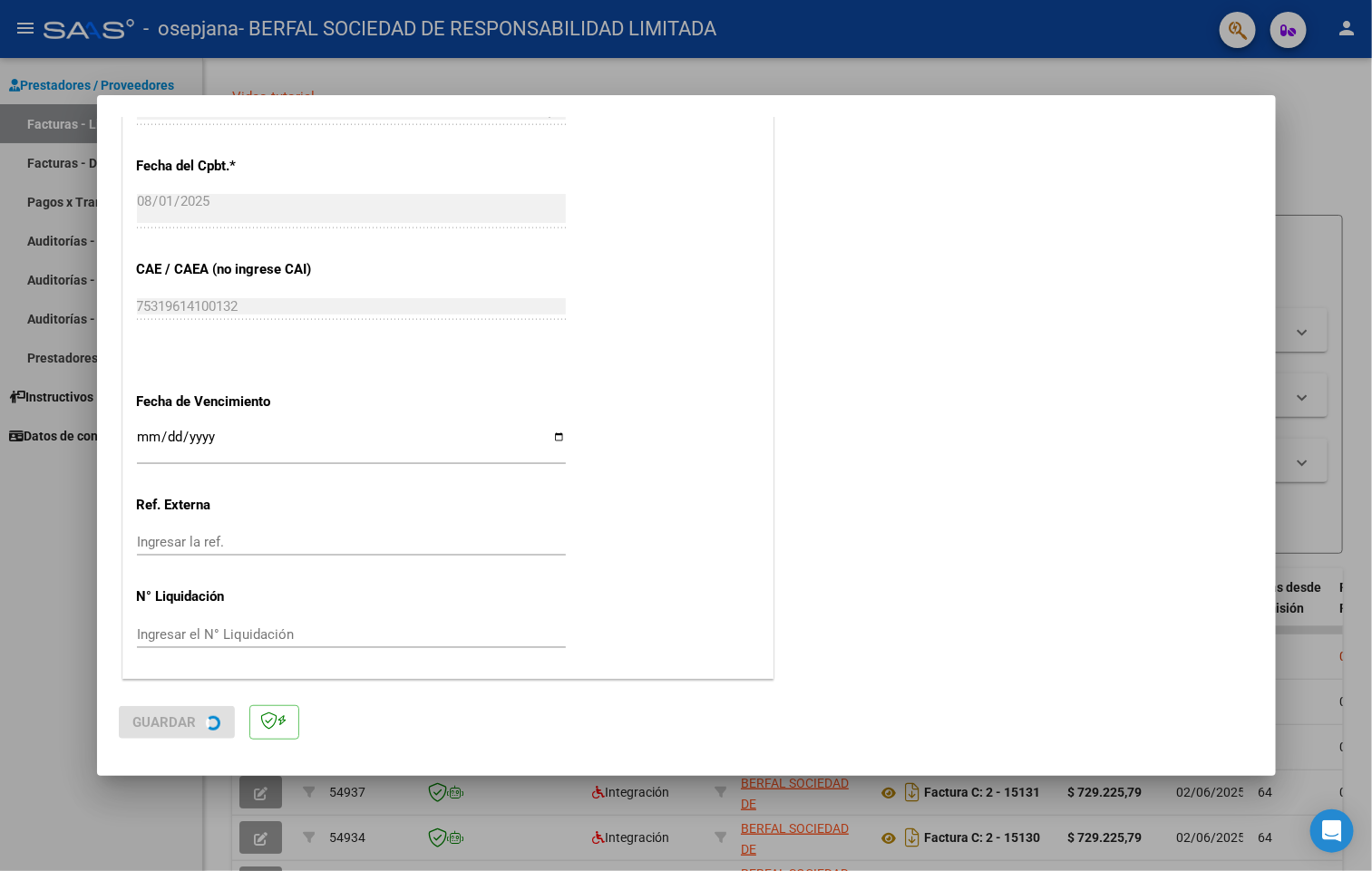 scroll, scrollTop: 0, scrollLeft: 0, axis: both 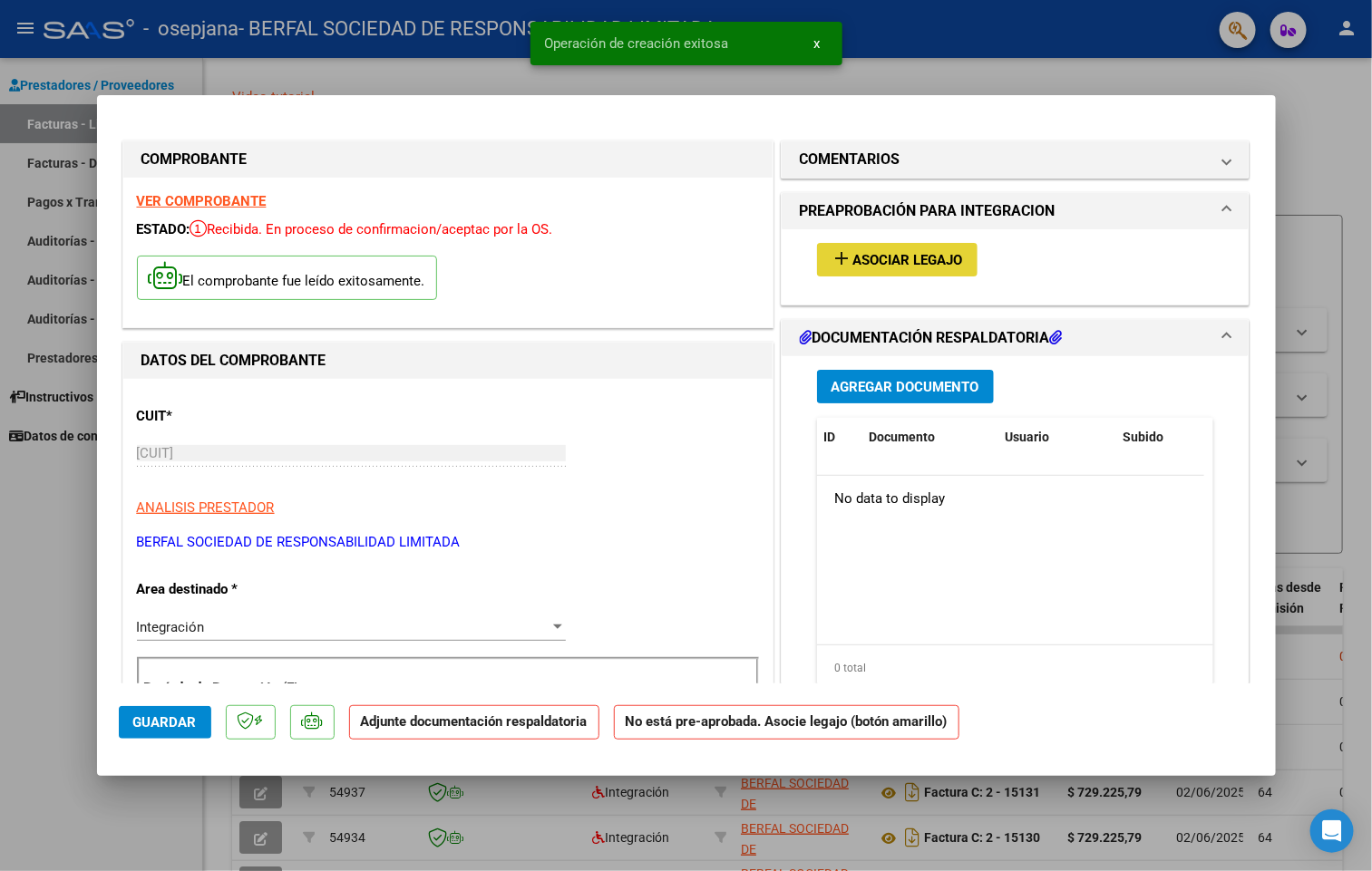 click on "Asociar Legajo" at bounding box center [908, 260] 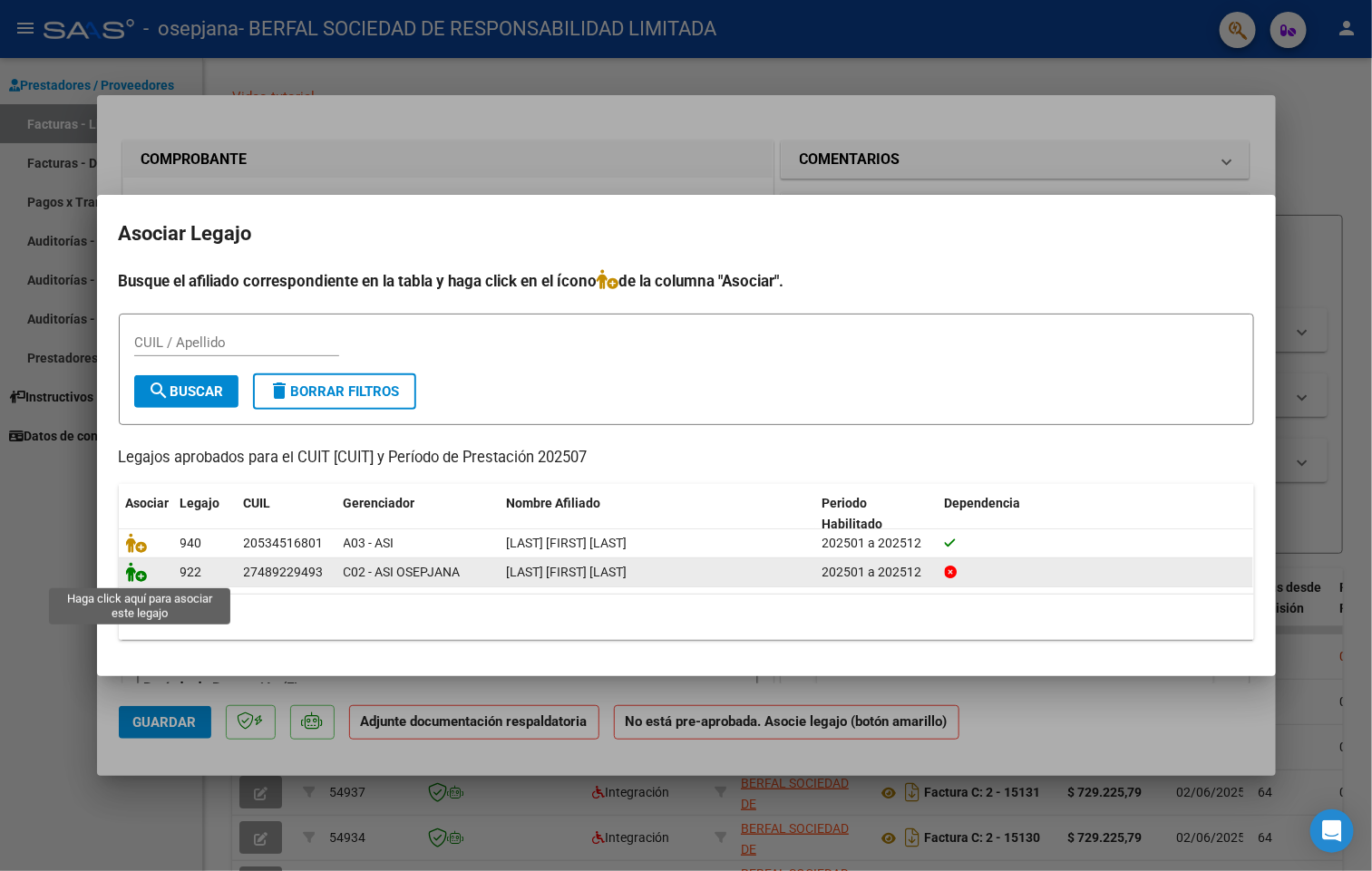 click 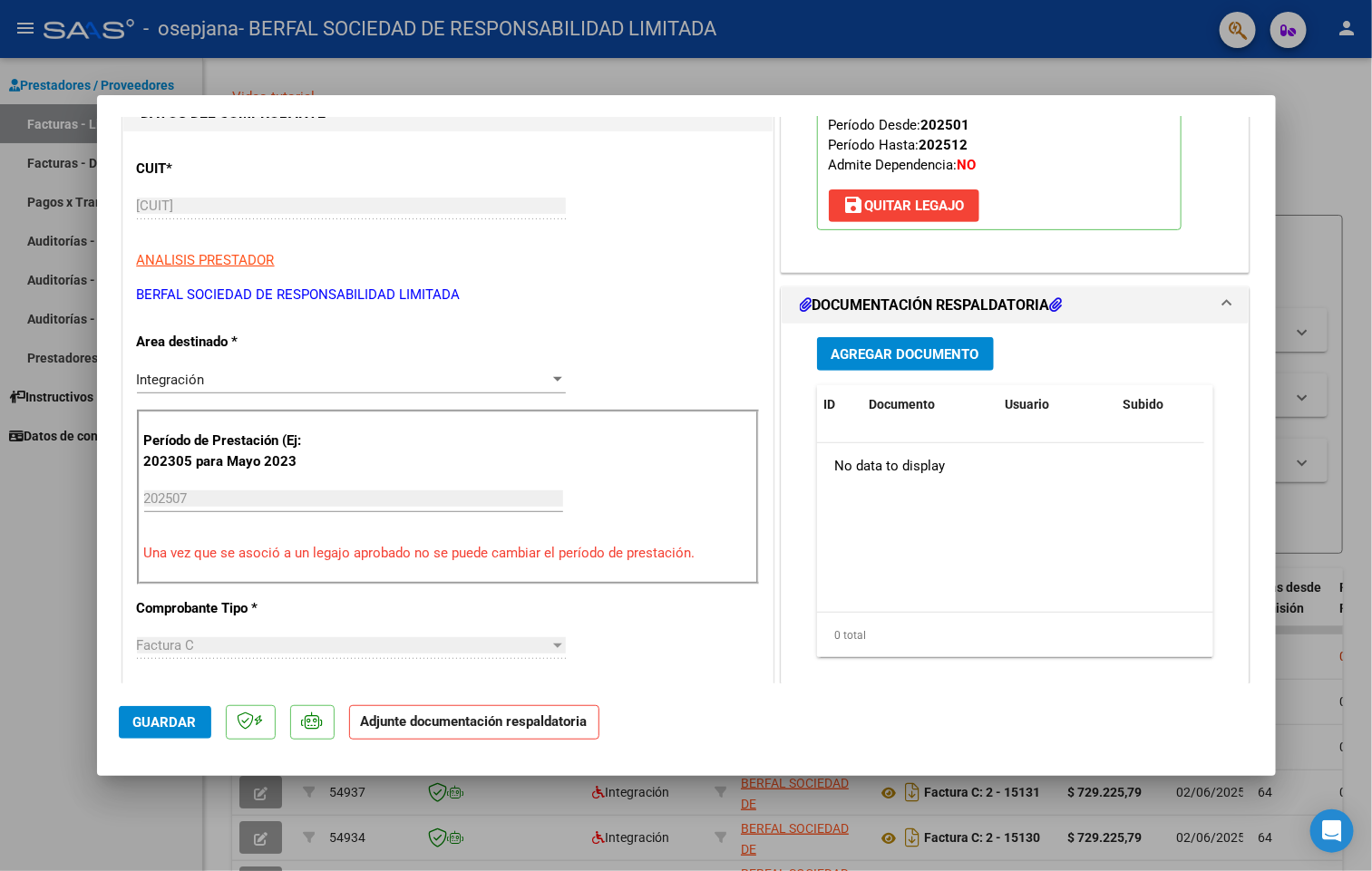 scroll, scrollTop: 307, scrollLeft: 0, axis: vertical 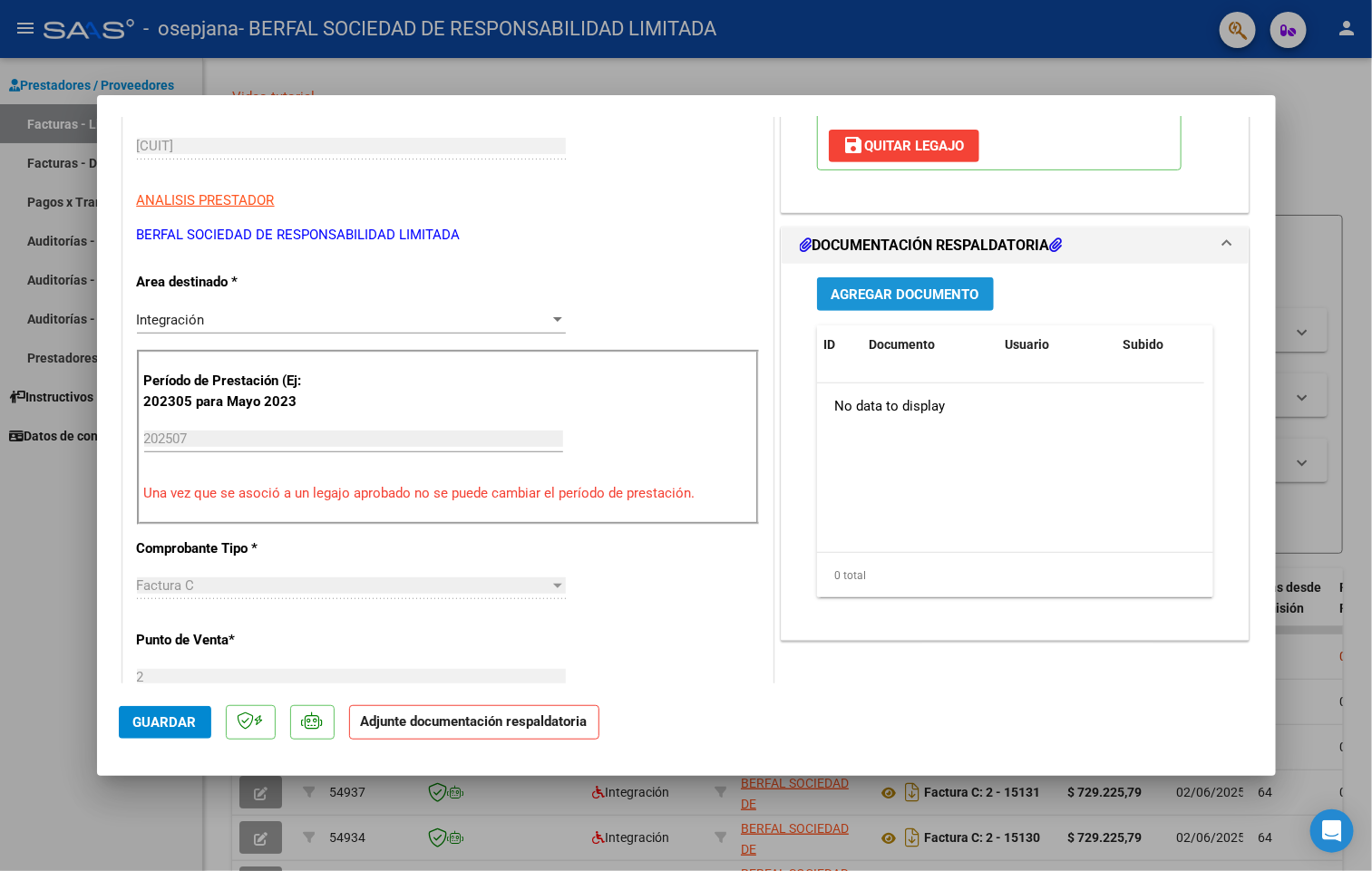click on "Agregar Documento" at bounding box center (905, 295) 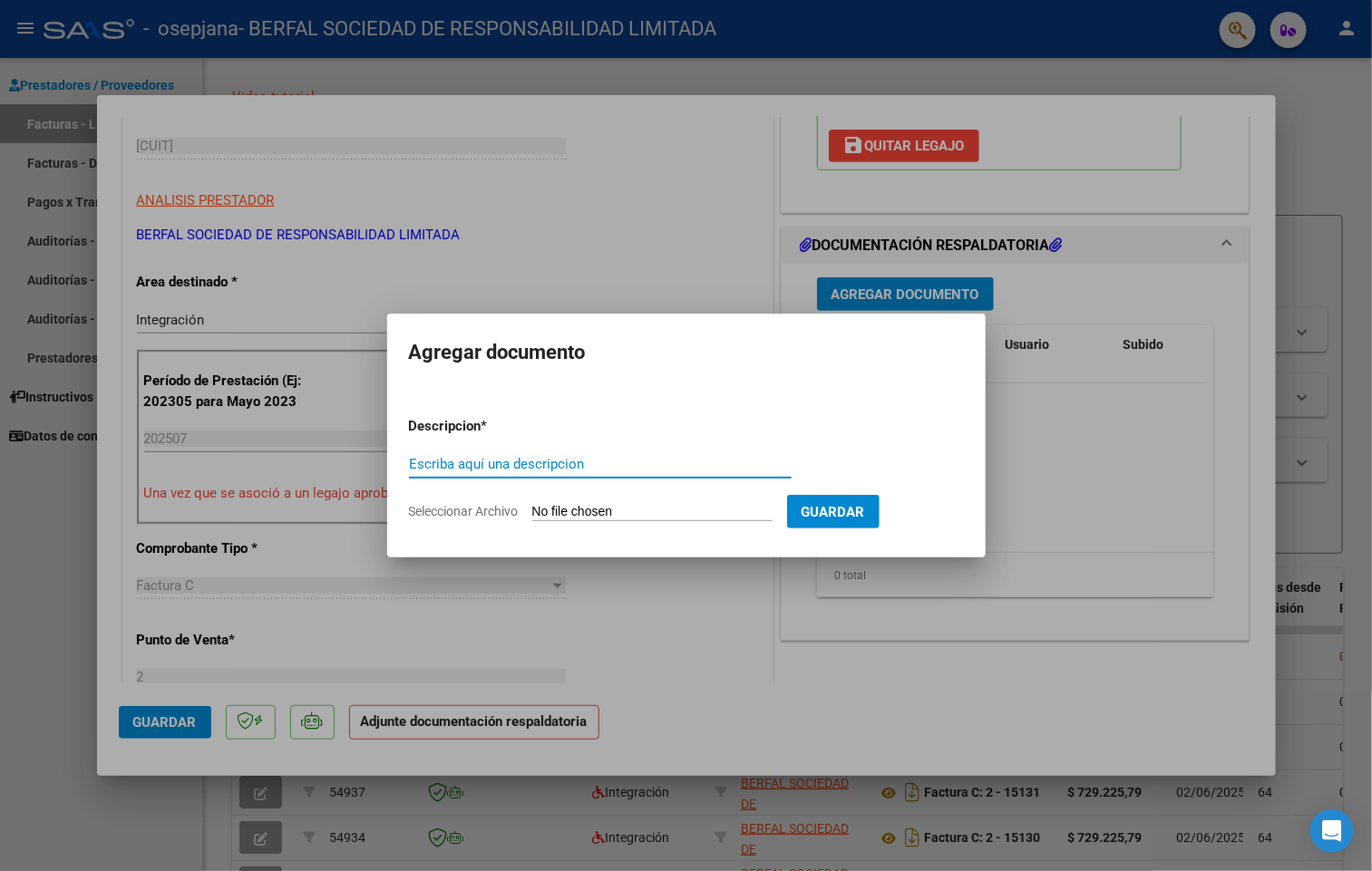 type on "O" 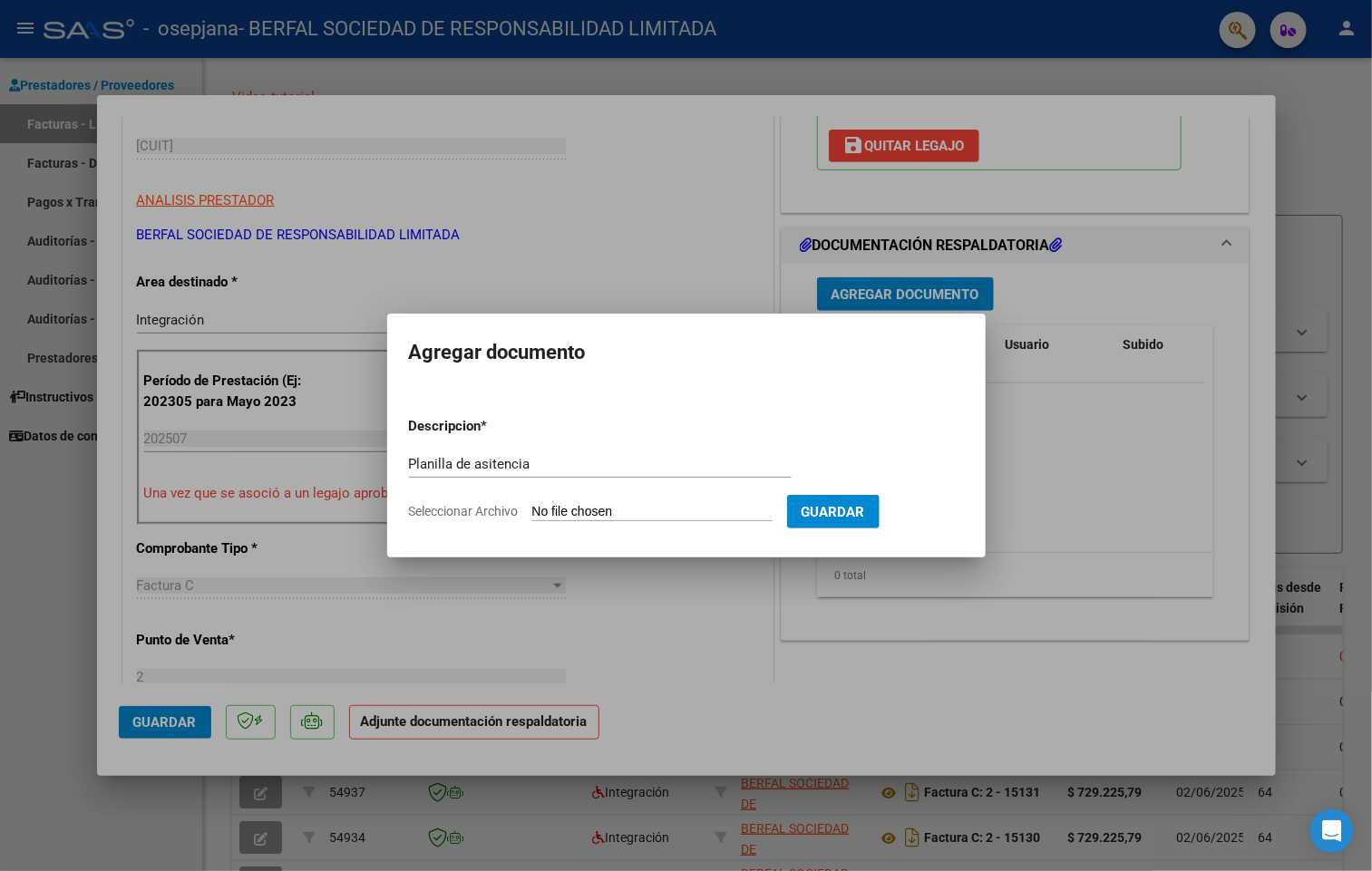 click on "Seleccionar Archivo" at bounding box center [652, 512] 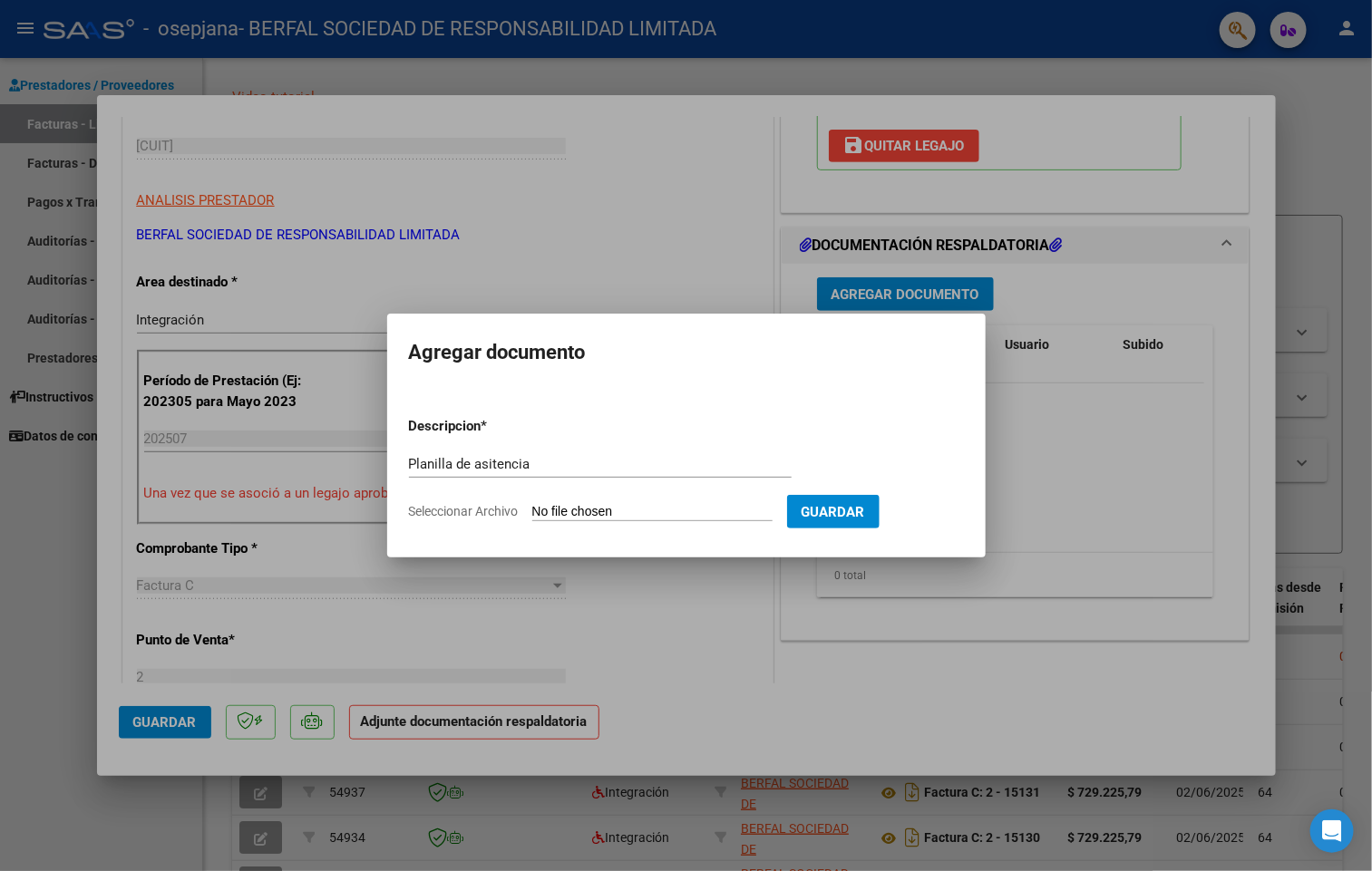 click on "Planilla de asitencia" at bounding box center [600, 464] 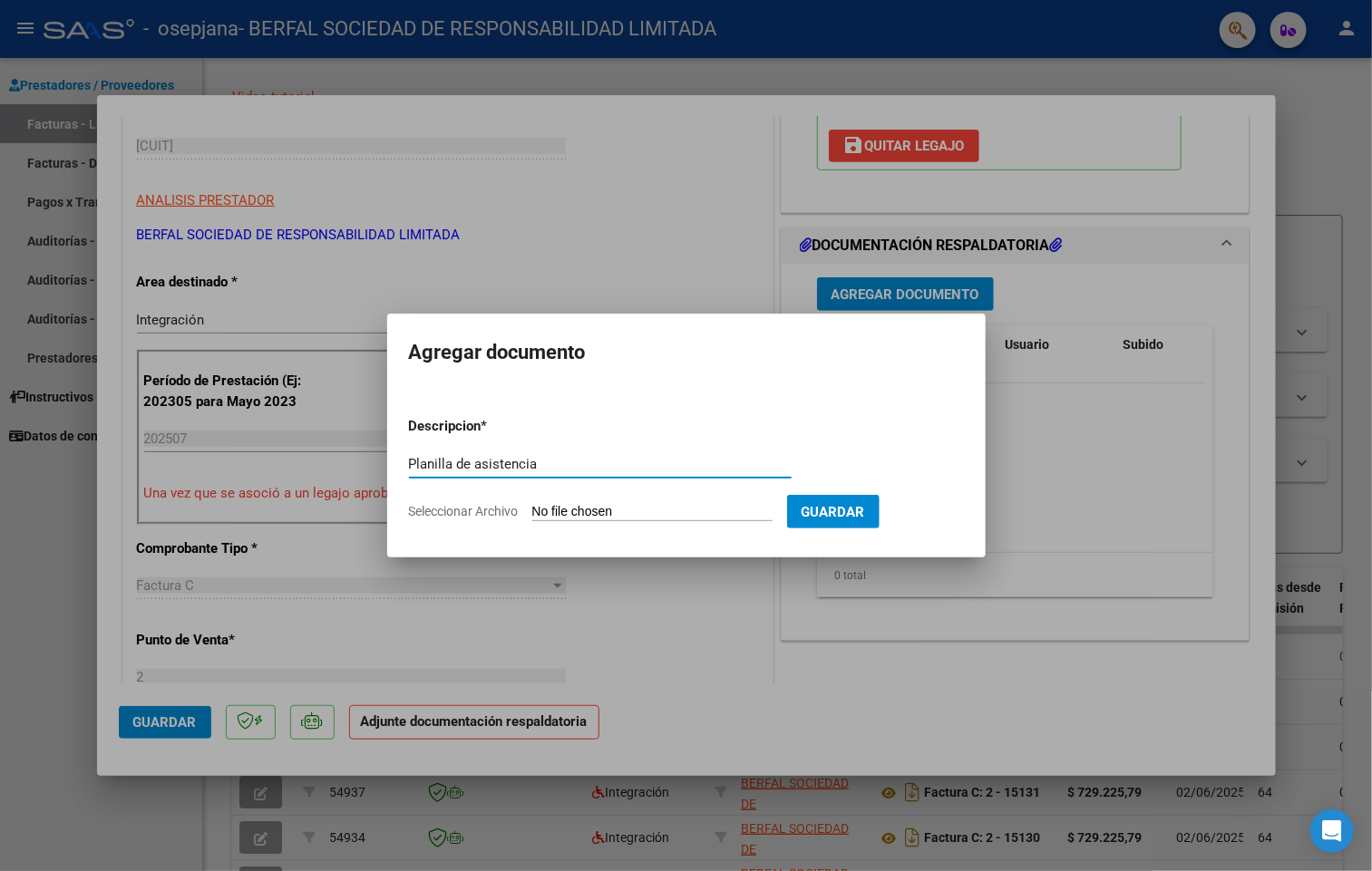type on "Planilla de asistencia" 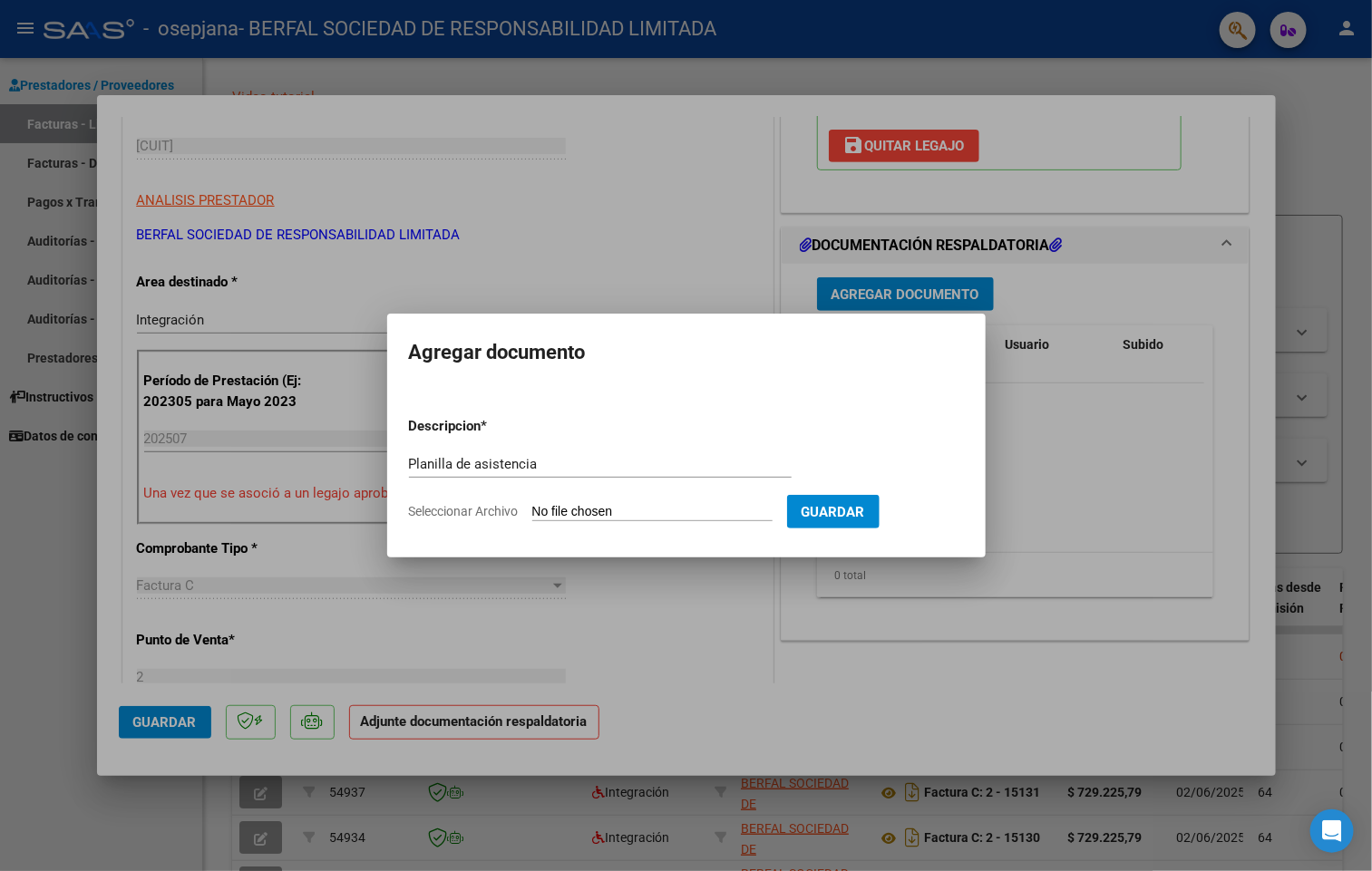 type on "C:\fakepath\Planilla de asistencia Julio 2025 Torres Emilse.pdf" 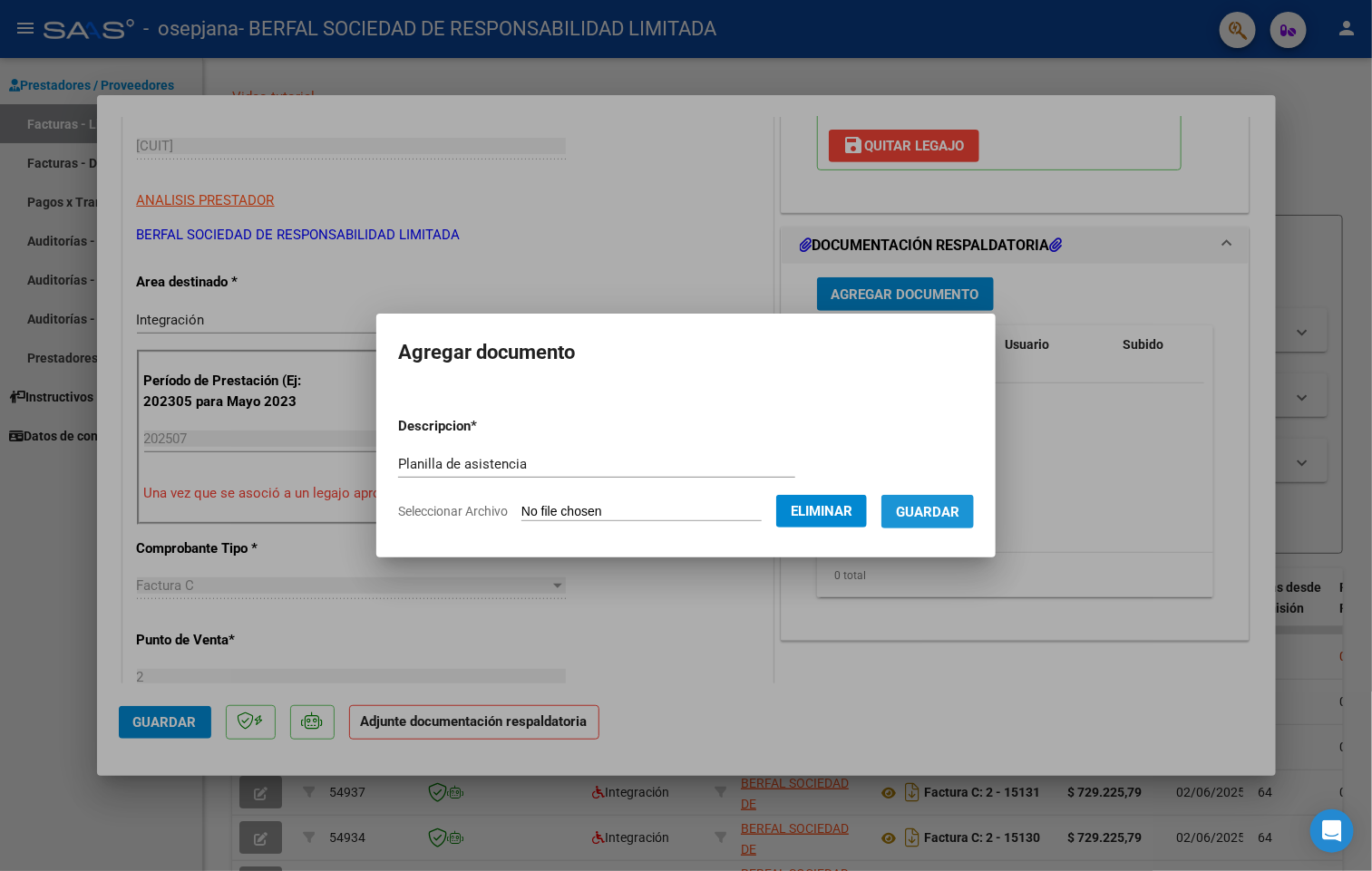 click on "Guardar" at bounding box center [928, 511] 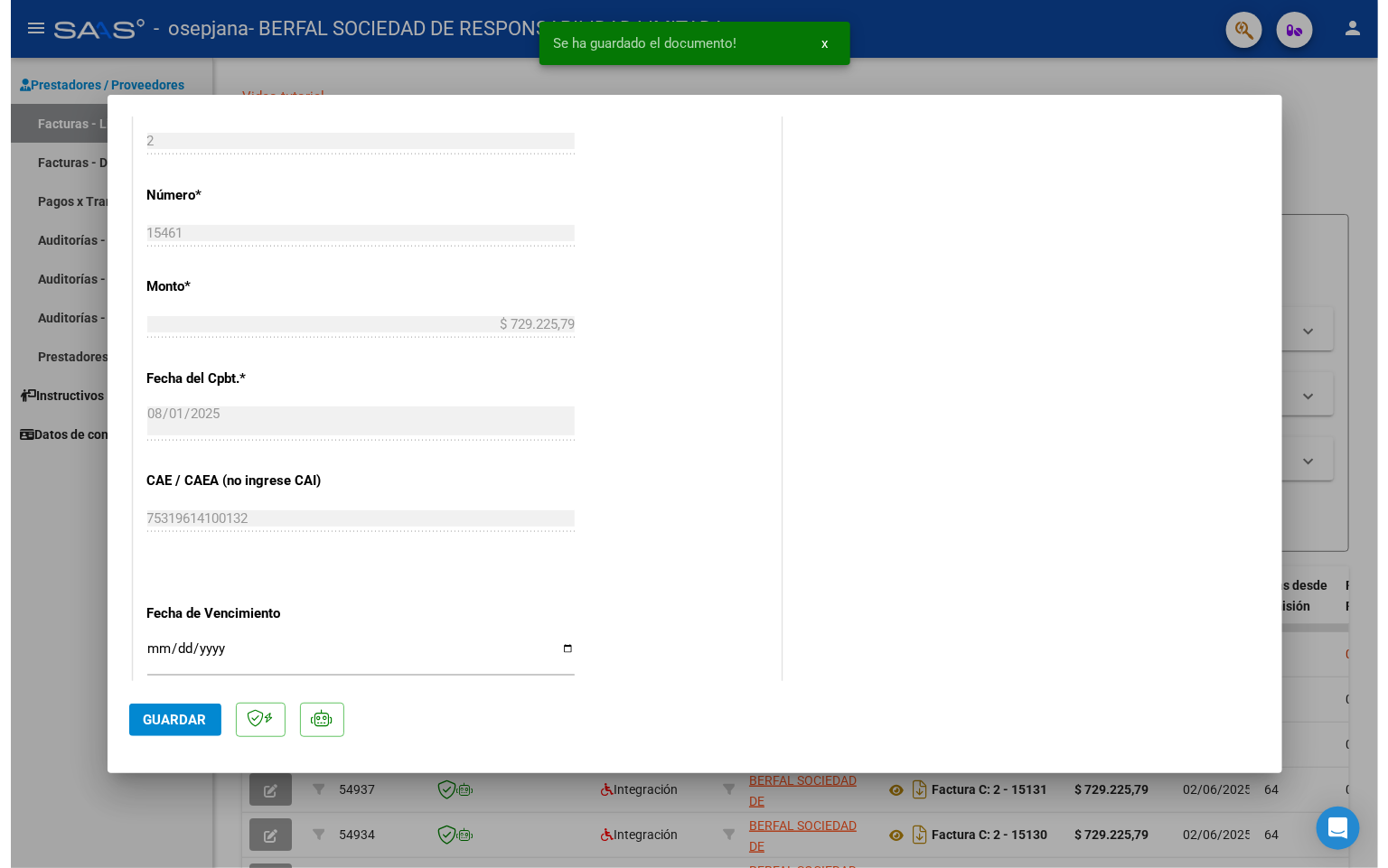 scroll, scrollTop: 1057, scrollLeft: 0, axis: vertical 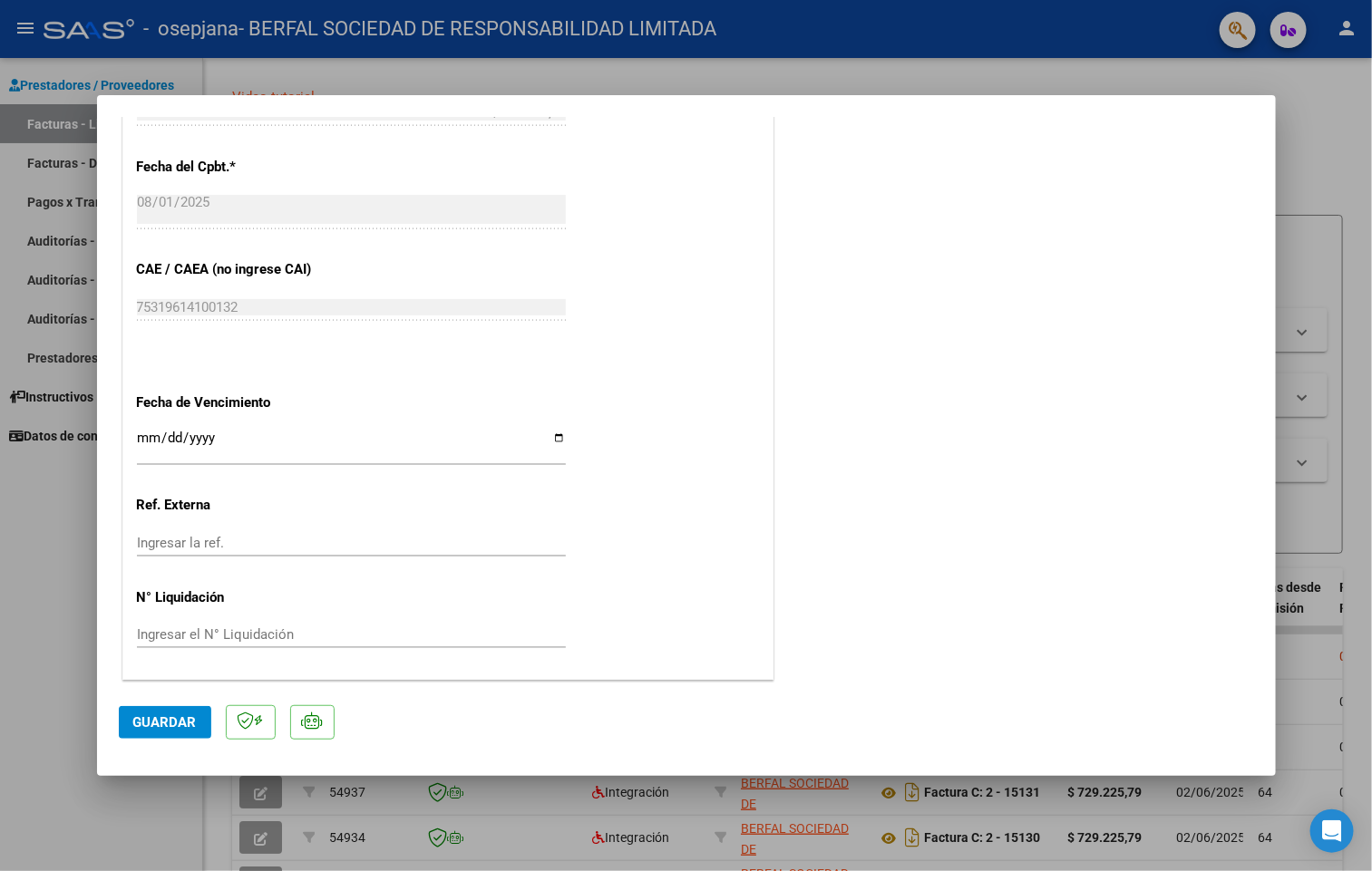 click on "Guardar" 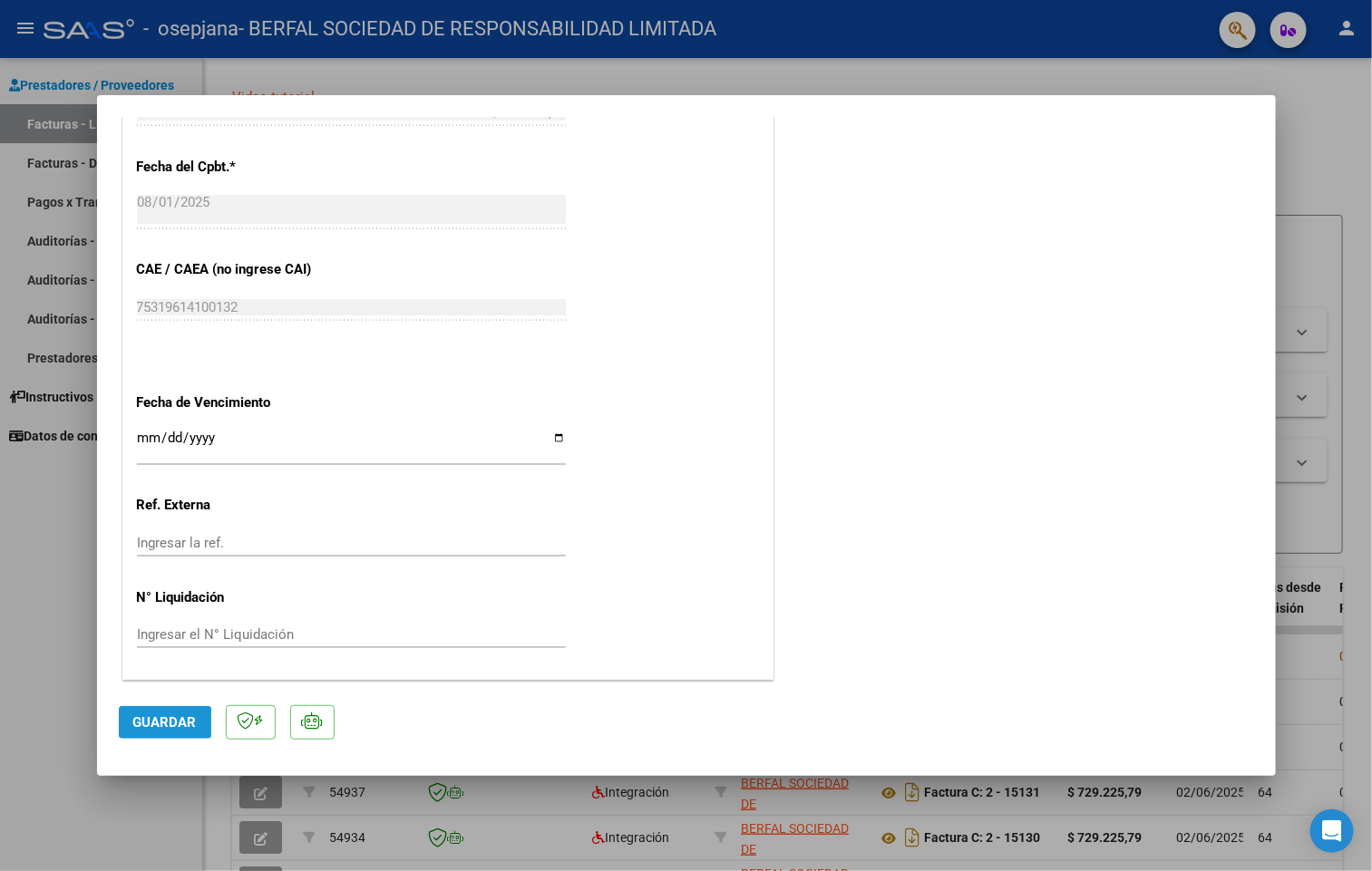 click on "Guardar" 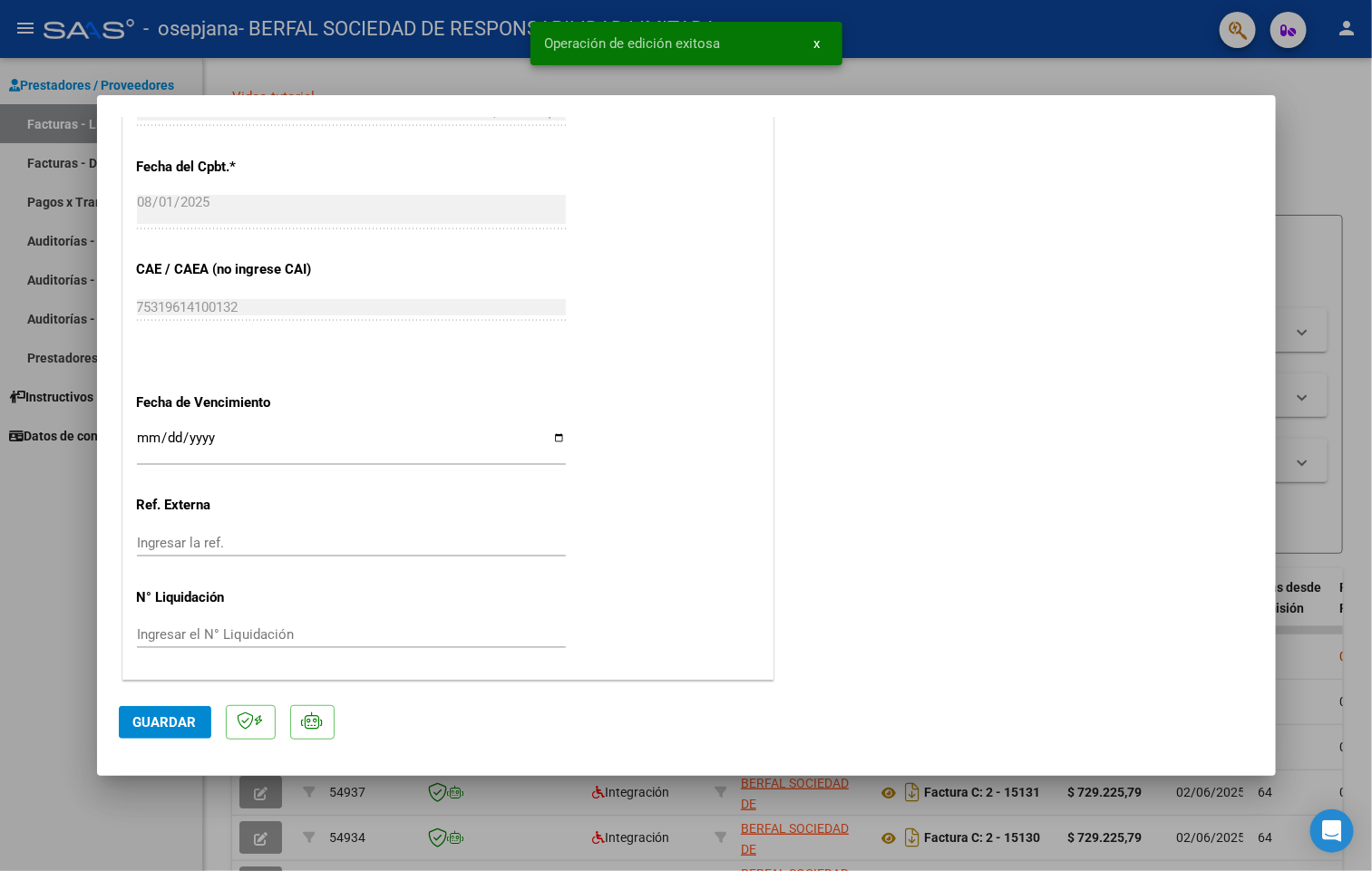 click at bounding box center (686, 435) 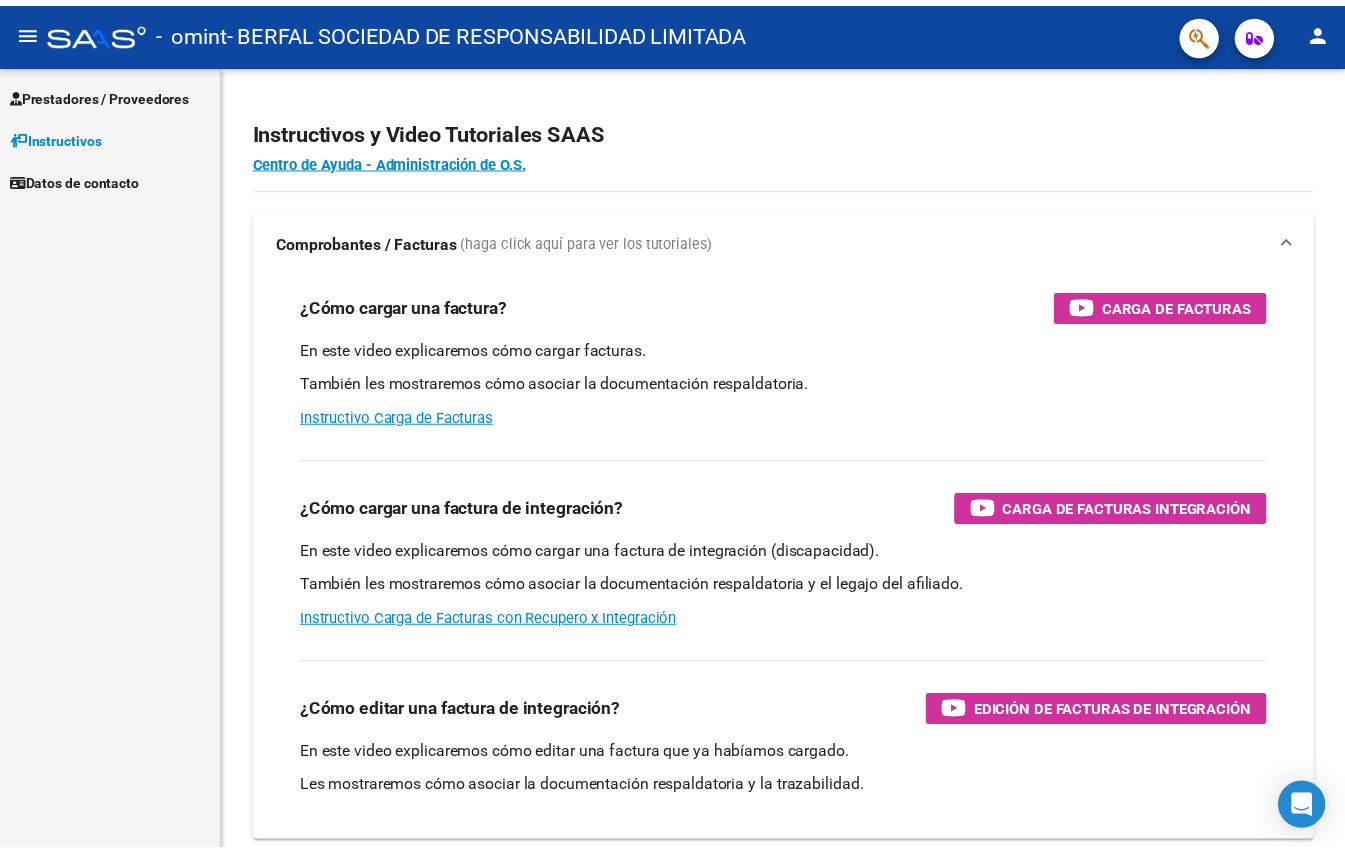 scroll, scrollTop: 0, scrollLeft: 0, axis: both 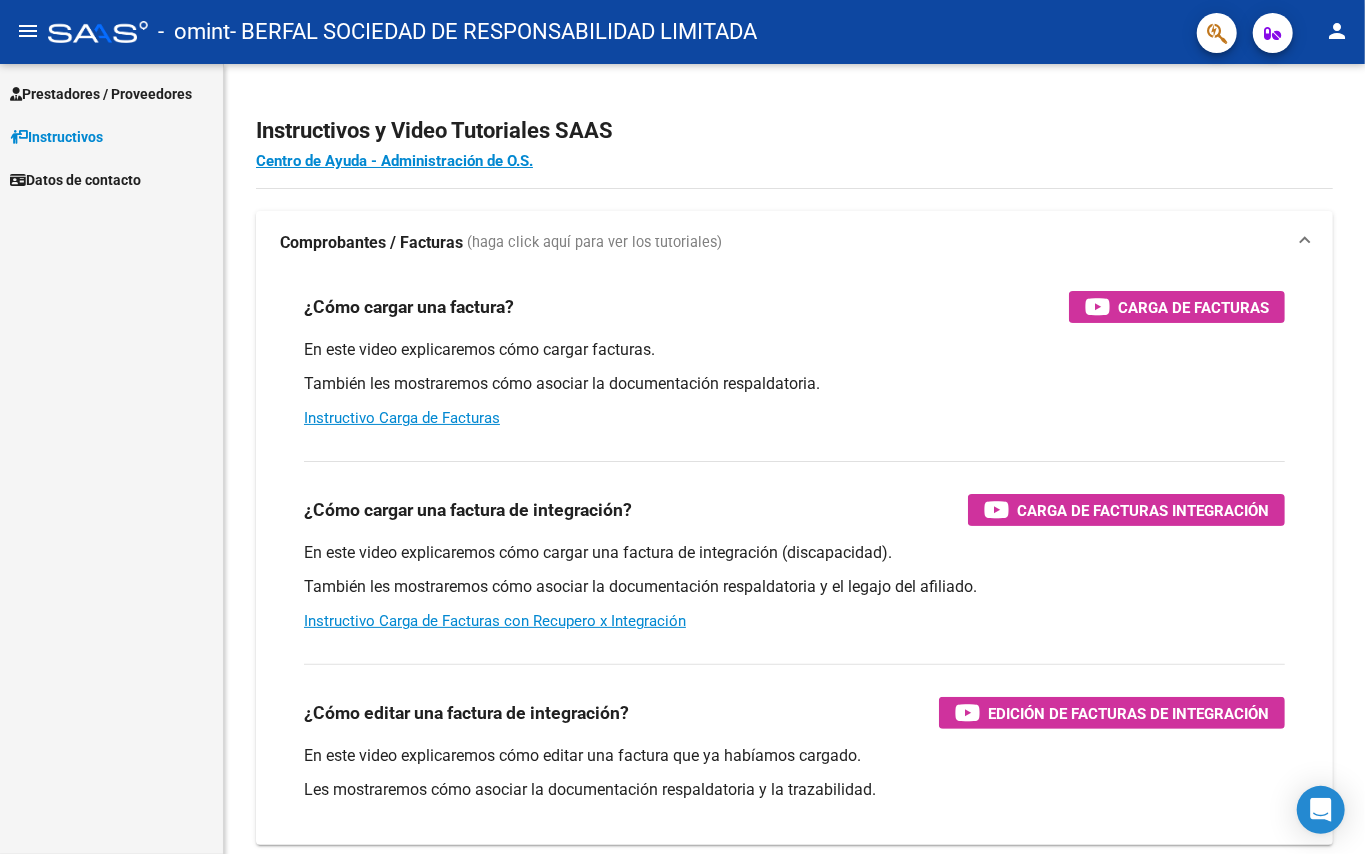 click on "Prestadores / Proveedores" at bounding box center [101, 94] 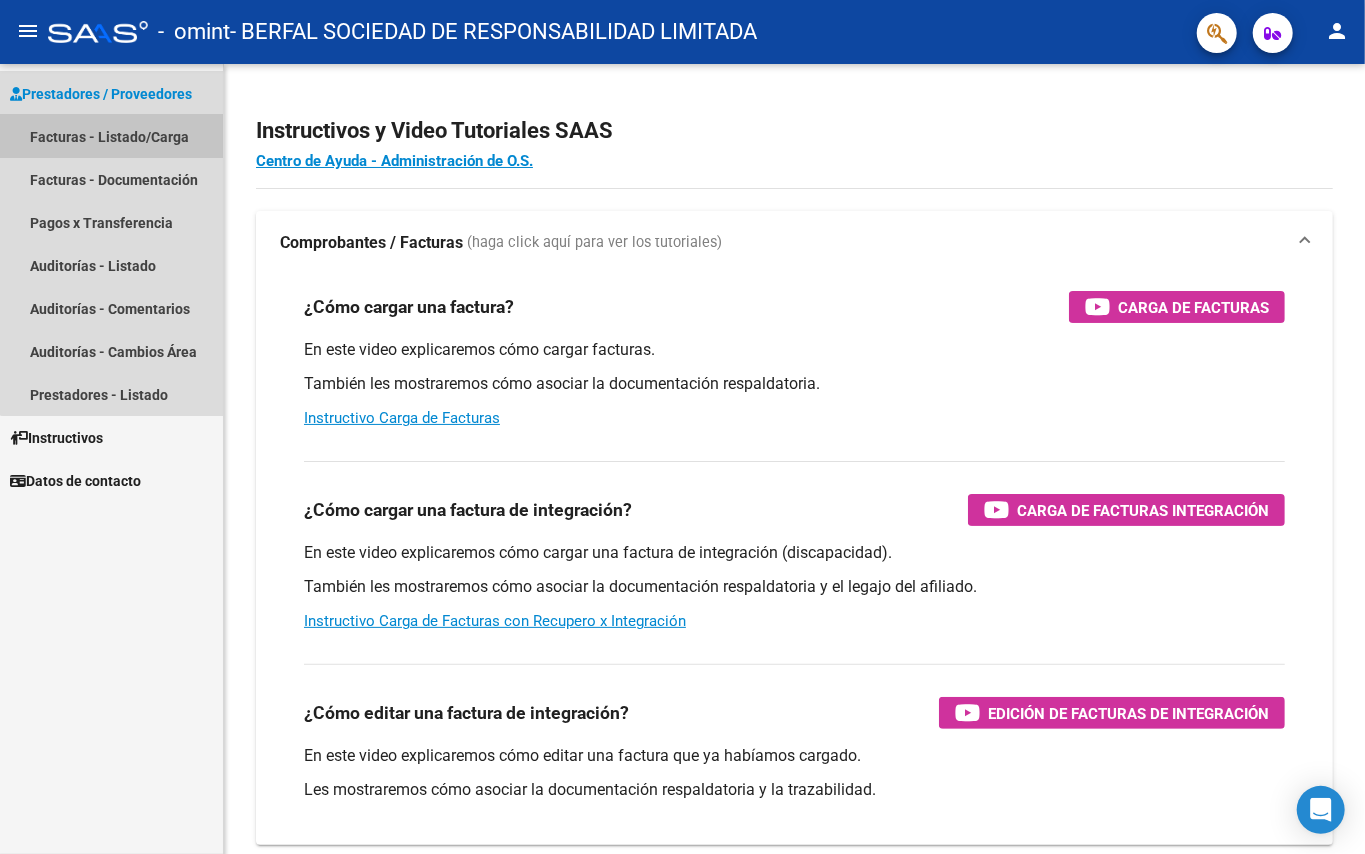 click on "Facturas - Listado/Carga" at bounding box center [111, 136] 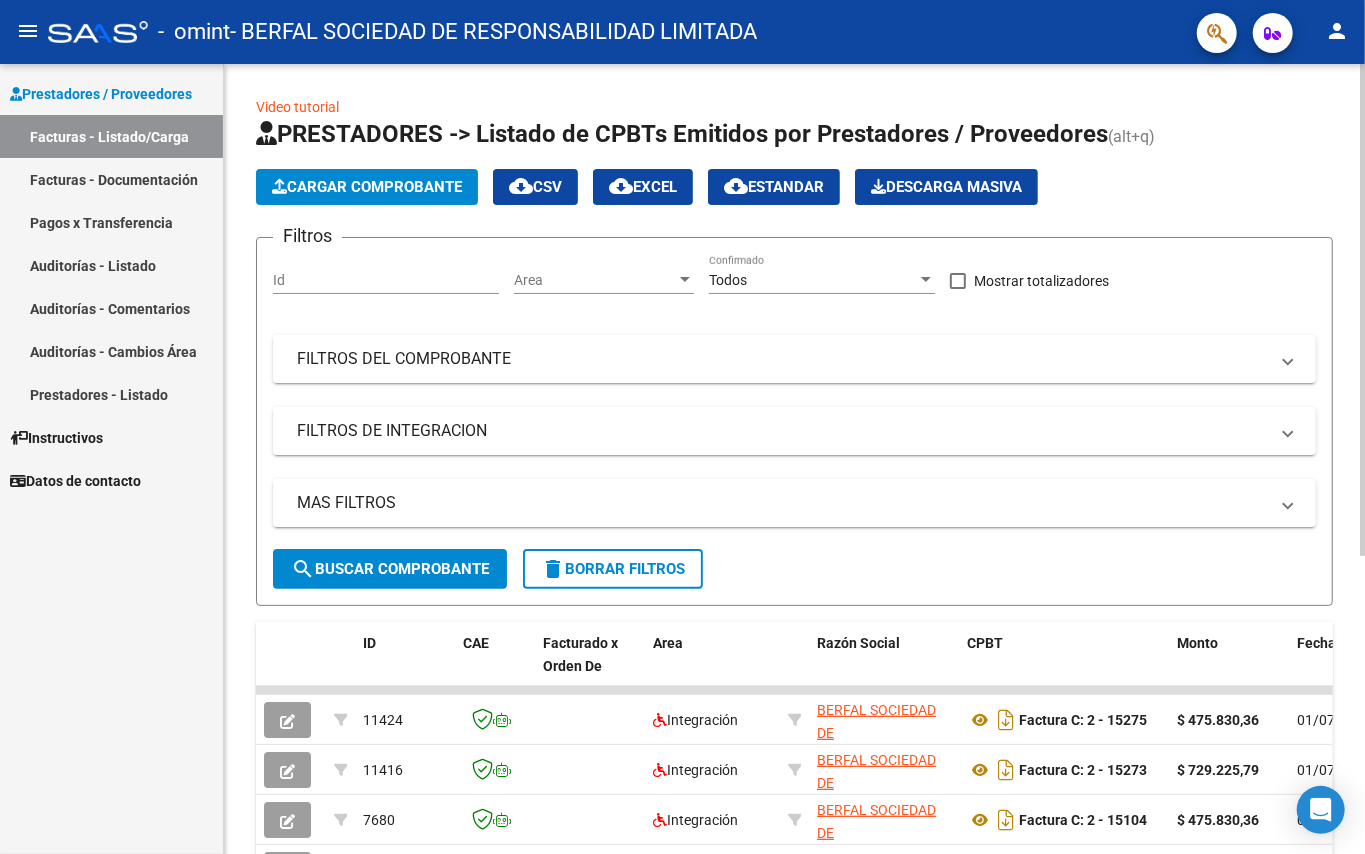 click on "Cargar Comprobante" 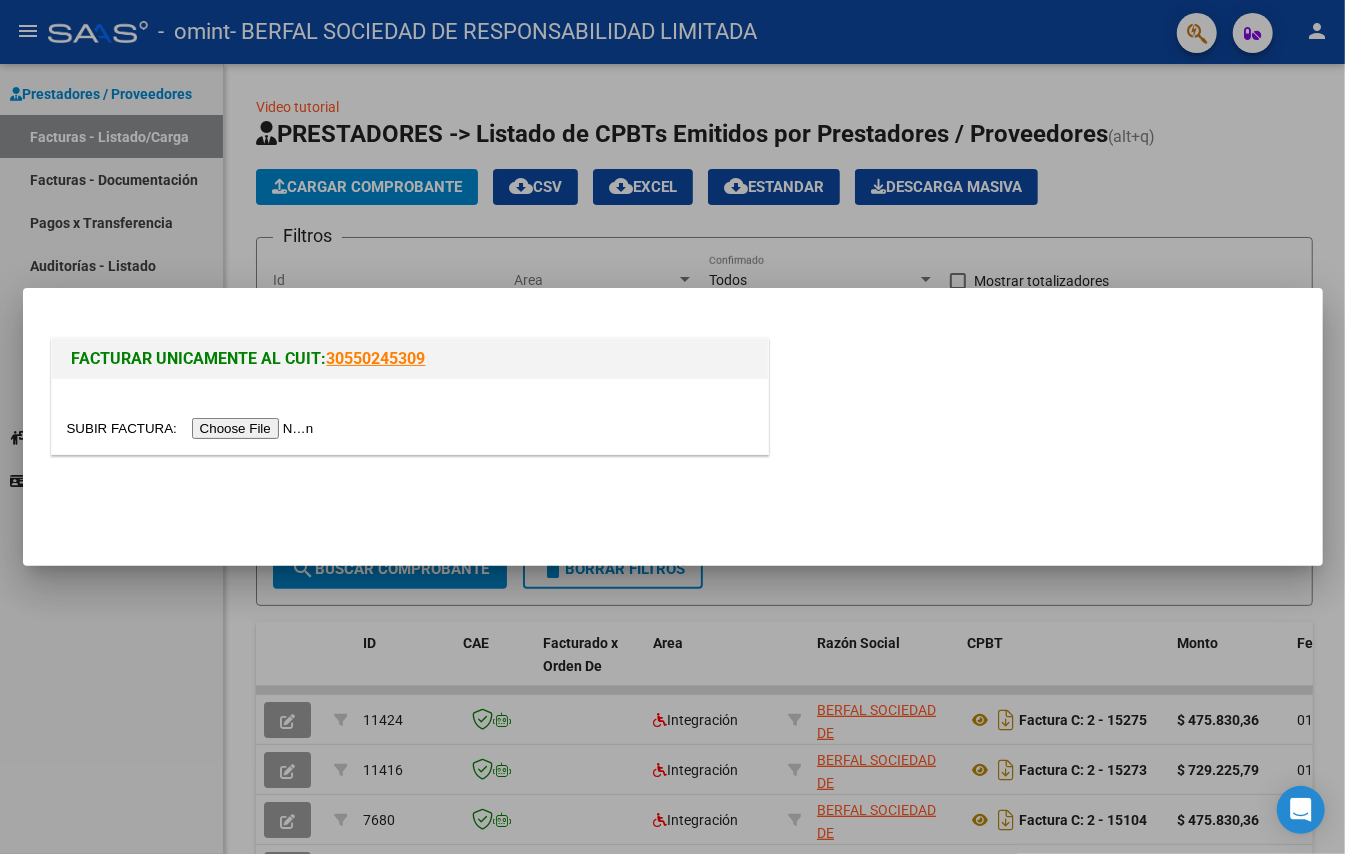click at bounding box center (193, 428) 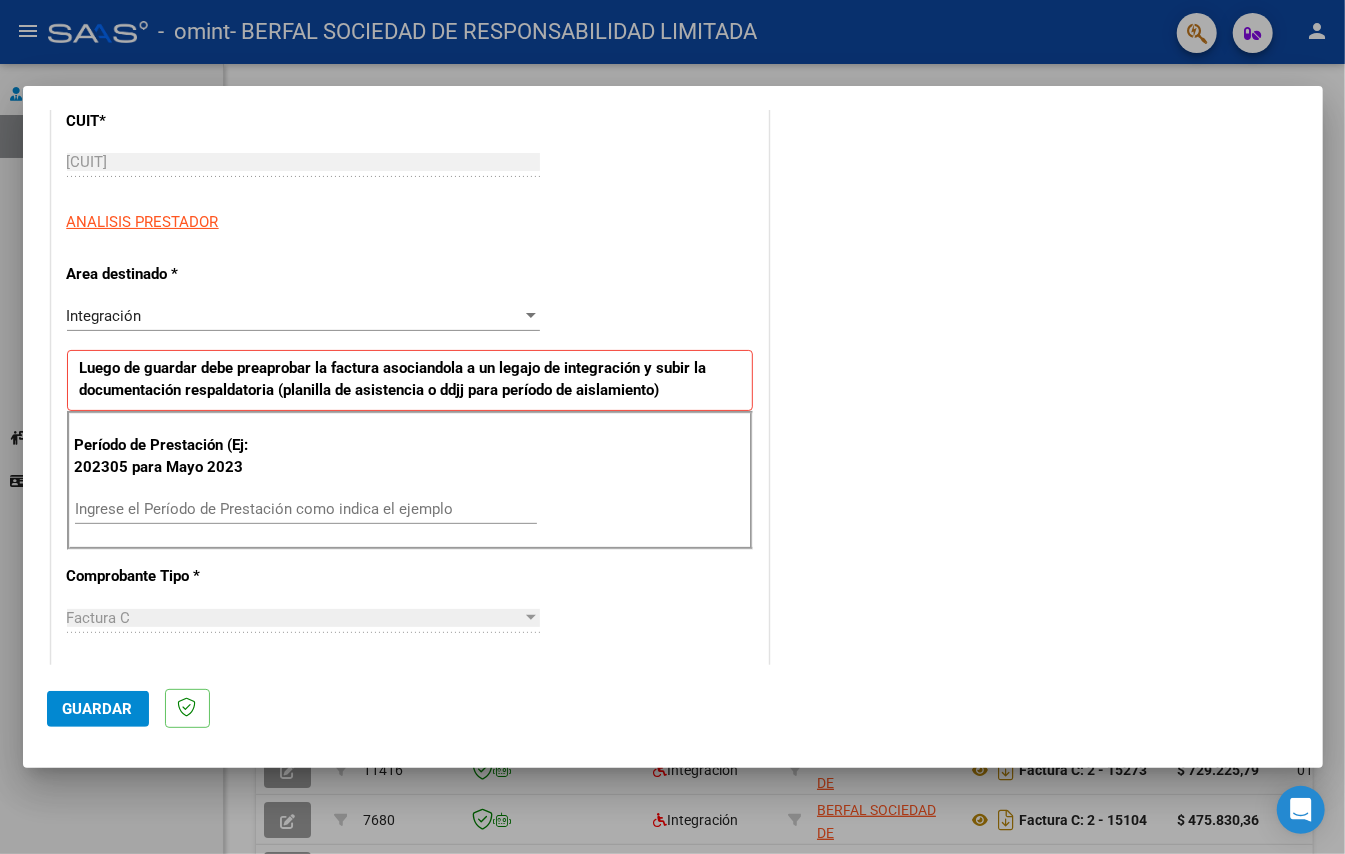 scroll, scrollTop: 285, scrollLeft: 0, axis: vertical 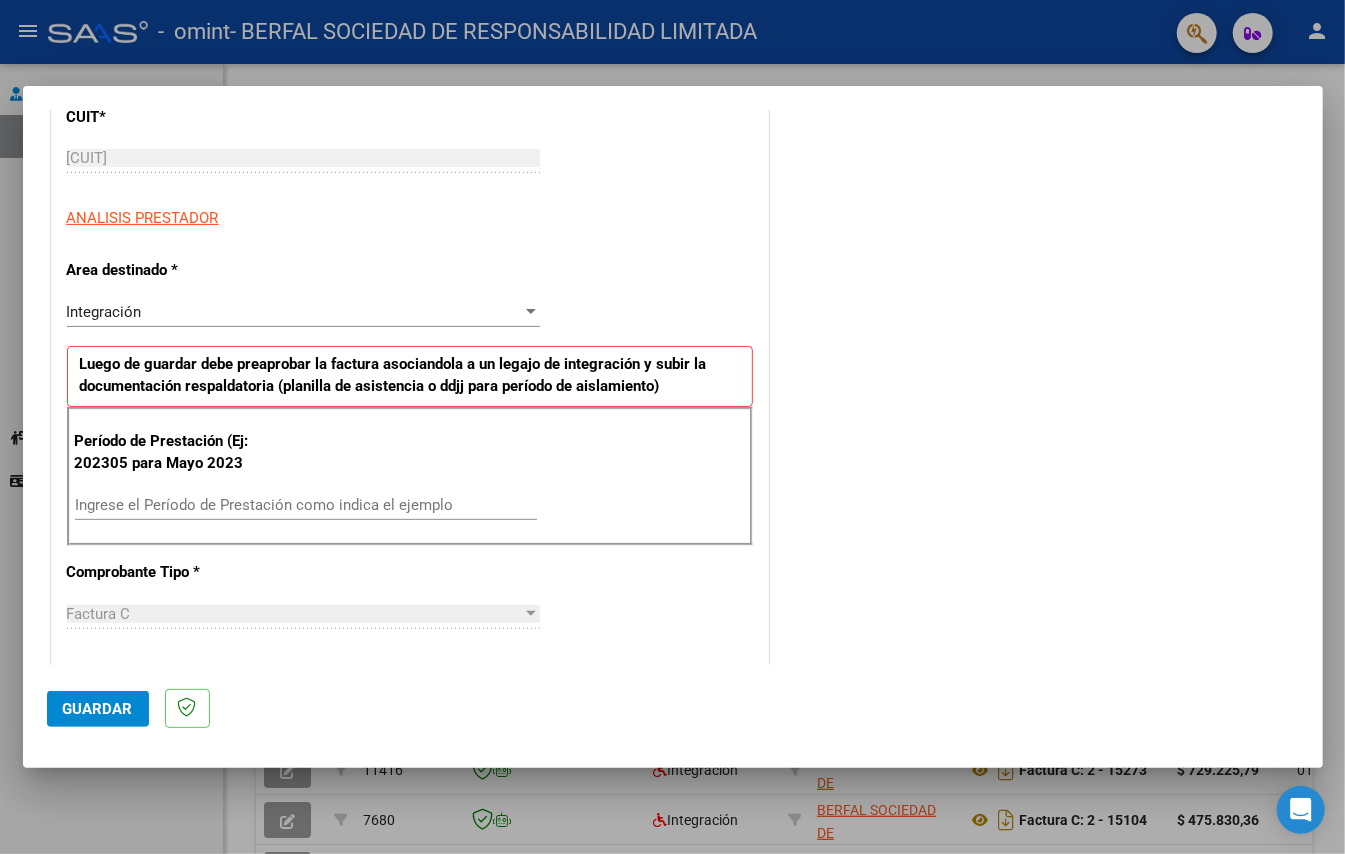 click on "Ingrese el Período de Prestación como indica el ejemplo" at bounding box center (306, 505) 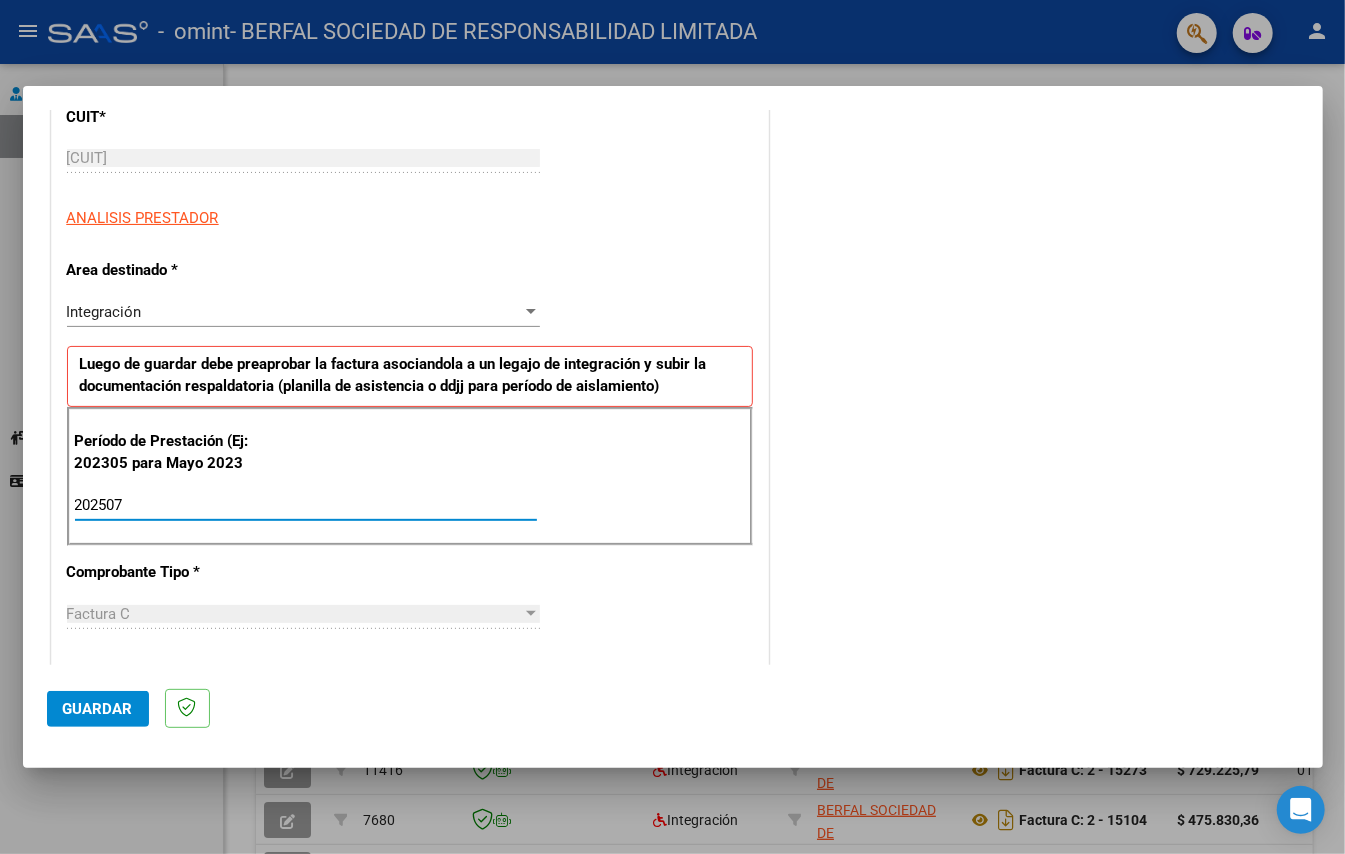type on "202507" 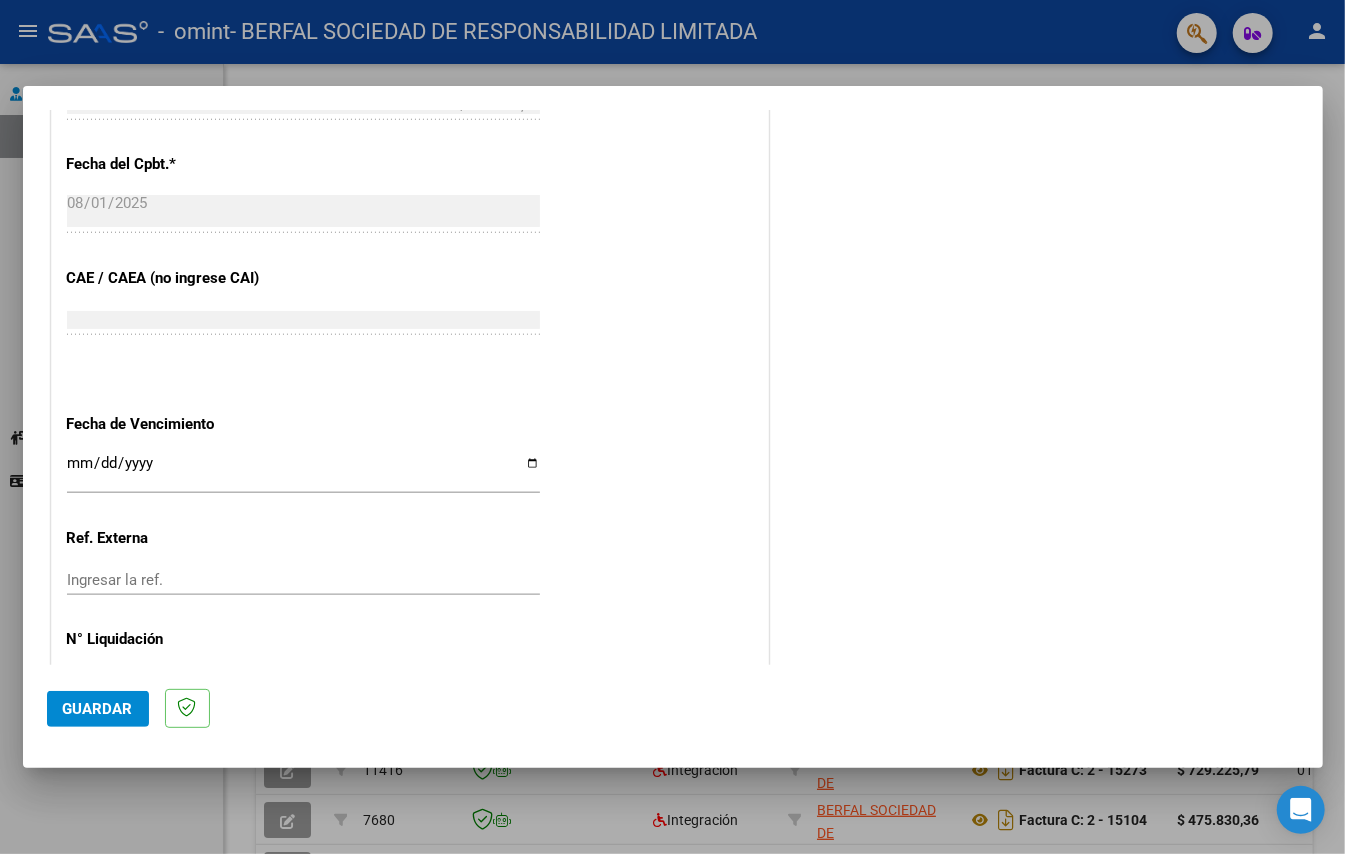 scroll, scrollTop: 1170, scrollLeft: 0, axis: vertical 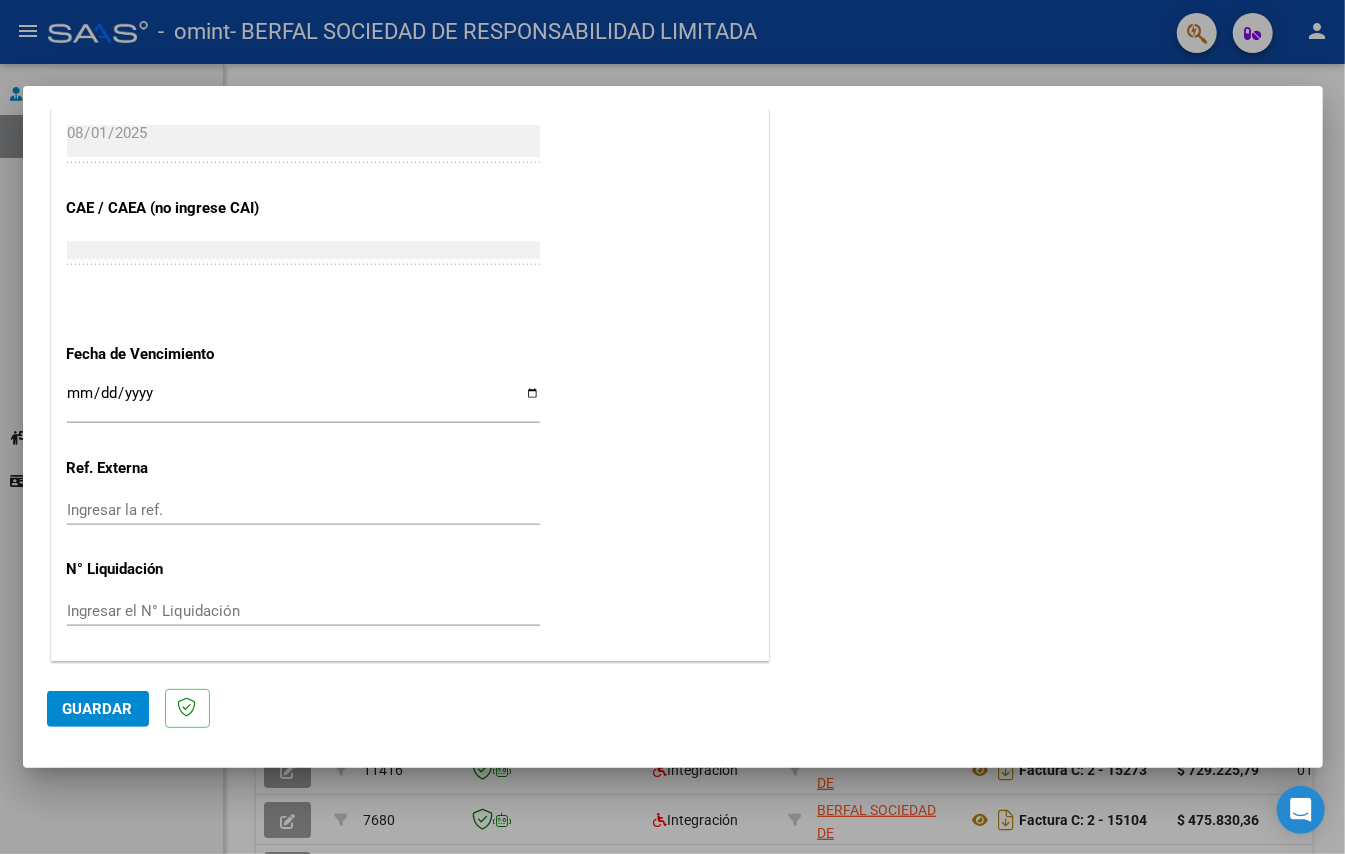 click on "Guardar" 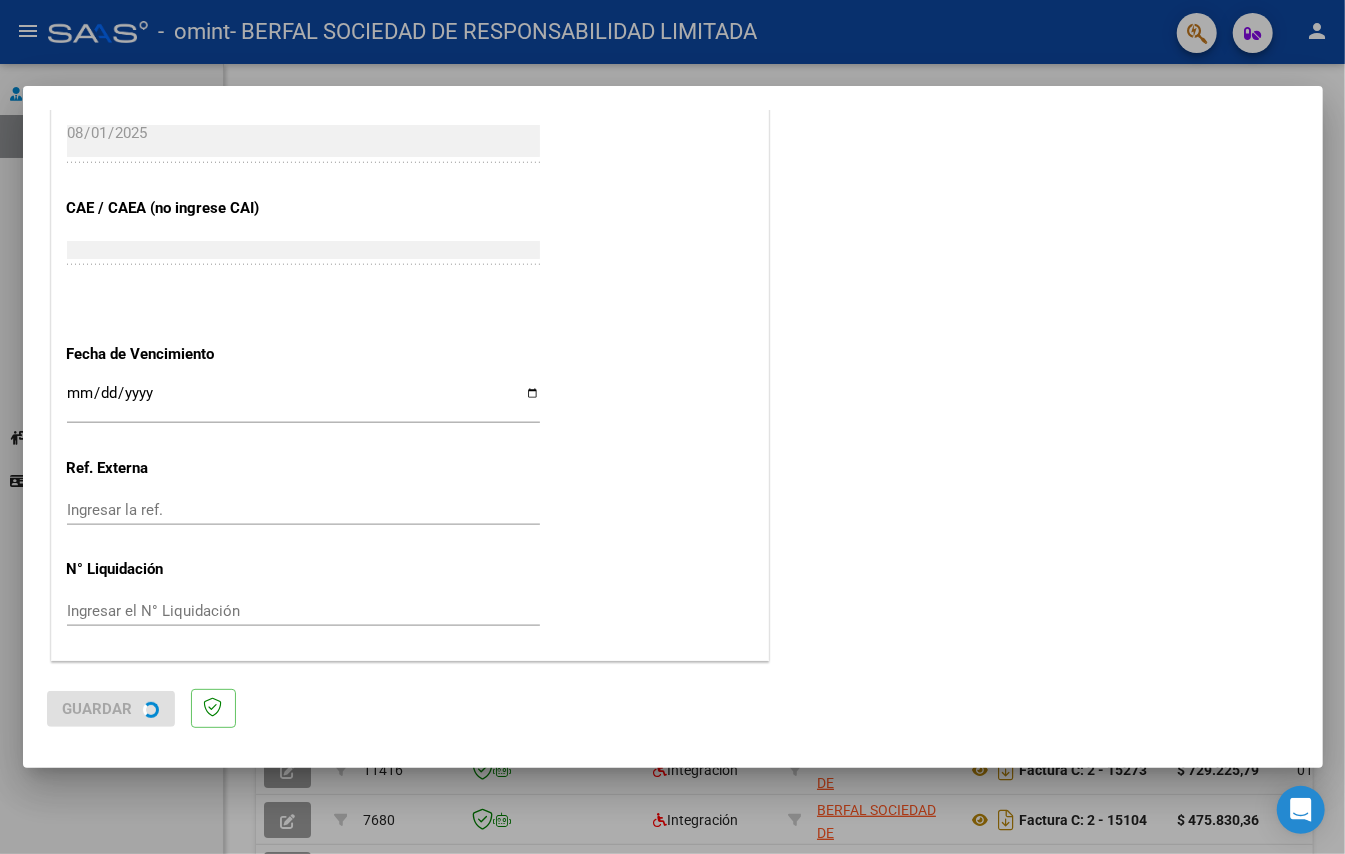 scroll, scrollTop: 0, scrollLeft: 0, axis: both 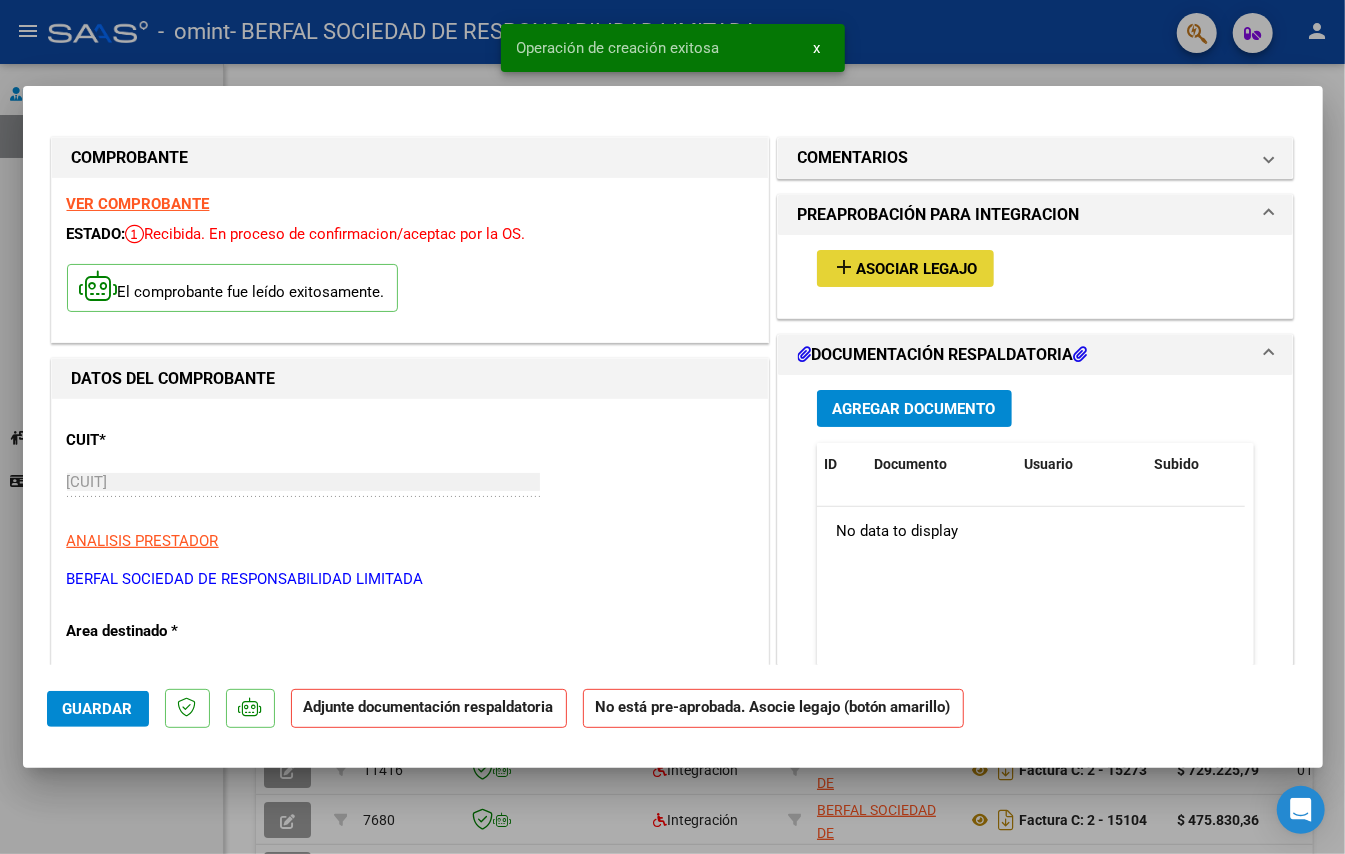 click on "add" at bounding box center (845, 267) 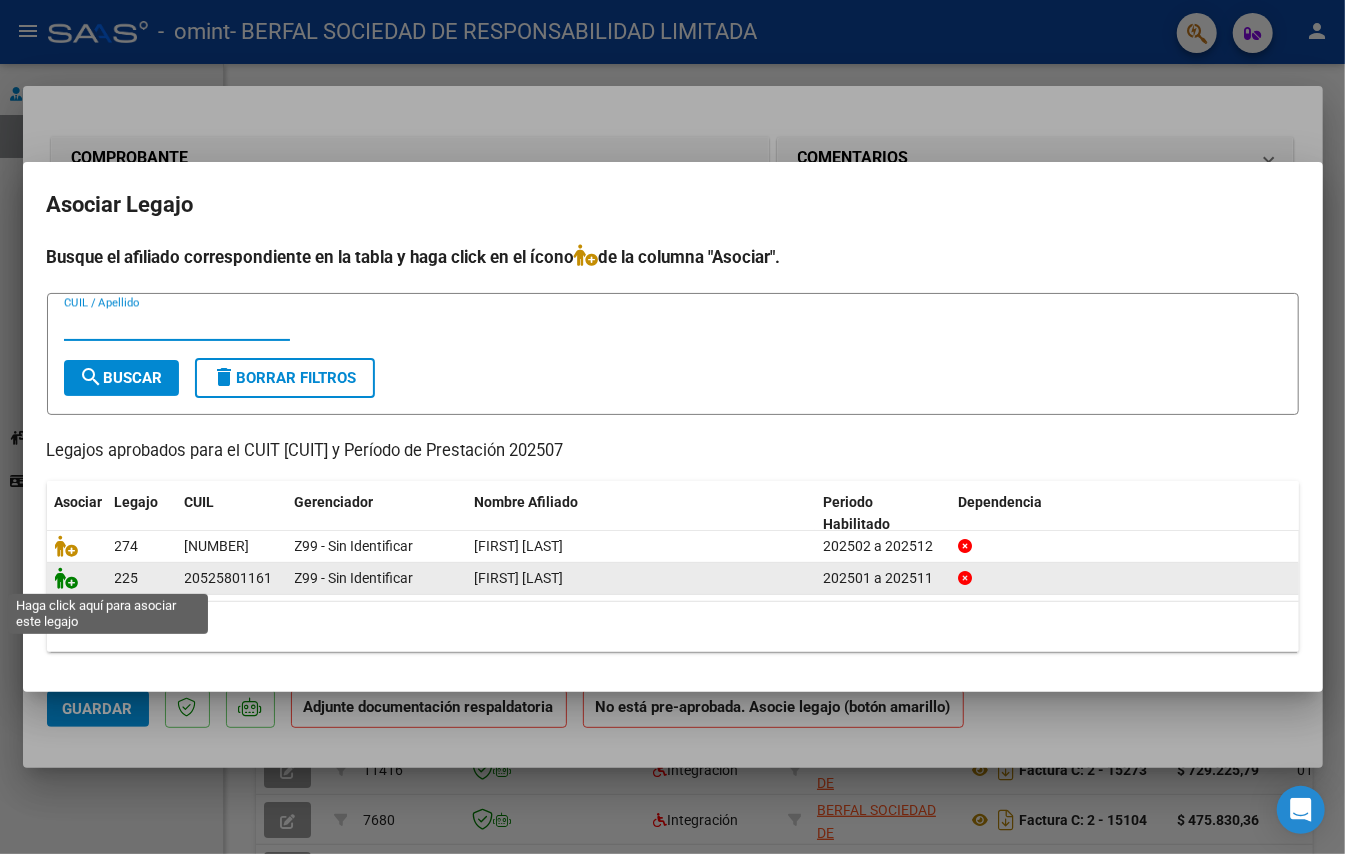 click 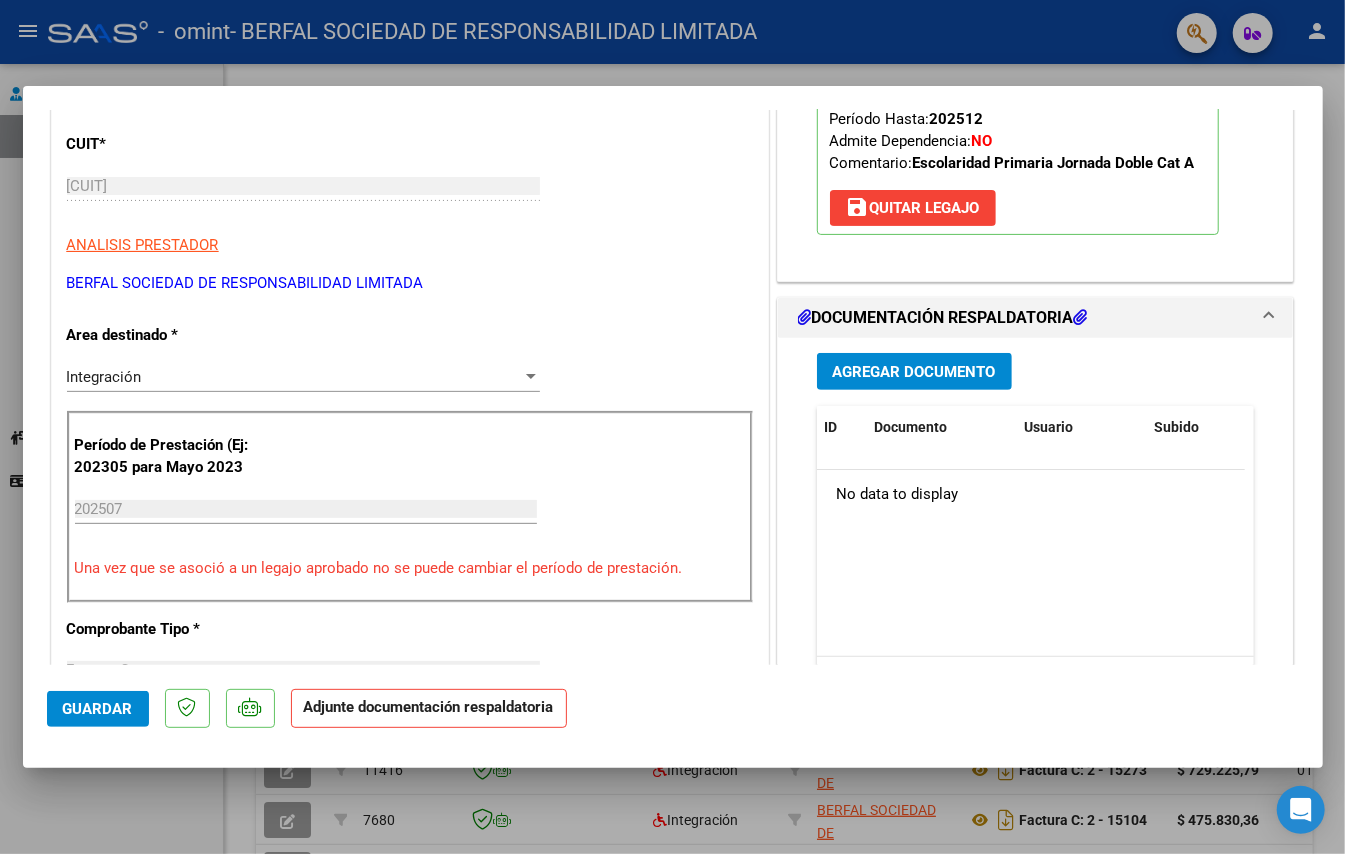 scroll, scrollTop: 329, scrollLeft: 0, axis: vertical 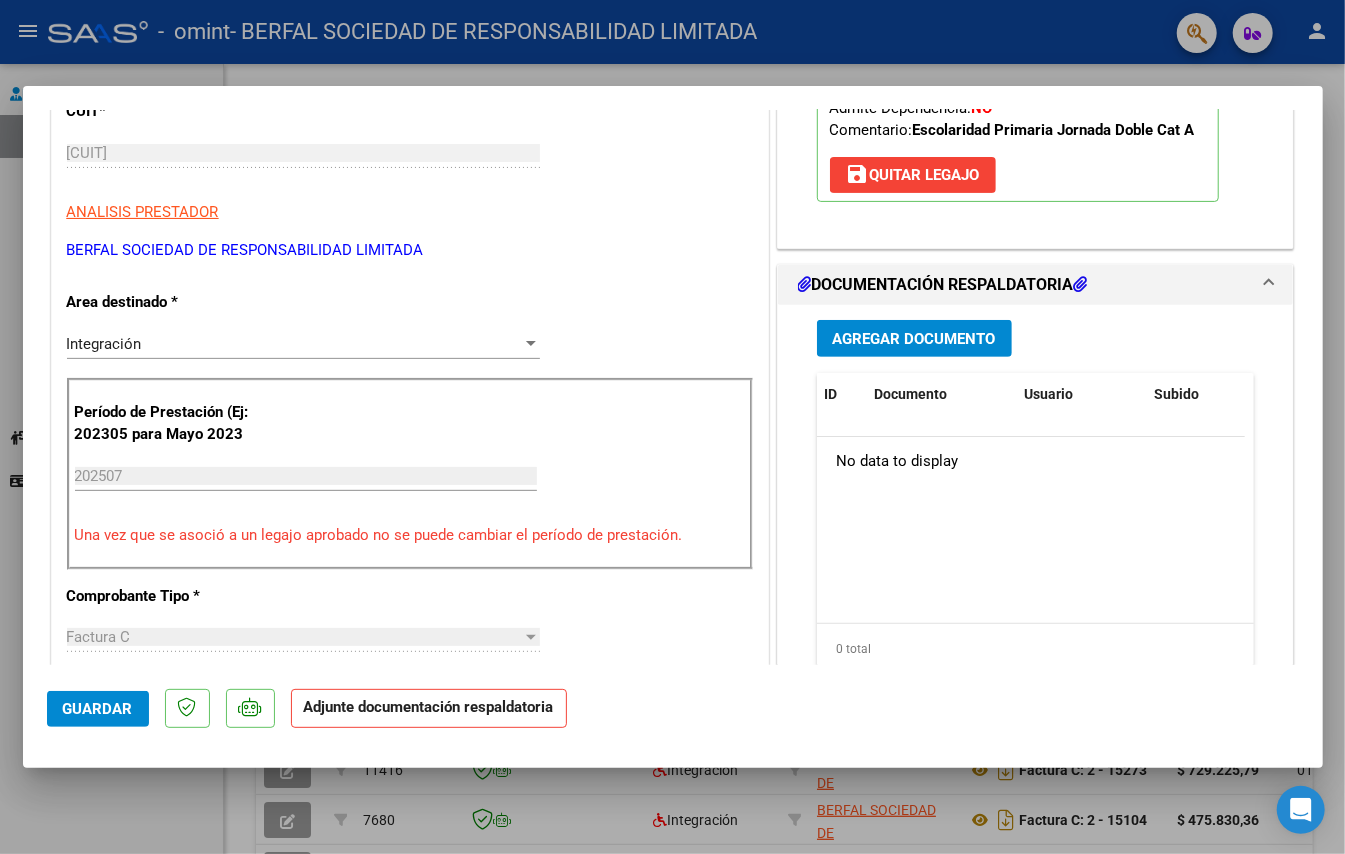 click on "Agregar Documento" at bounding box center [914, 339] 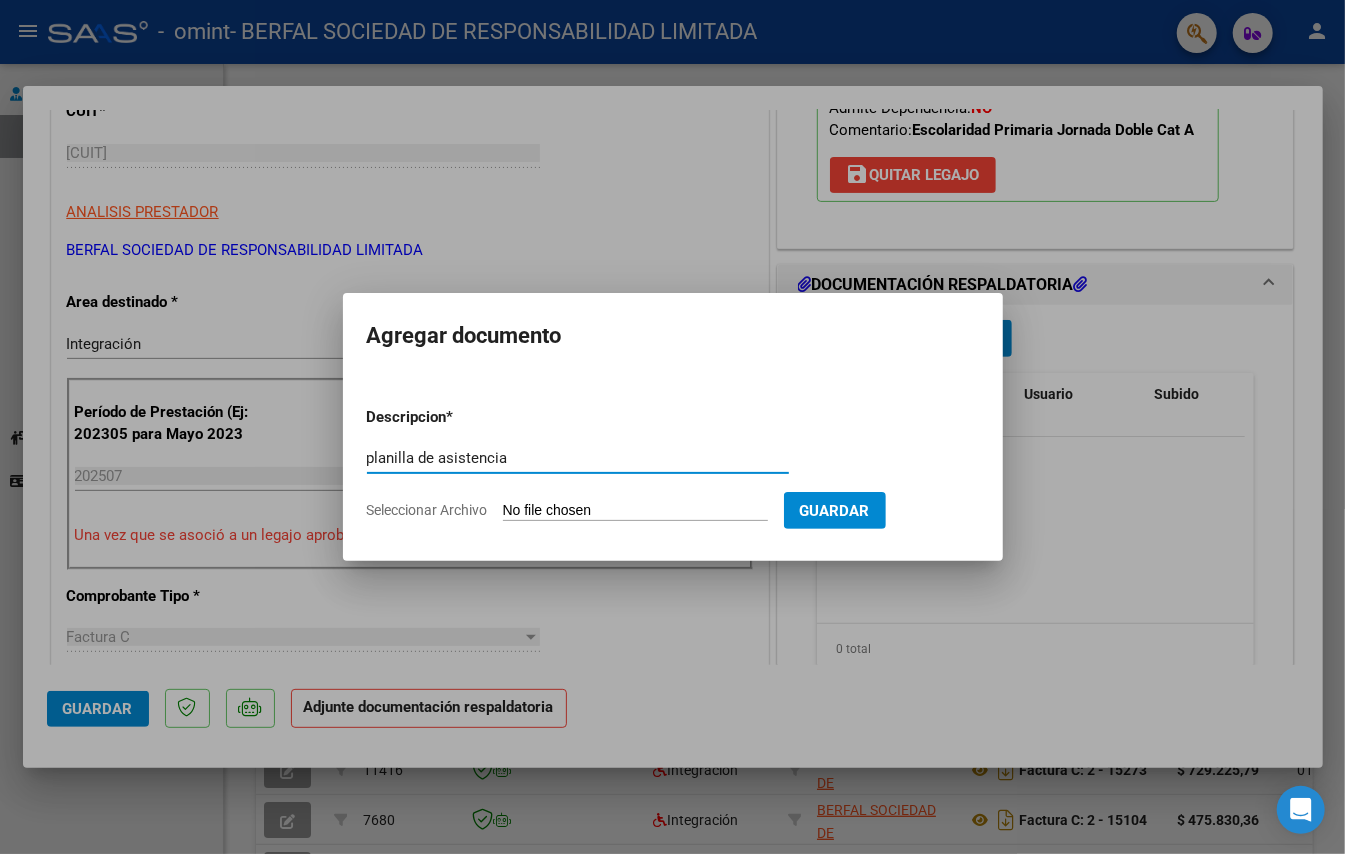 type on "planilla de asistencia" 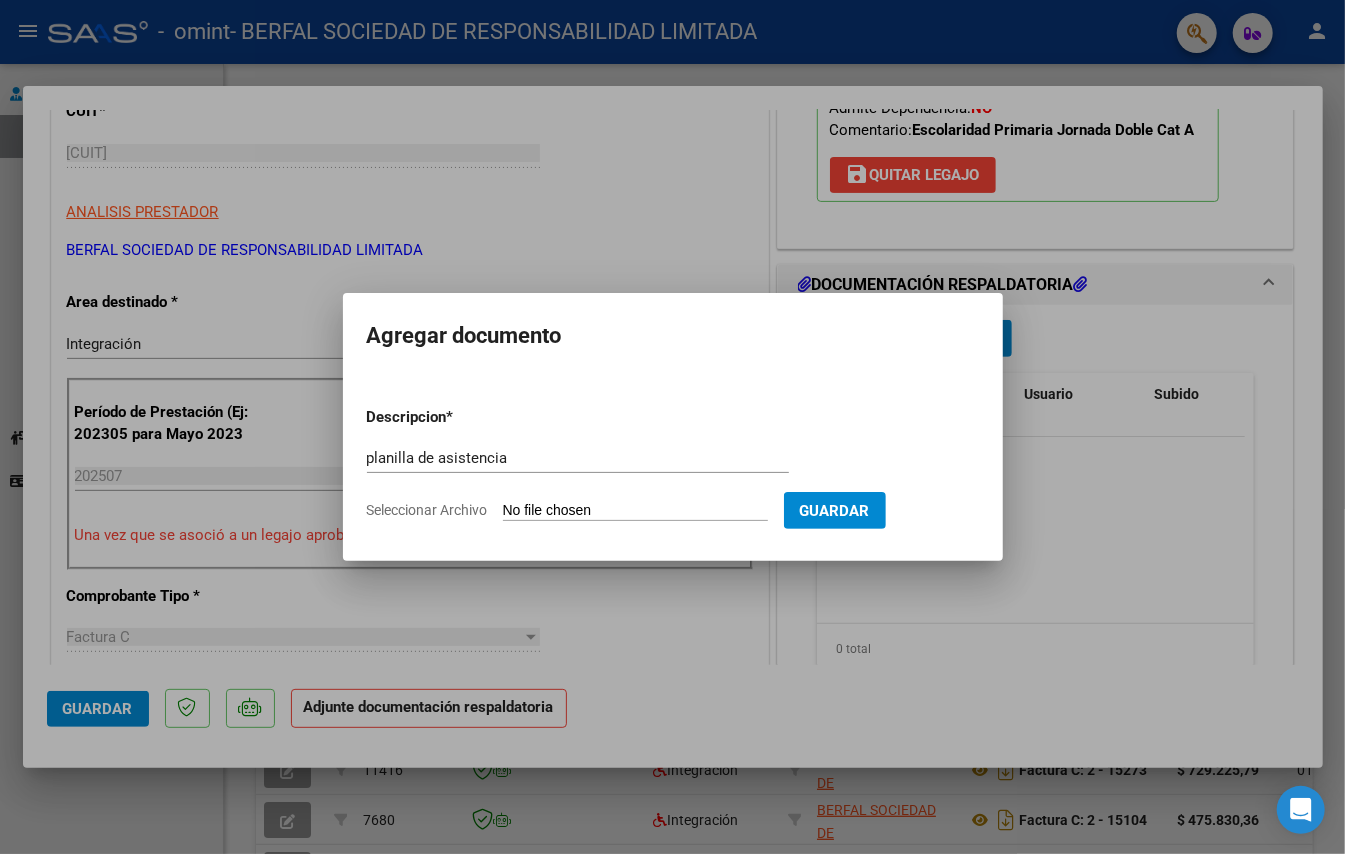 type on "C:\fakepath\Planilla de asistencia Julio 2025 [LAST_NAME] [LAST_NAME].pdf" 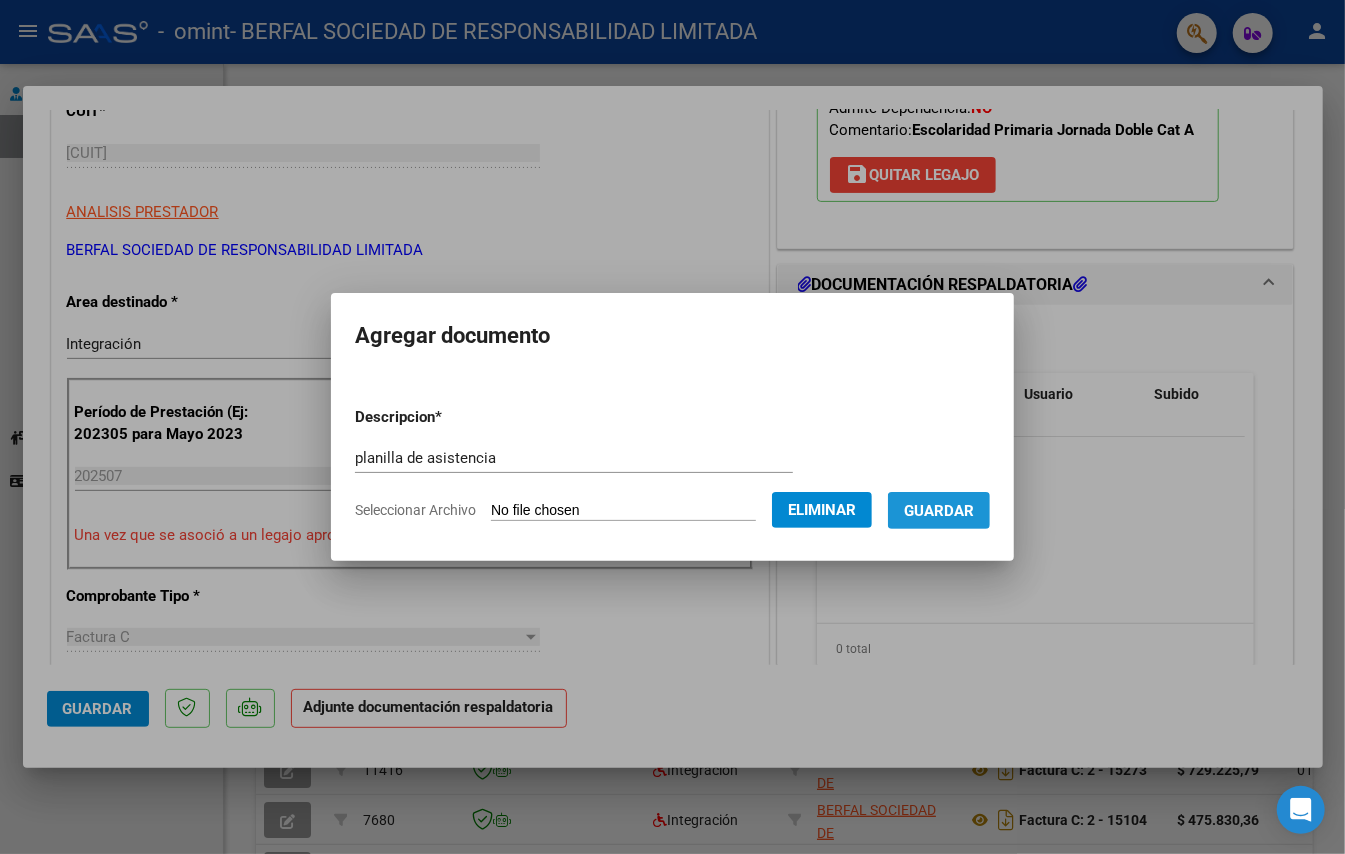 click on "Guardar" at bounding box center (939, 511) 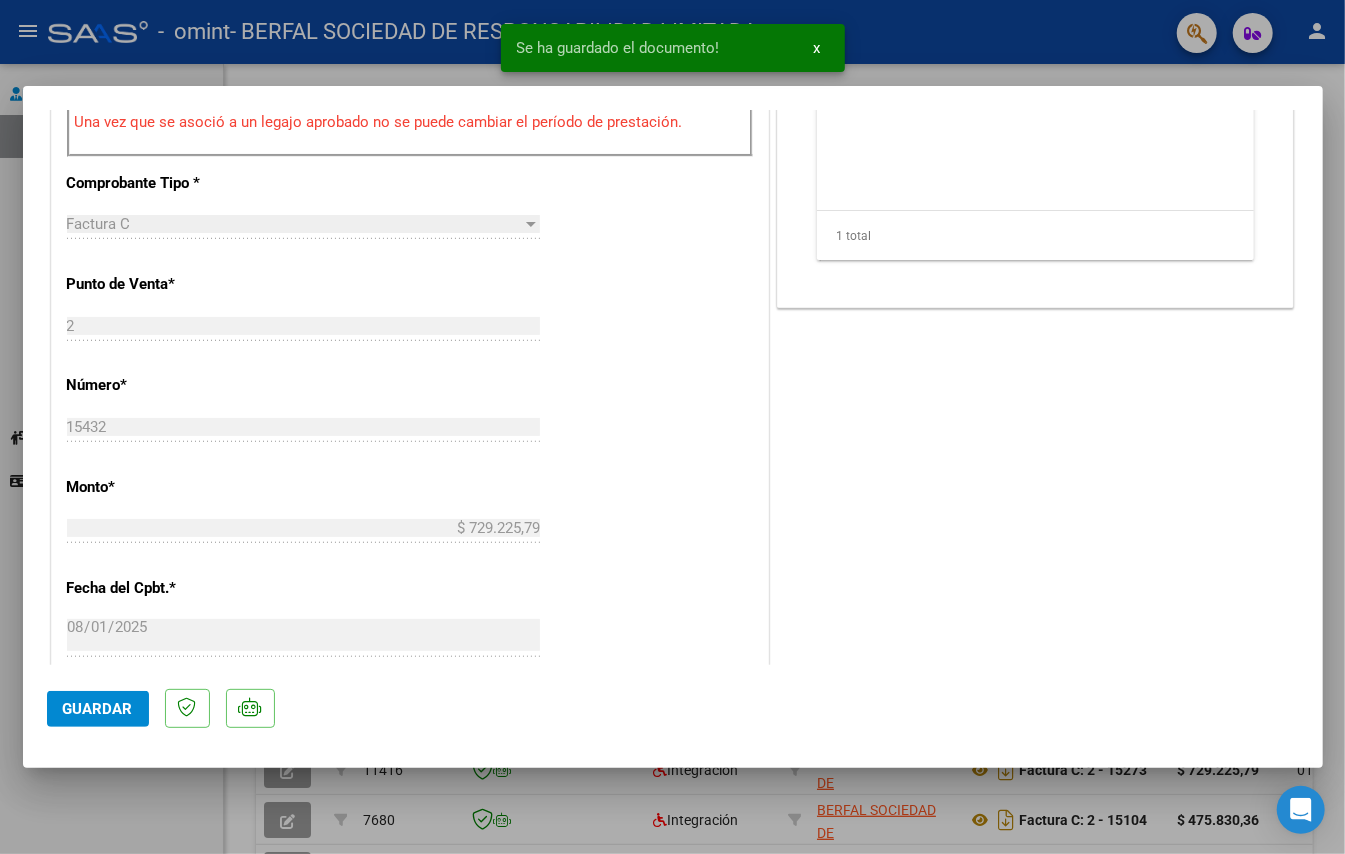 scroll, scrollTop: 1237, scrollLeft: 0, axis: vertical 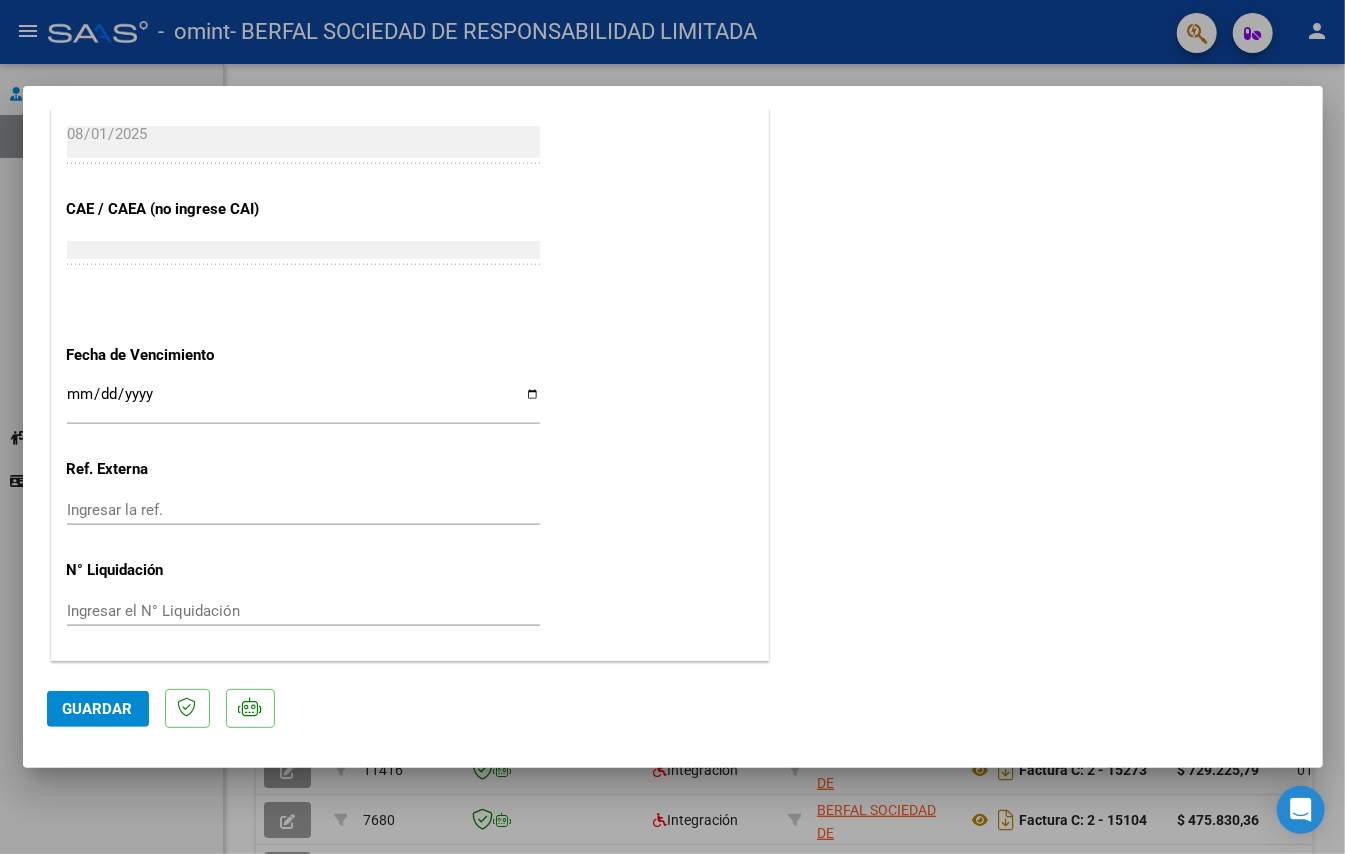 click on "Guardar" 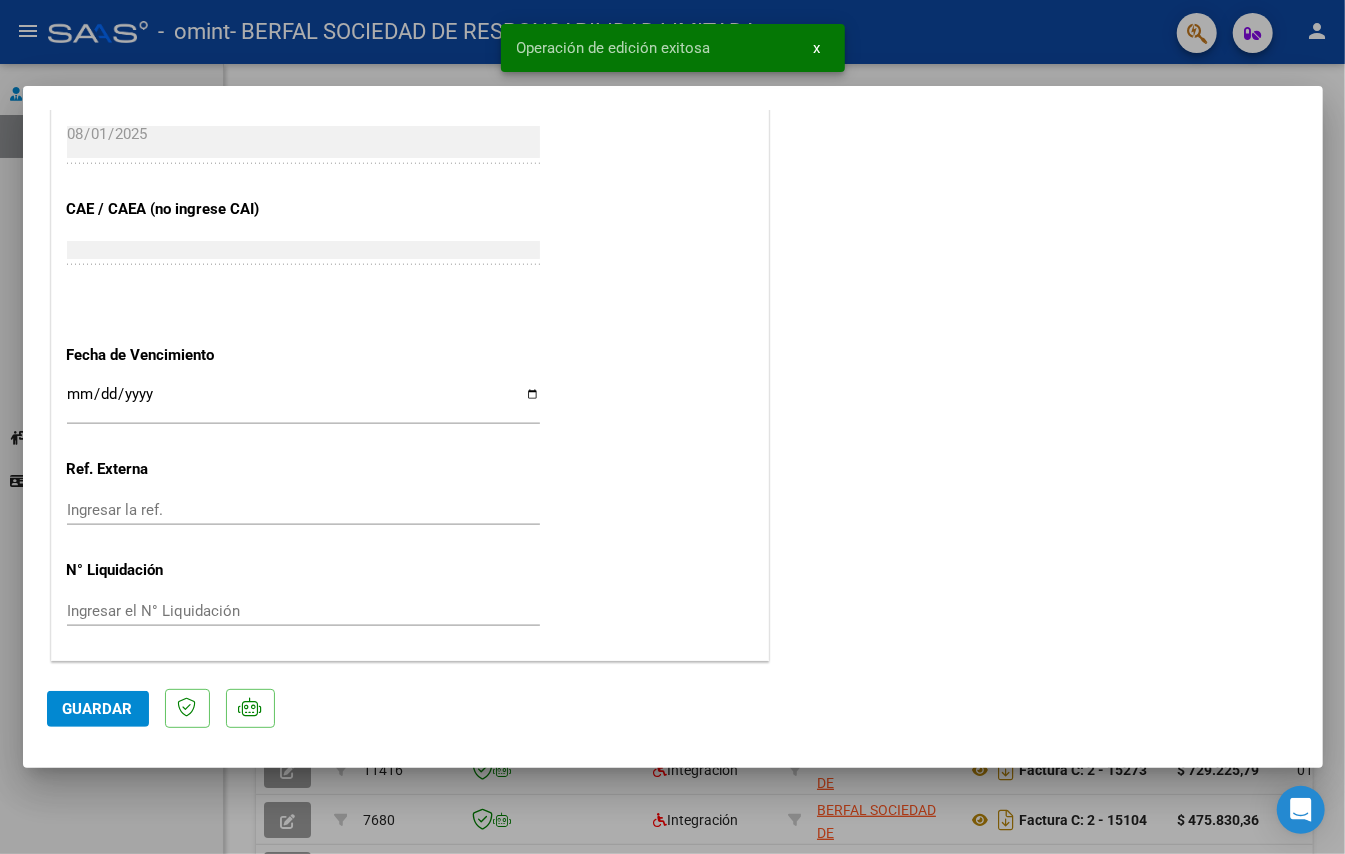 click at bounding box center [672, 427] 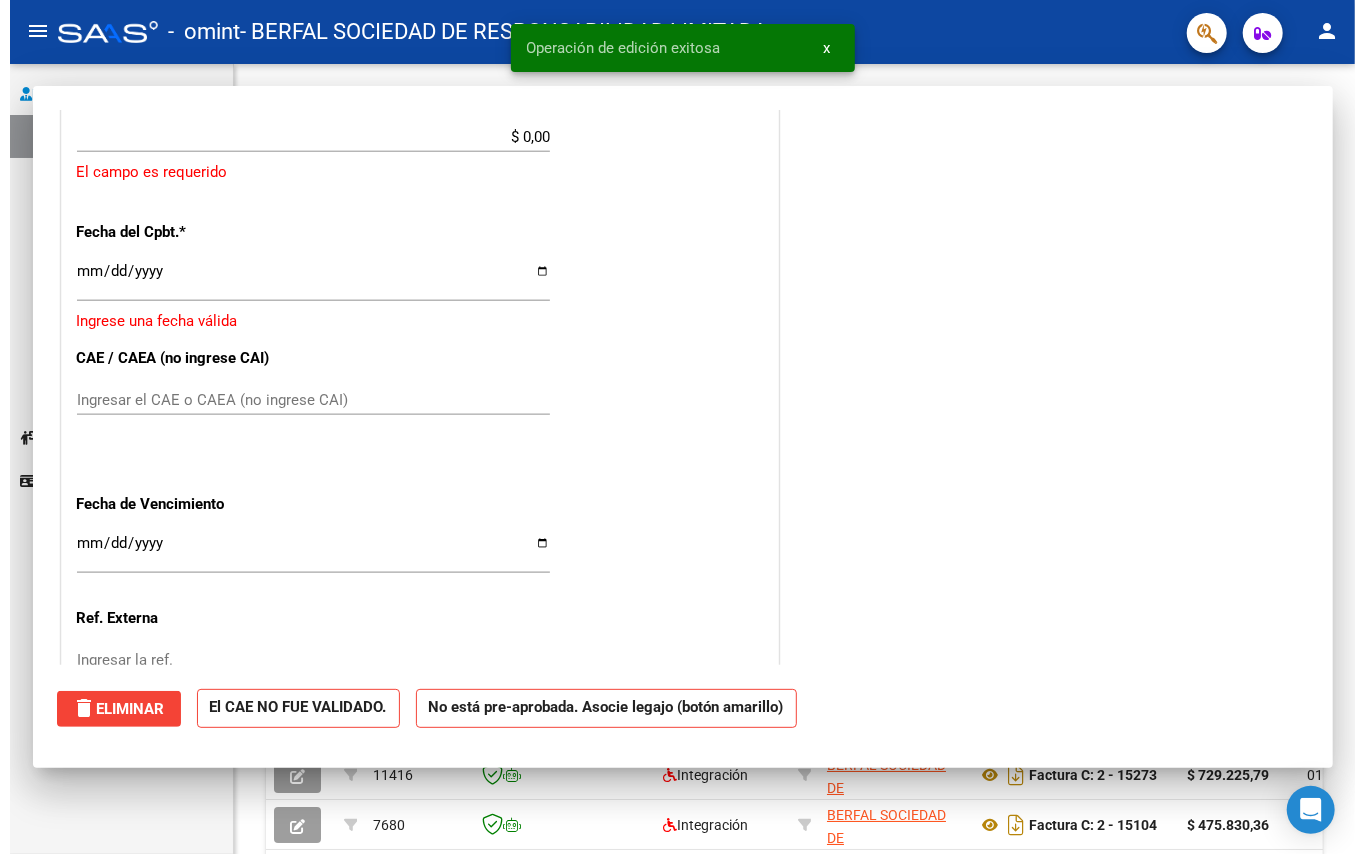 scroll, scrollTop: 1376, scrollLeft: 0, axis: vertical 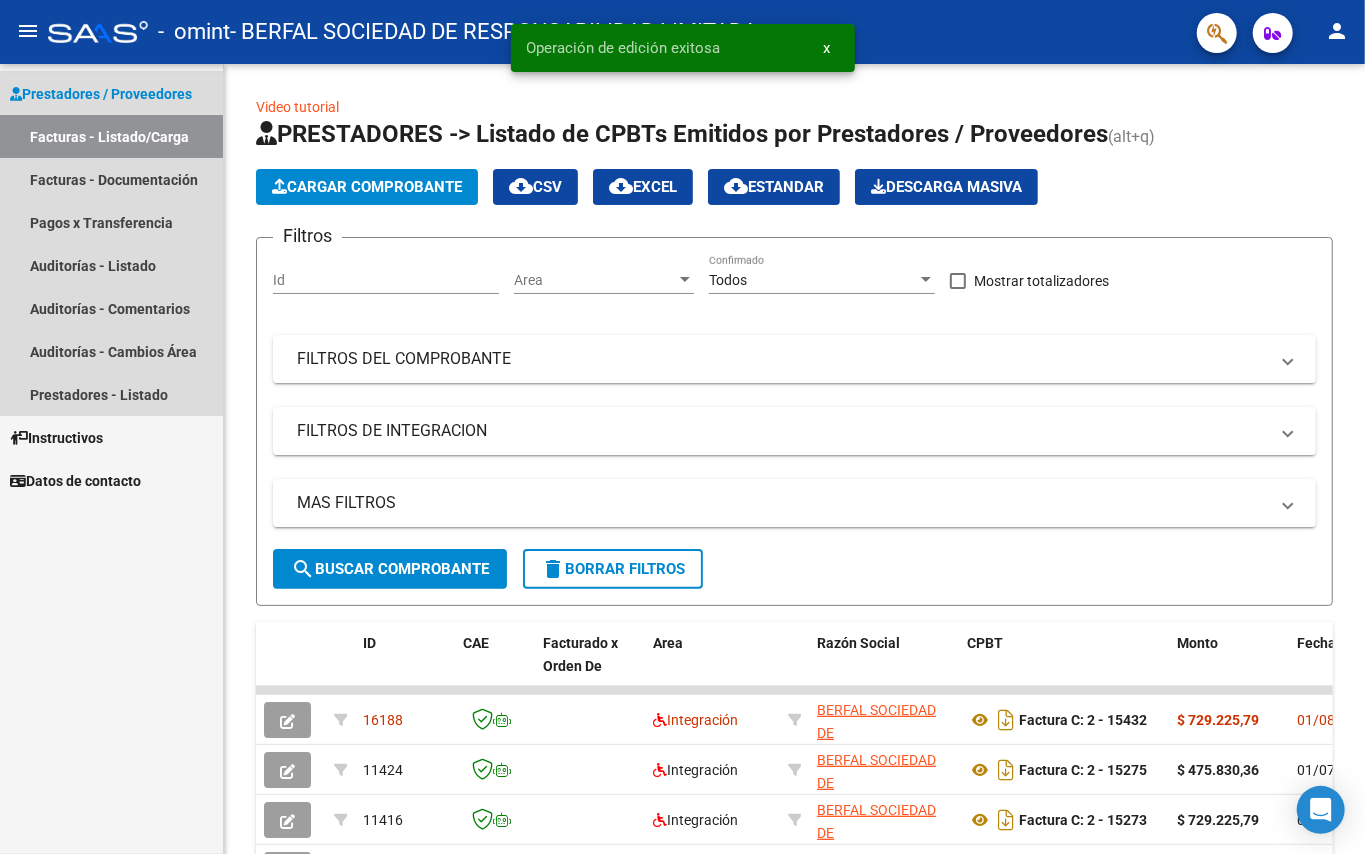 click on "Prestadores / Proveedores" at bounding box center (101, 94) 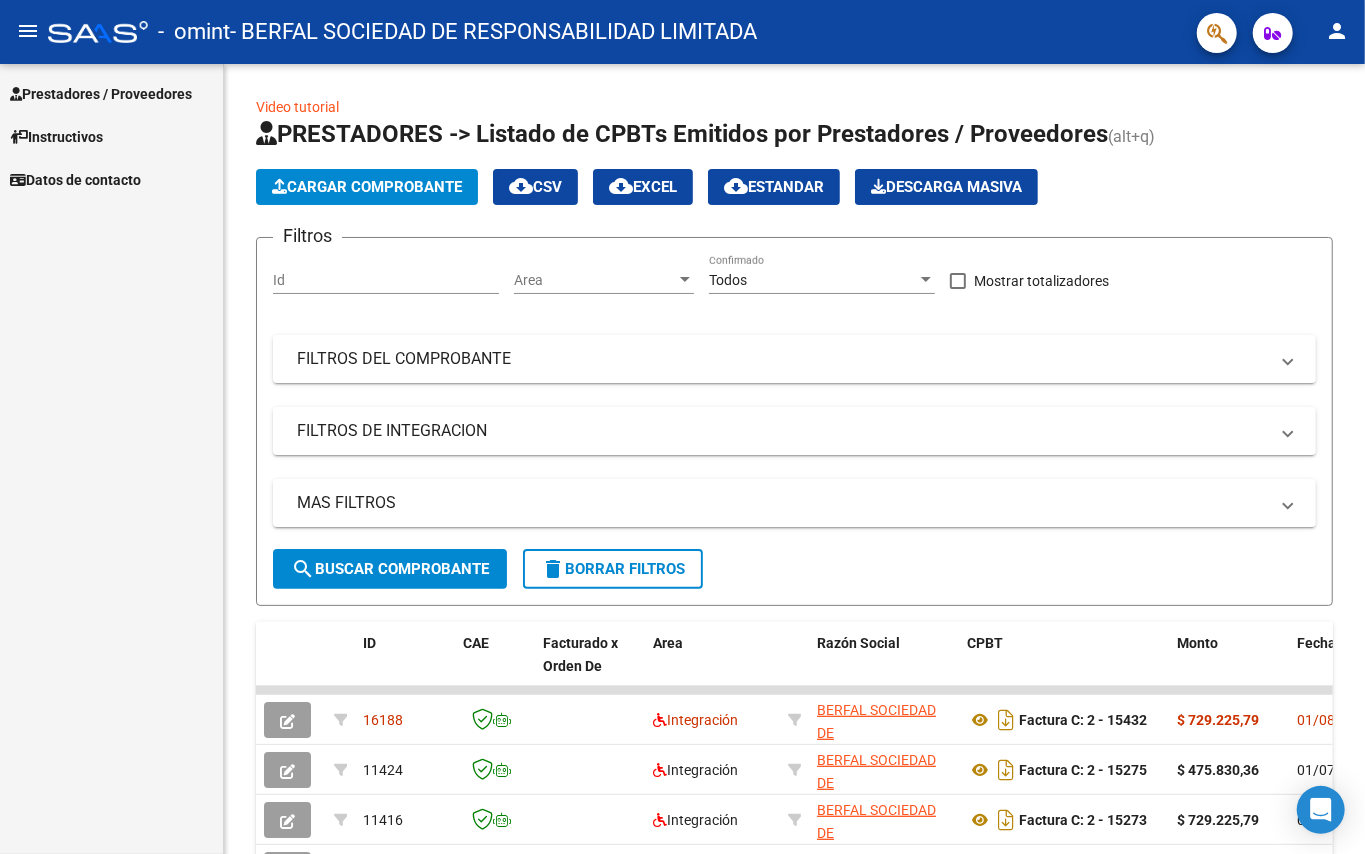 click on "Prestadores / Proveedores" at bounding box center (101, 94) 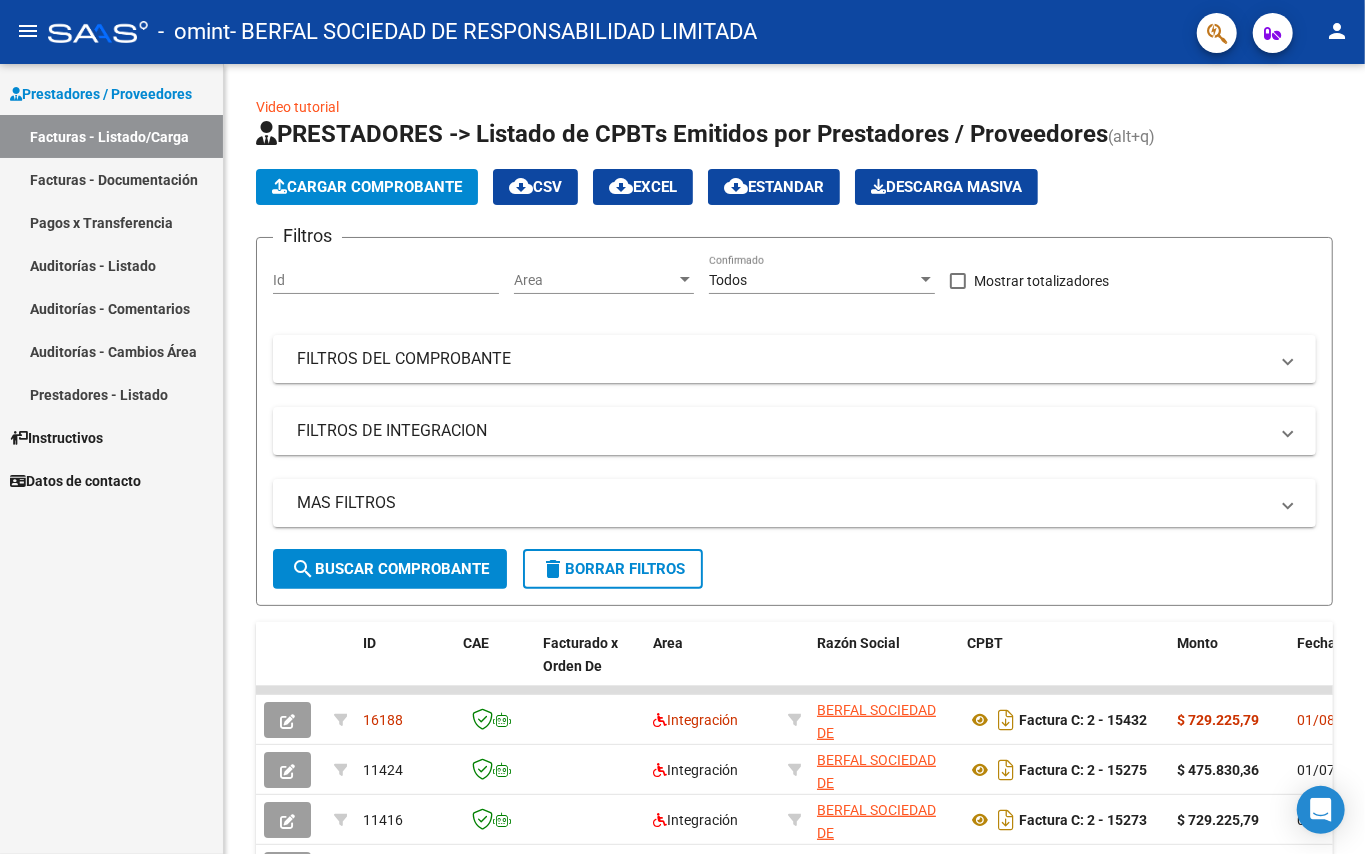 click on "Facturas - Listado/Carga" at bounding box center (111, 136) 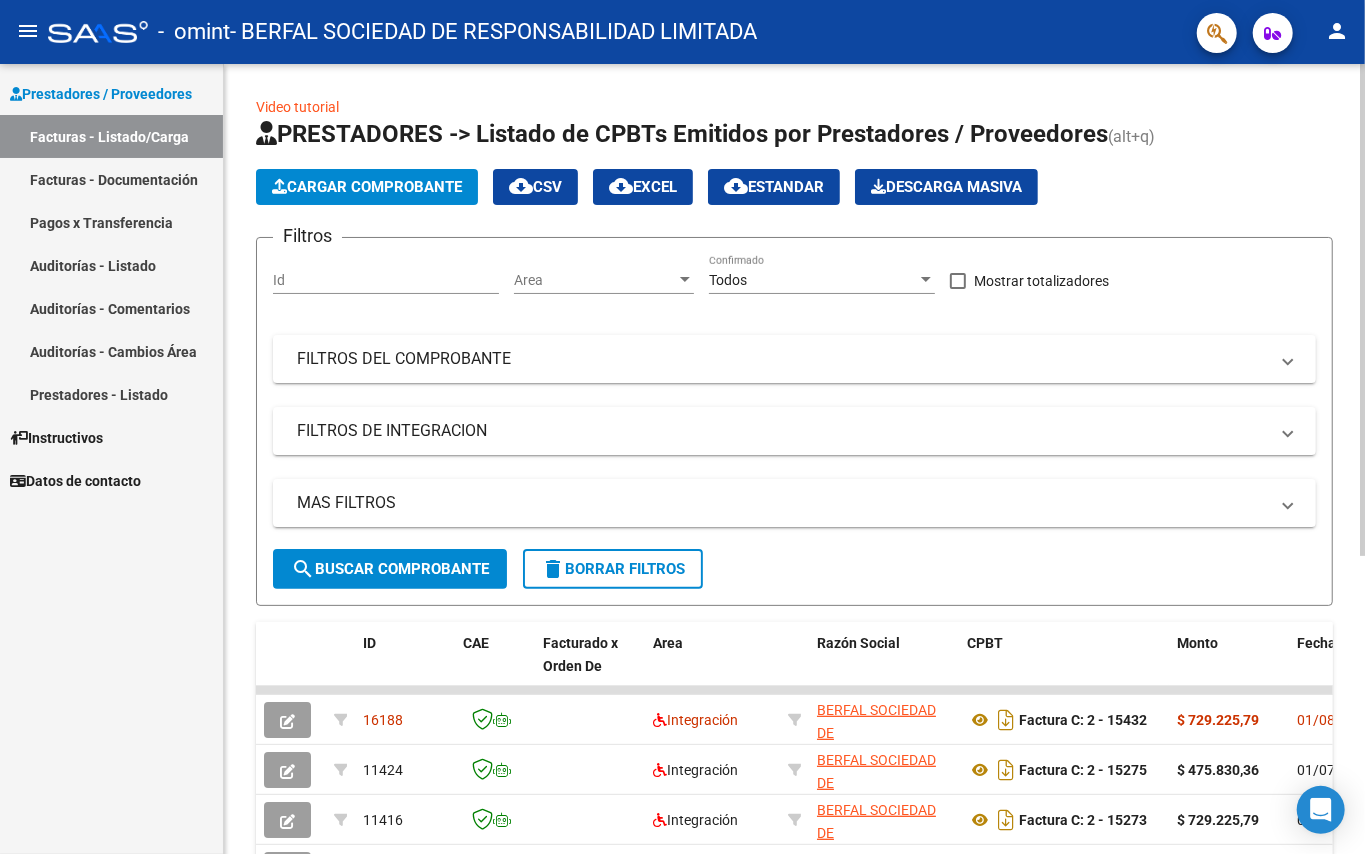click on "Cargar Comprobante" 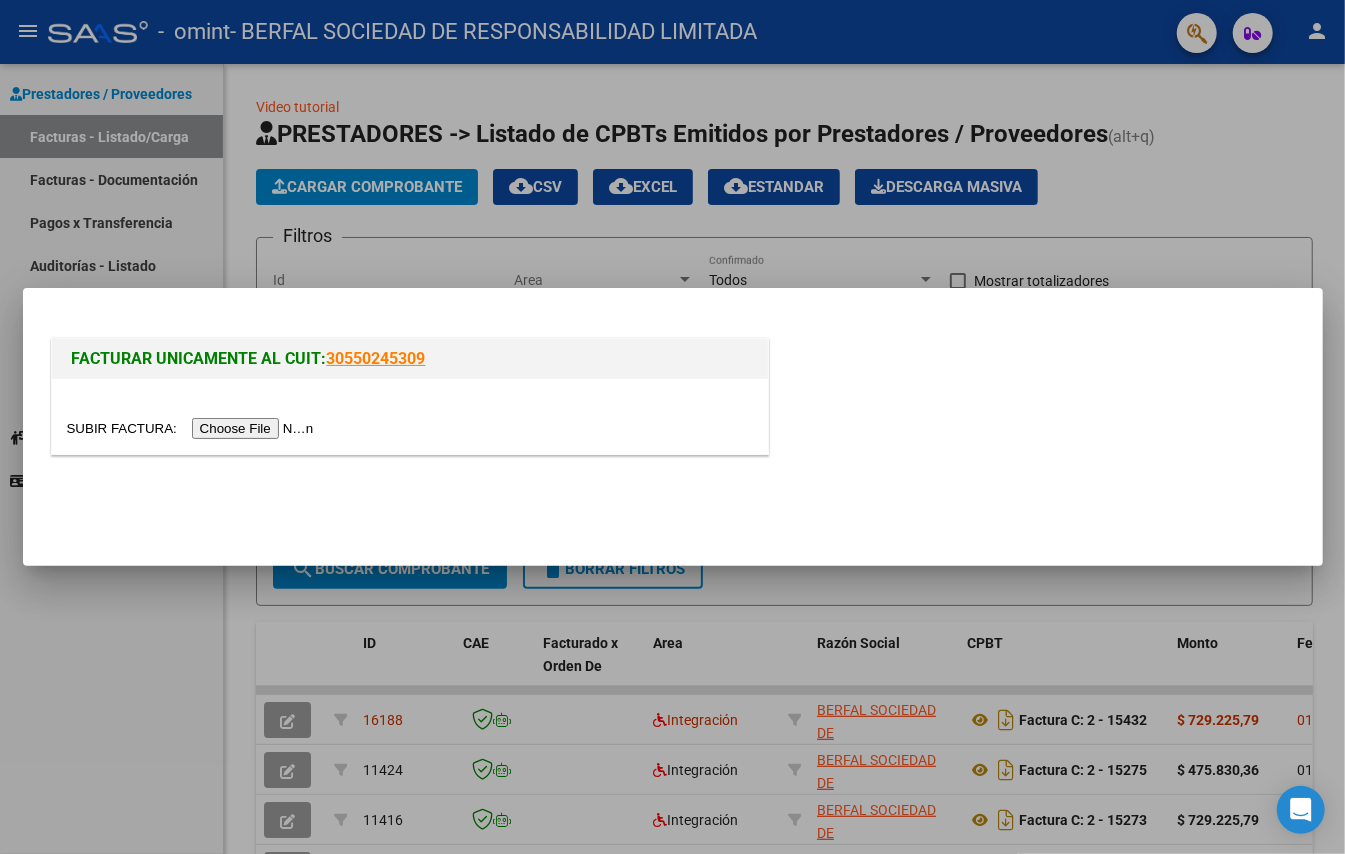 click at bounding box center (193, 428) 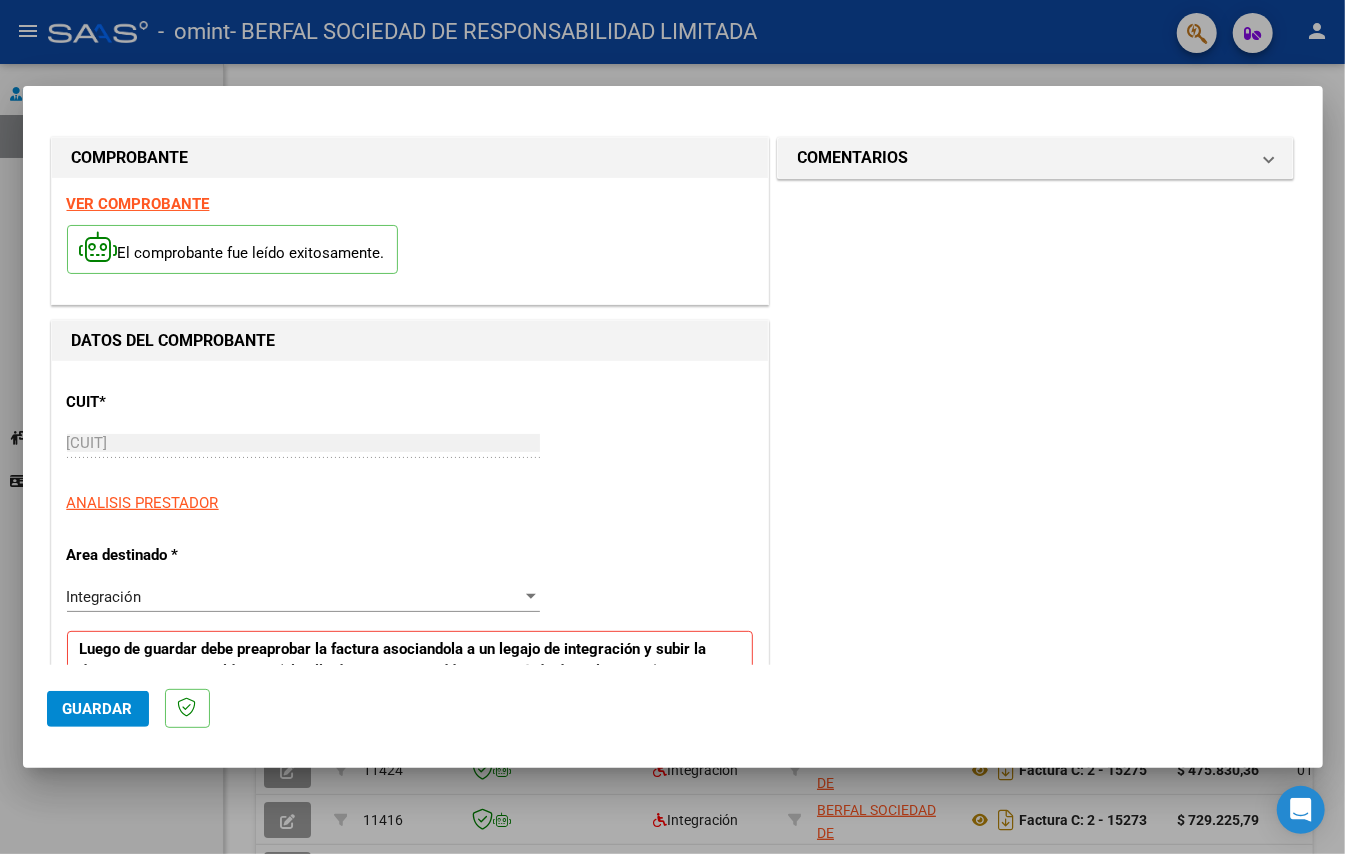 click at bounding box center [672, 427] 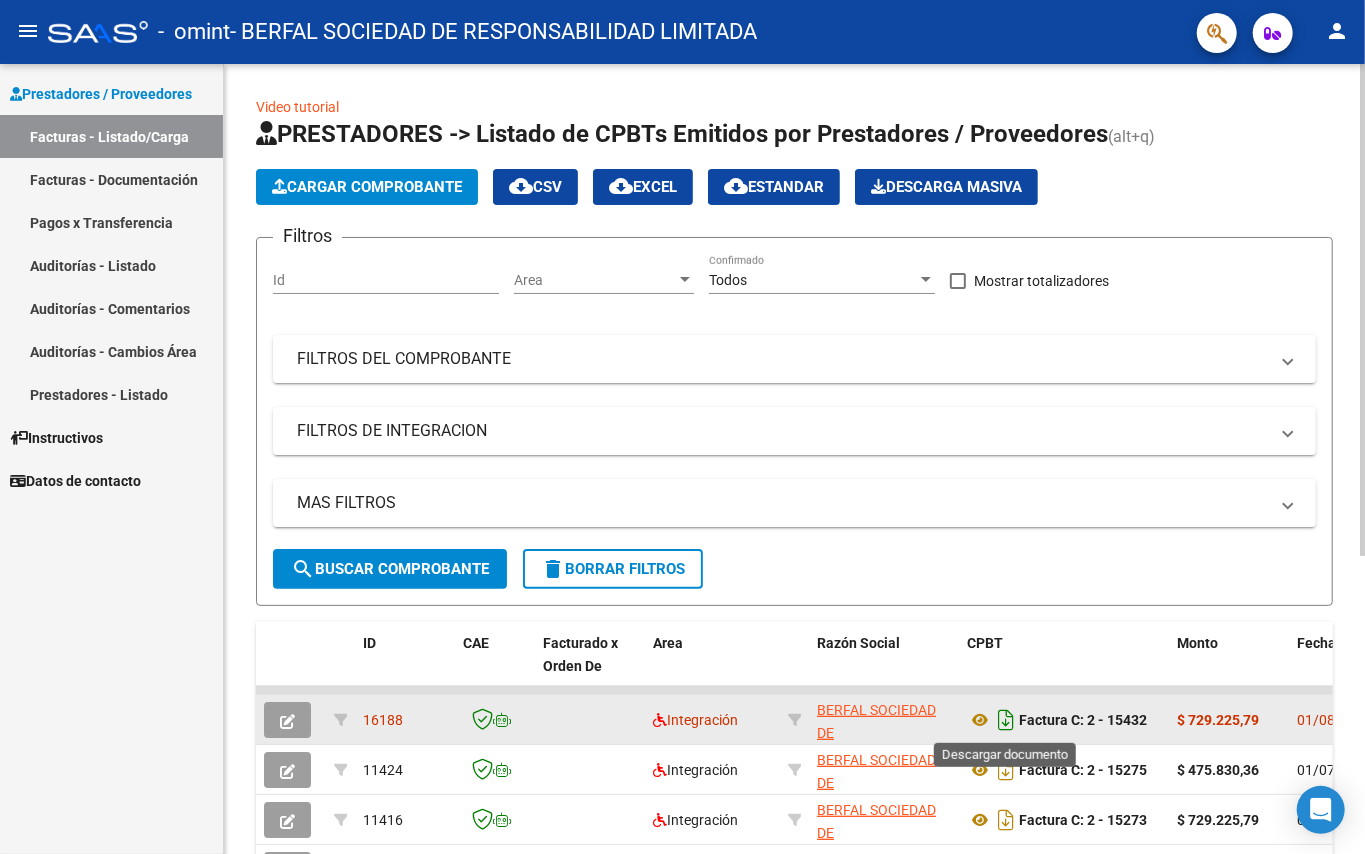 click 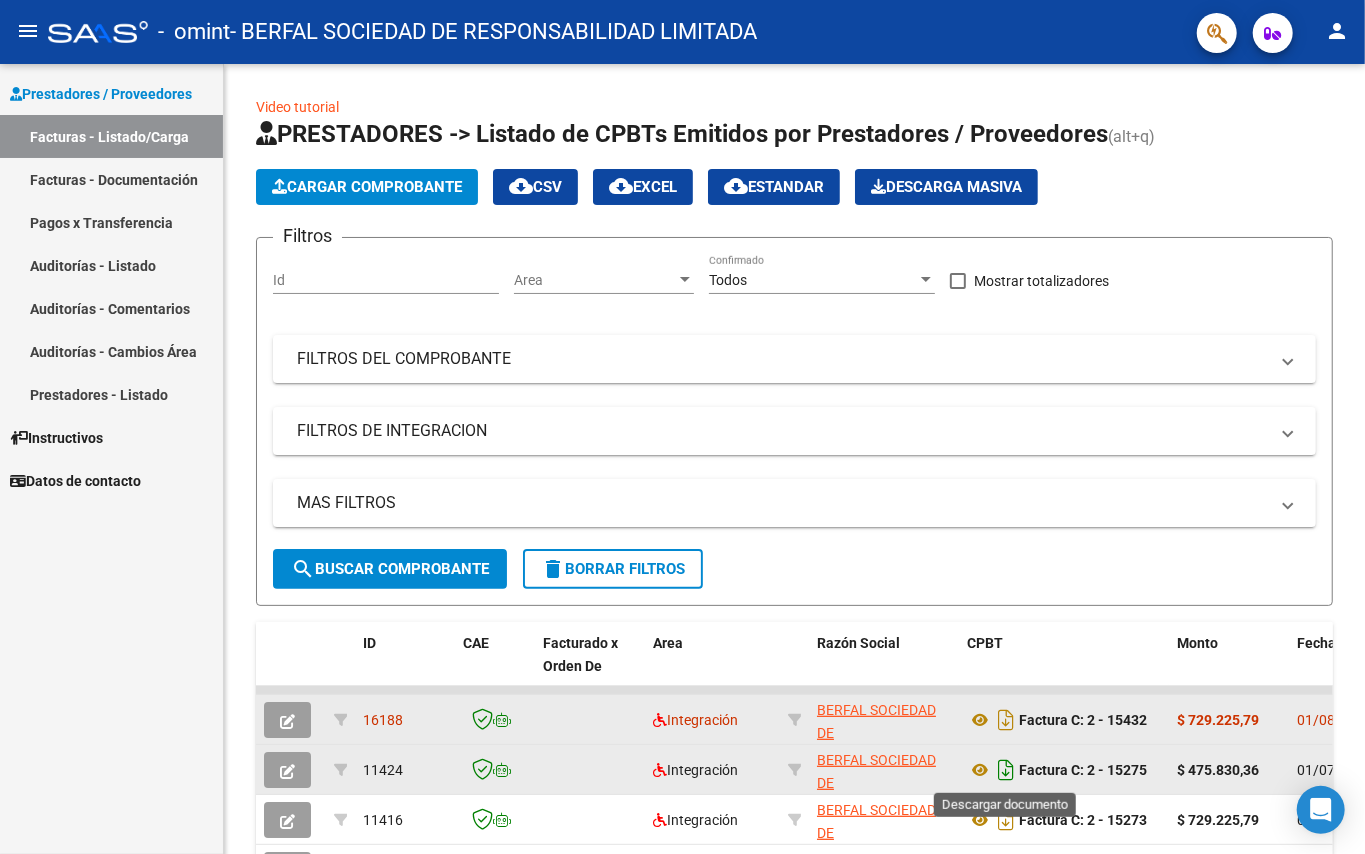 click 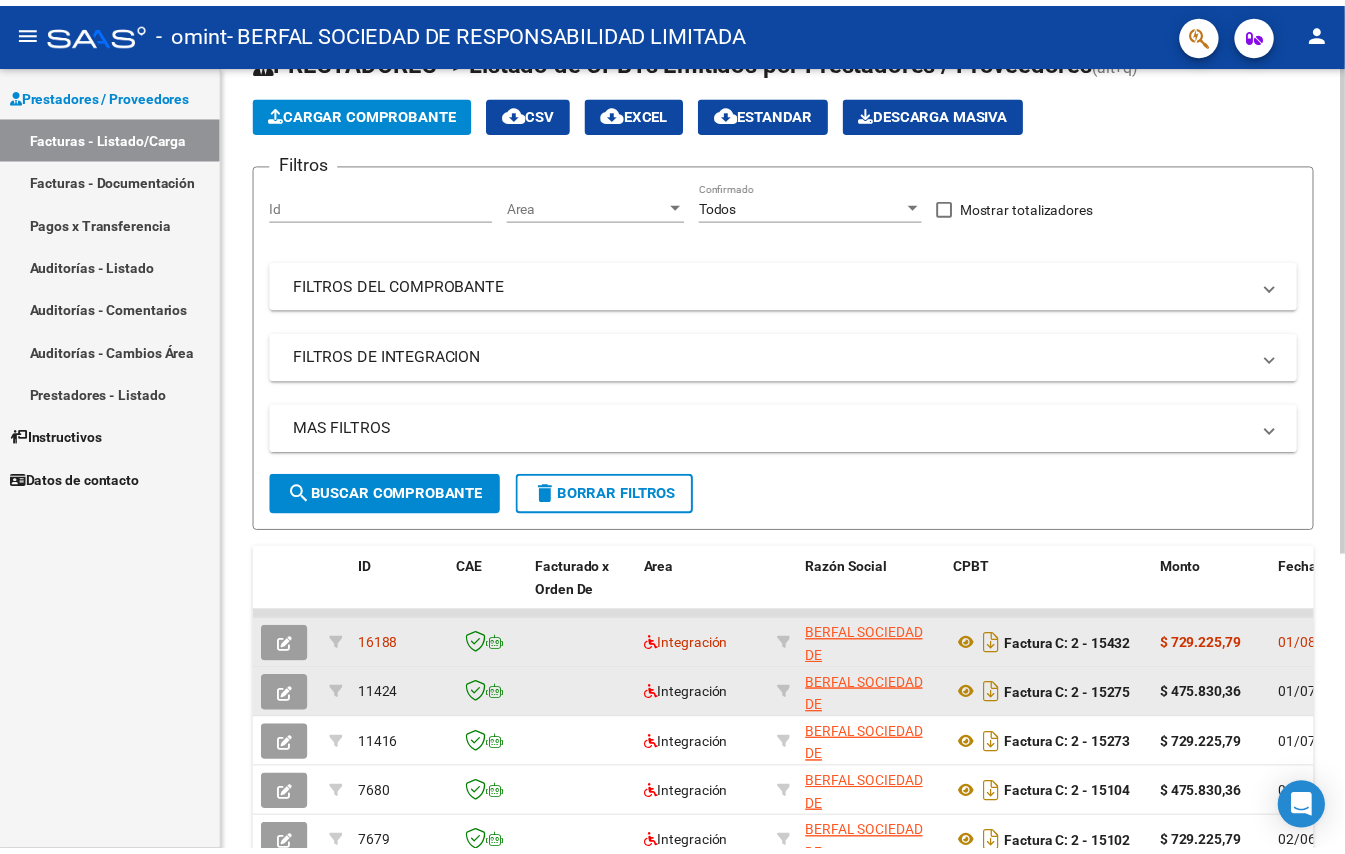 scroll, scrollTop: 101, scrollLeft: 0, axis: vertical 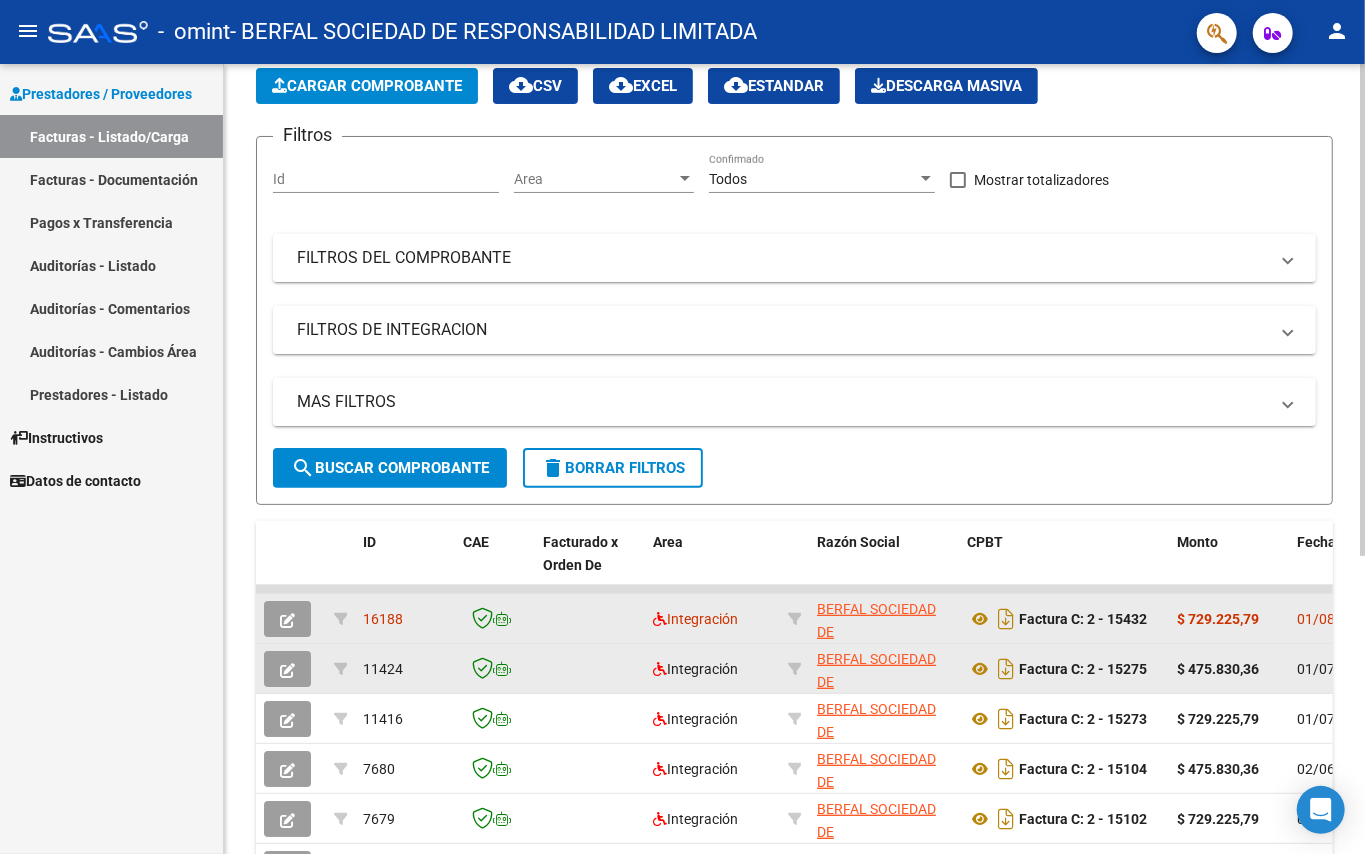 click 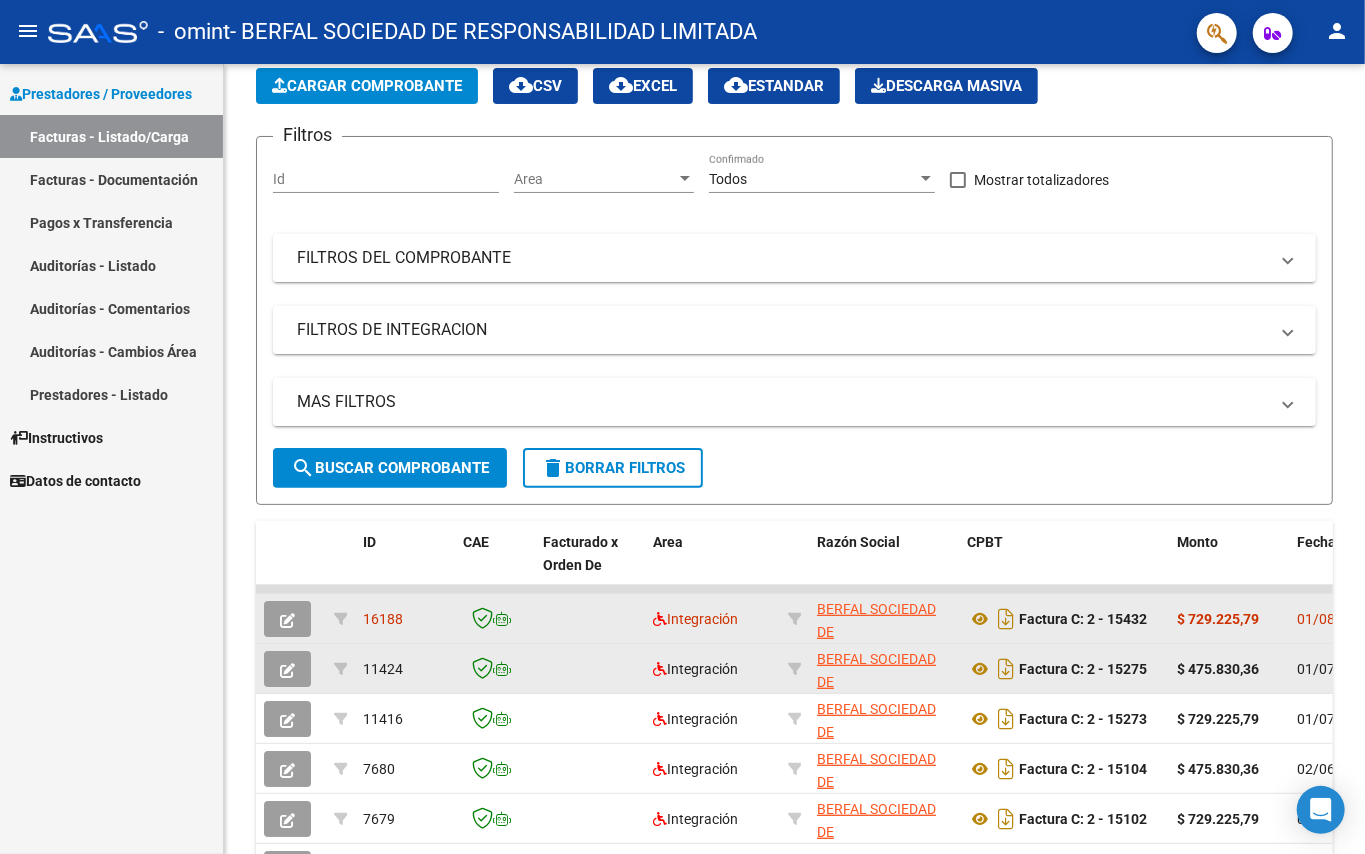click on "Facturas - Listado/Carga" at bounding box center [111, 136] 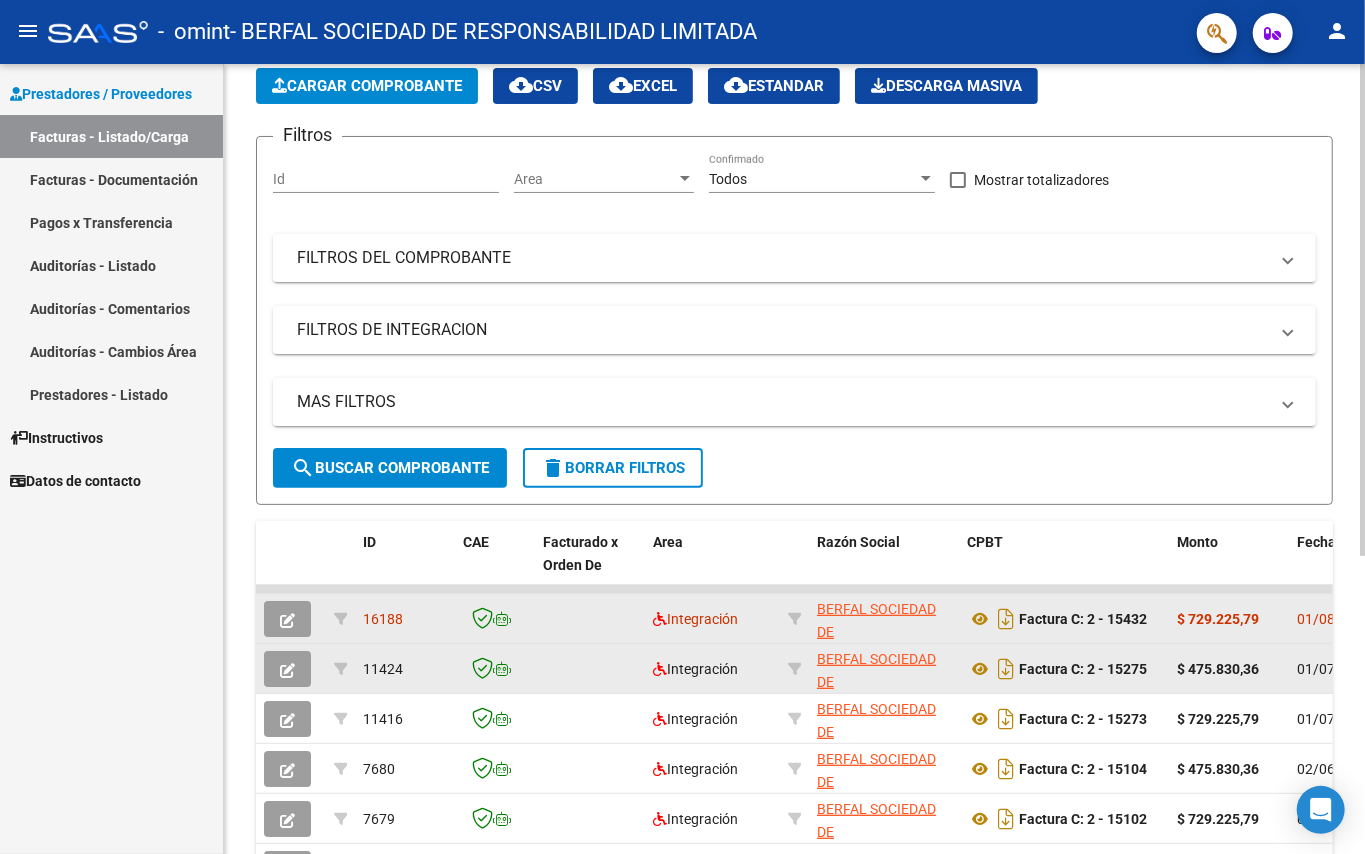 click on "Cargar Comprobante" 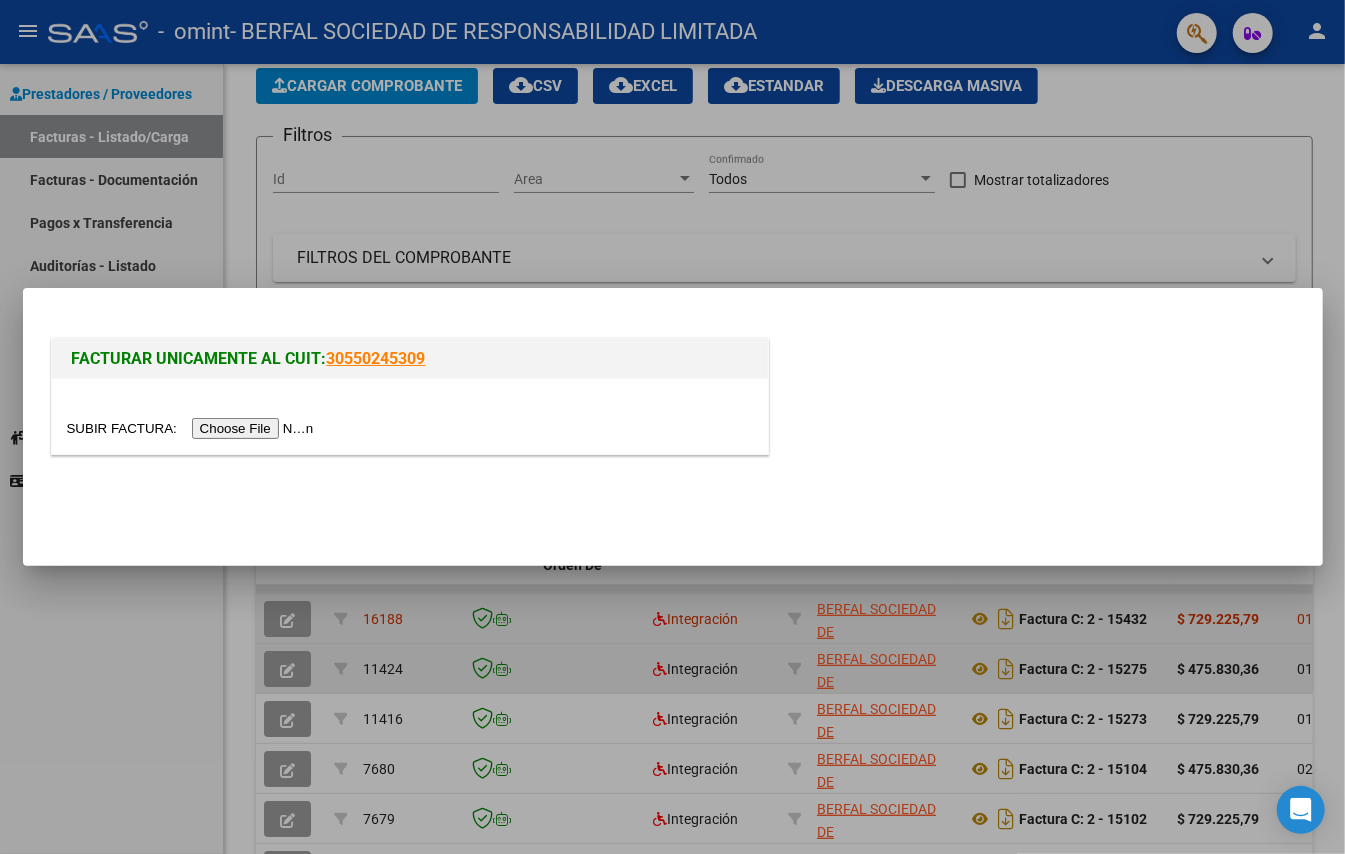 click at bounding box center (193, 428) 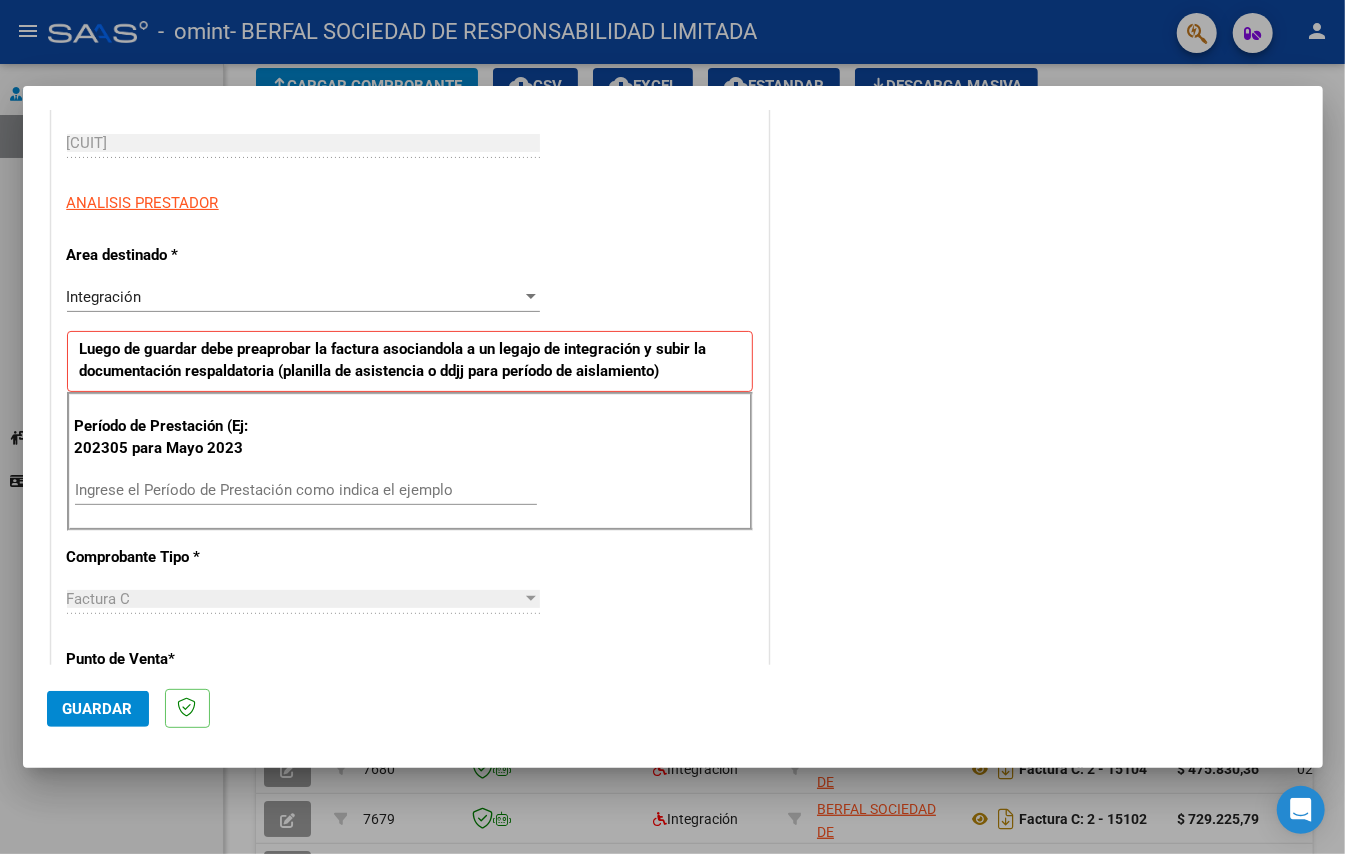 scroll, scrollTop: 353, scrollLeft: 0, axis: vertical 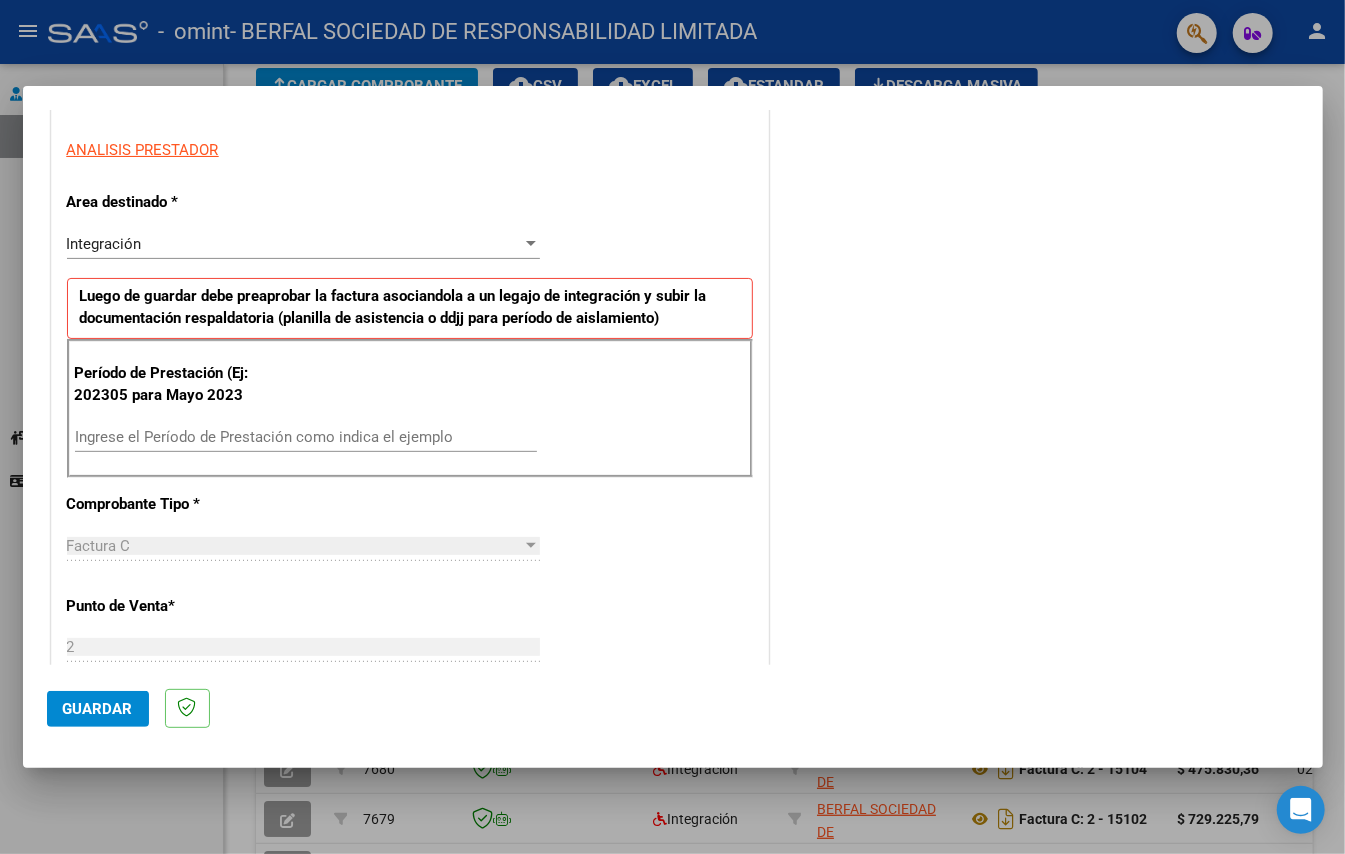 click on "Ingrese el Período de Prestación como indica el ejemplo" at bounding box center [306, 437] 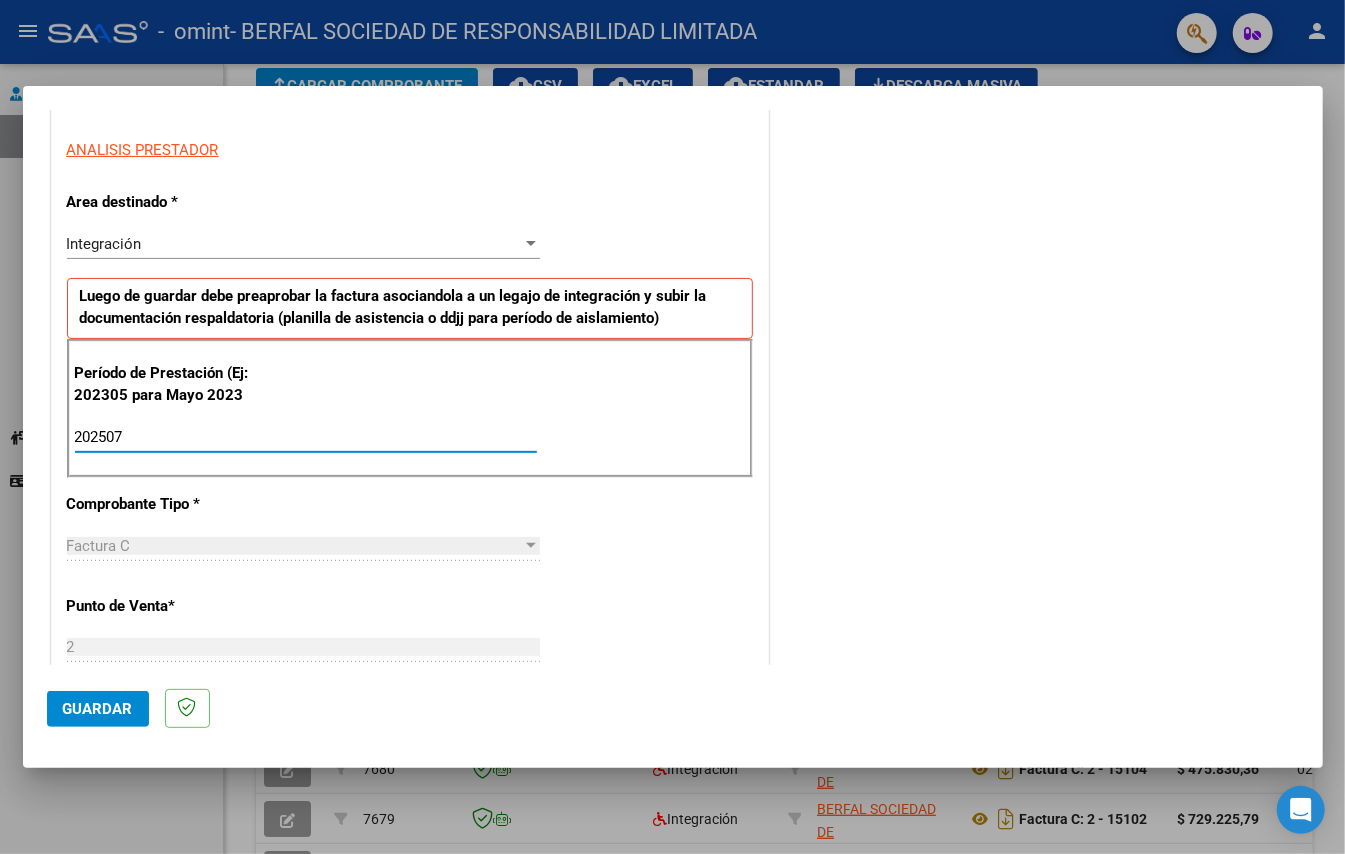 type on "202507" 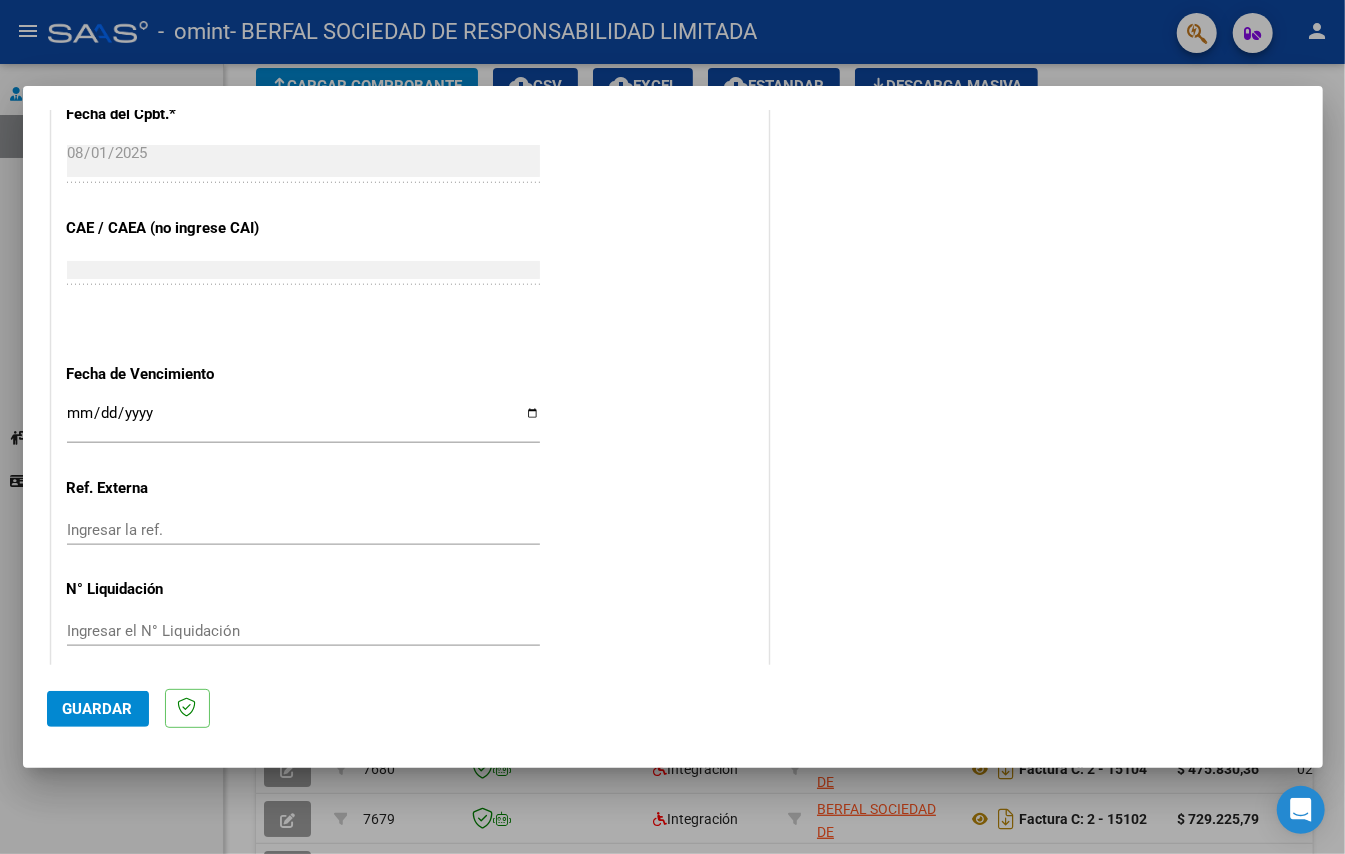scroll, scrollTop: 1170, scrollLeft: 0, axis: vertical 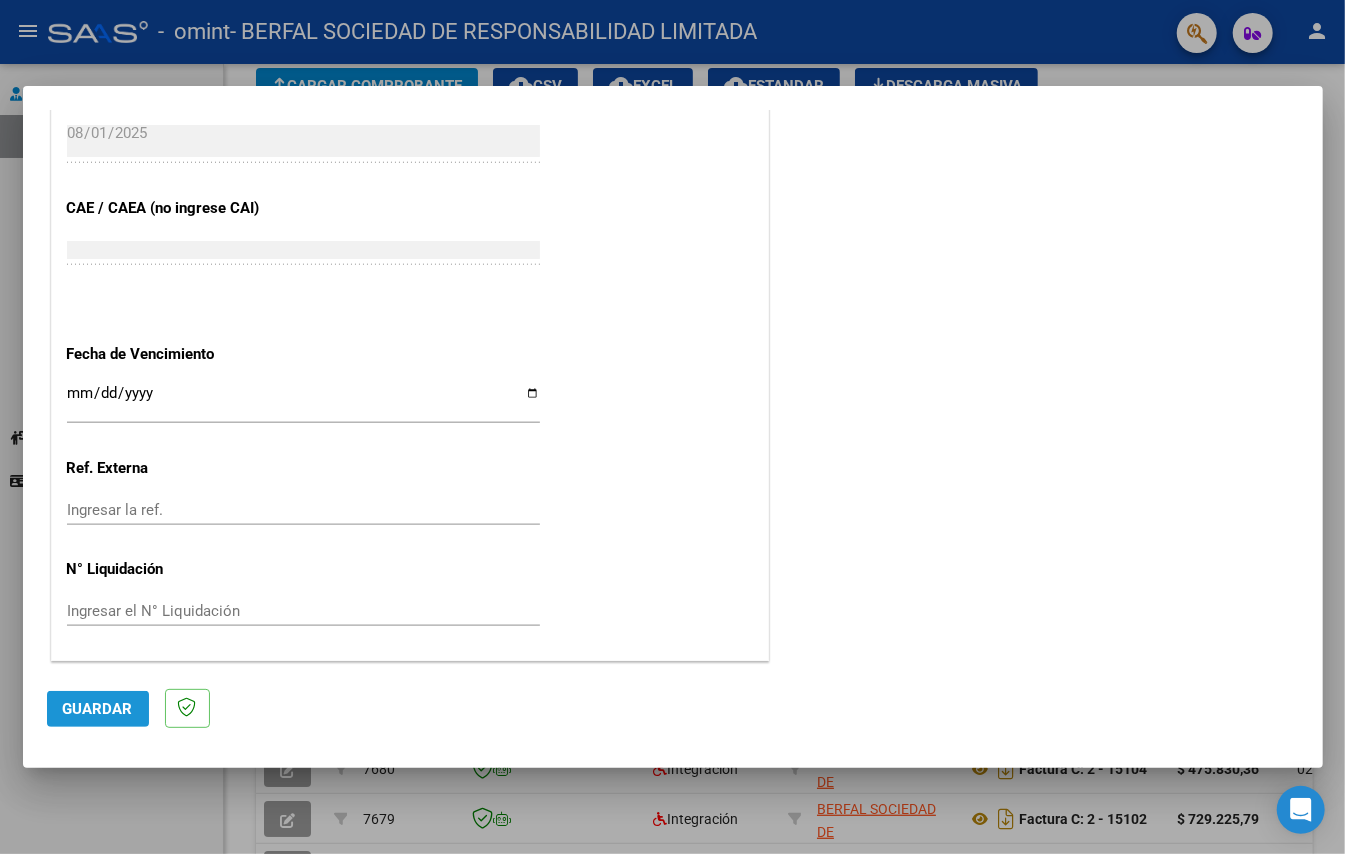 click on "Guardar" 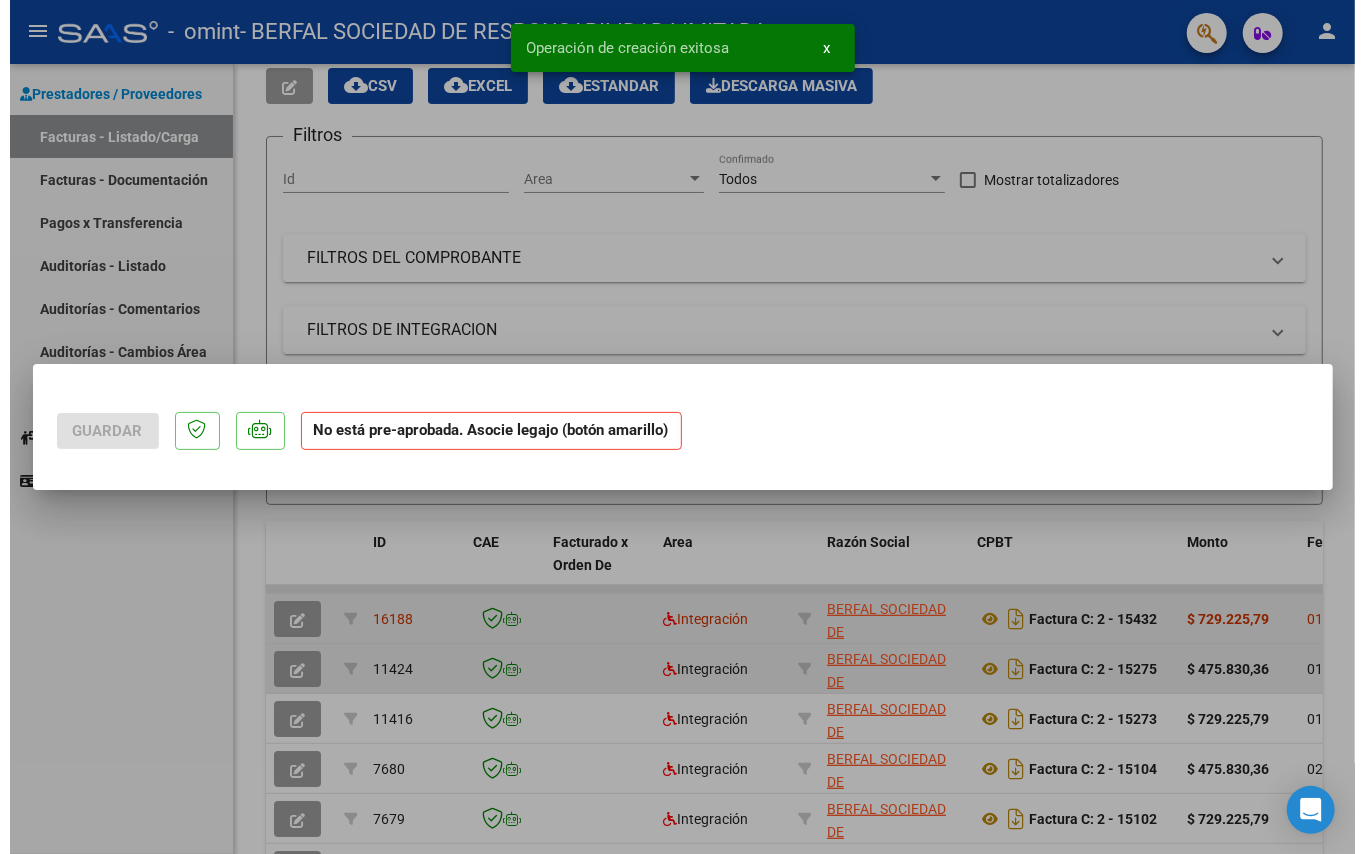 scroll, scrollTop: 0, scrollLeft: 0, axis: both 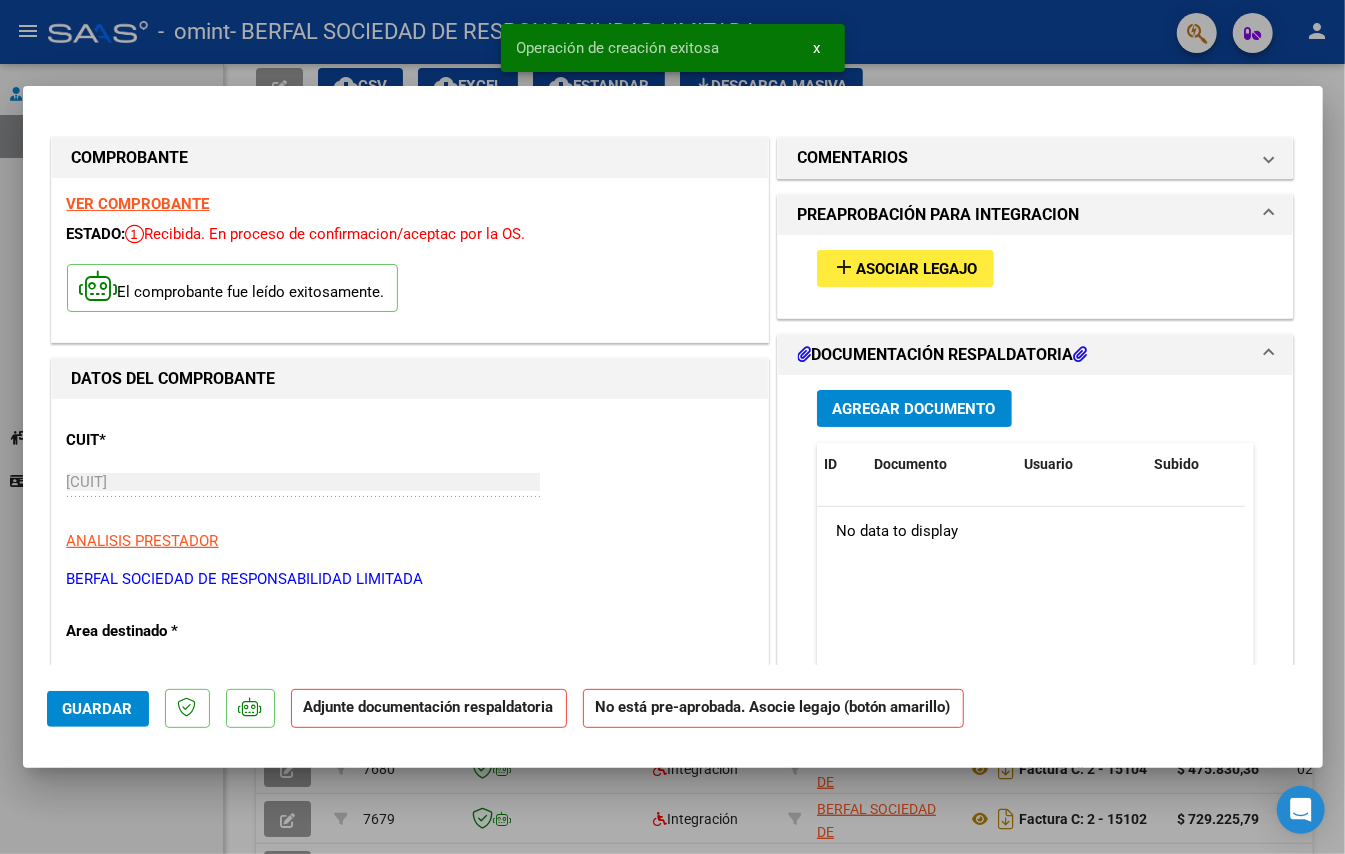 click on "Asociar Legajo" at bounding box center (917, 269) 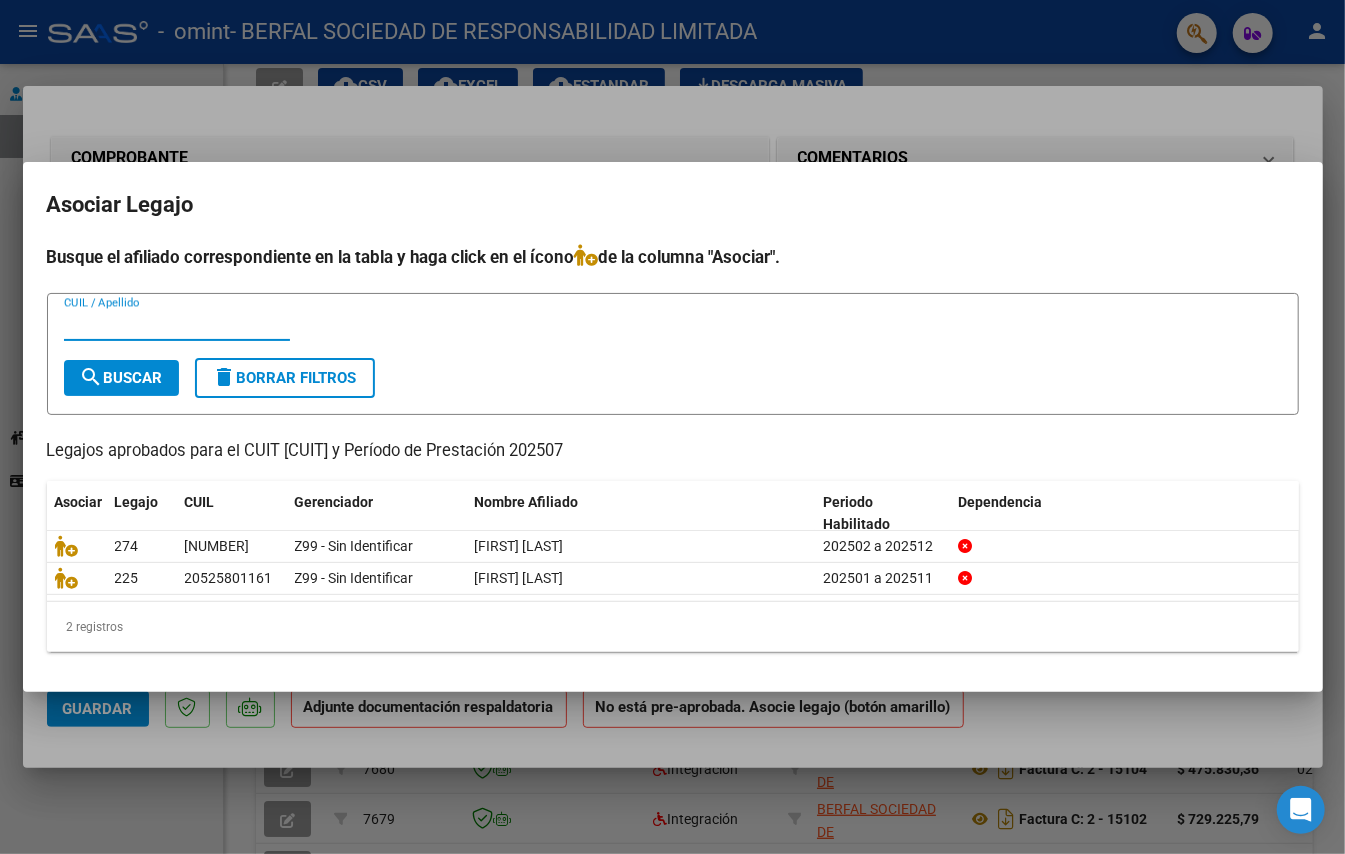 click at bounding box center (672, 427) 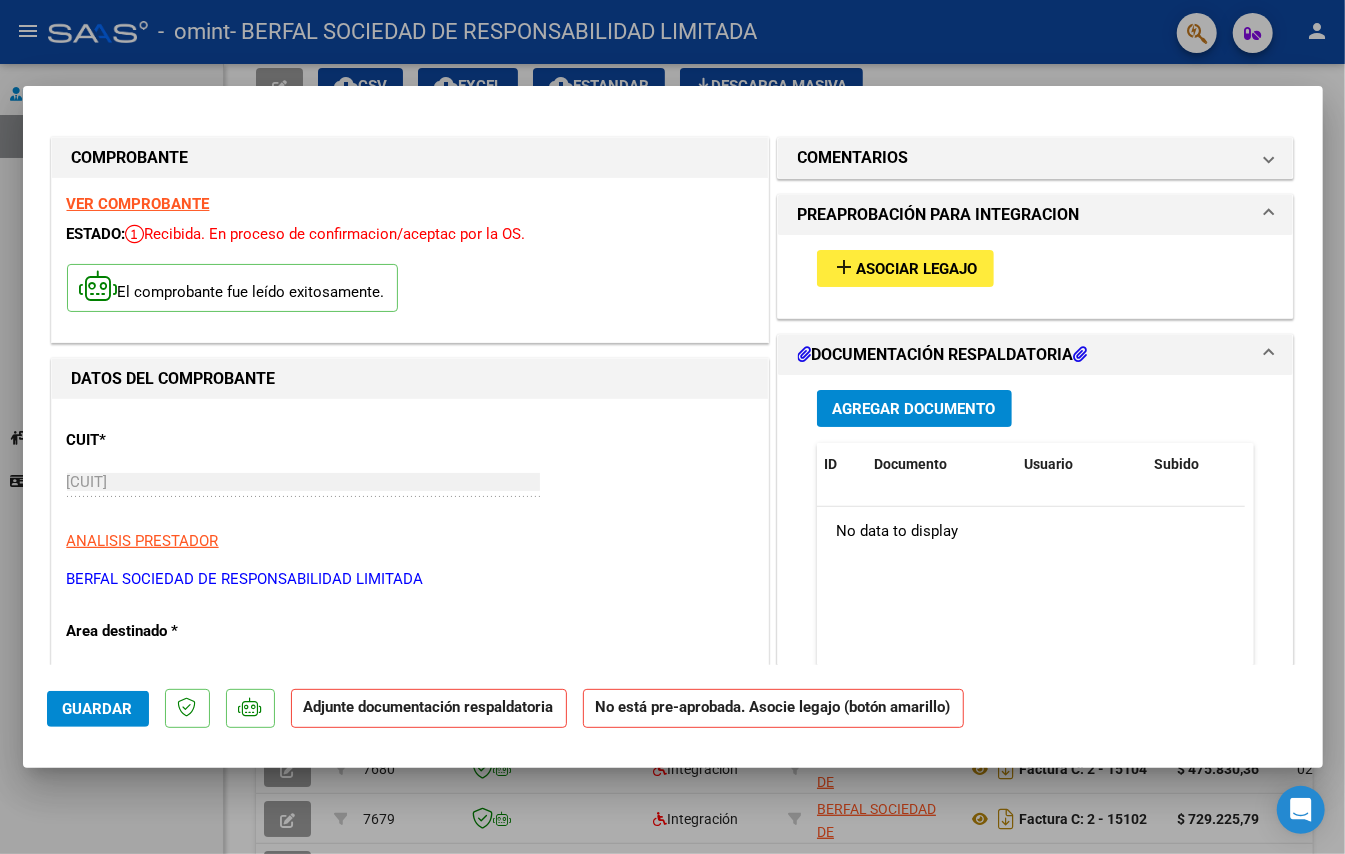 click at bounding box center (672, 427) 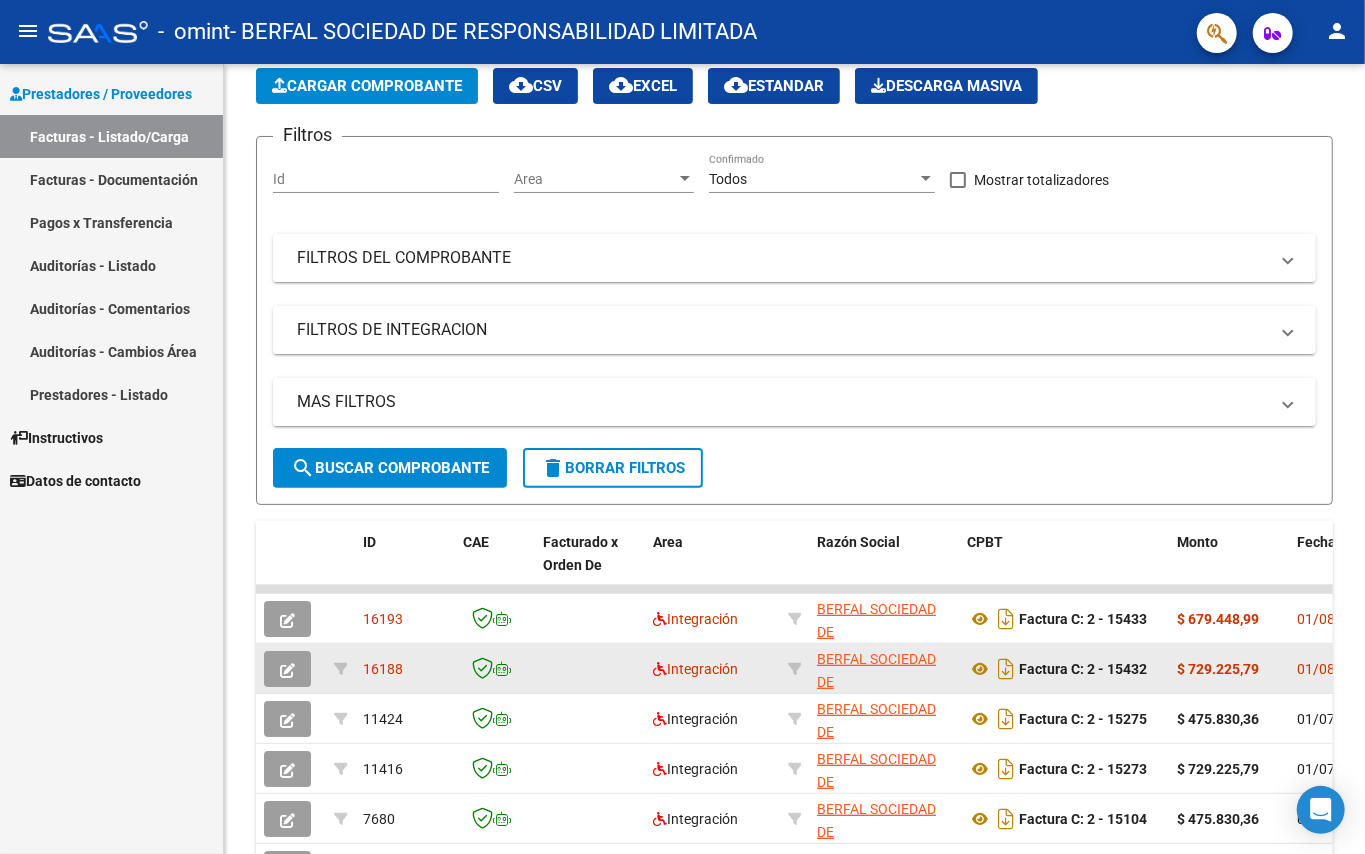 drag, startPoint x: 1032, startPoint y: 616, endPoint x: 133, endPoint y: 608, distance: 899.0356 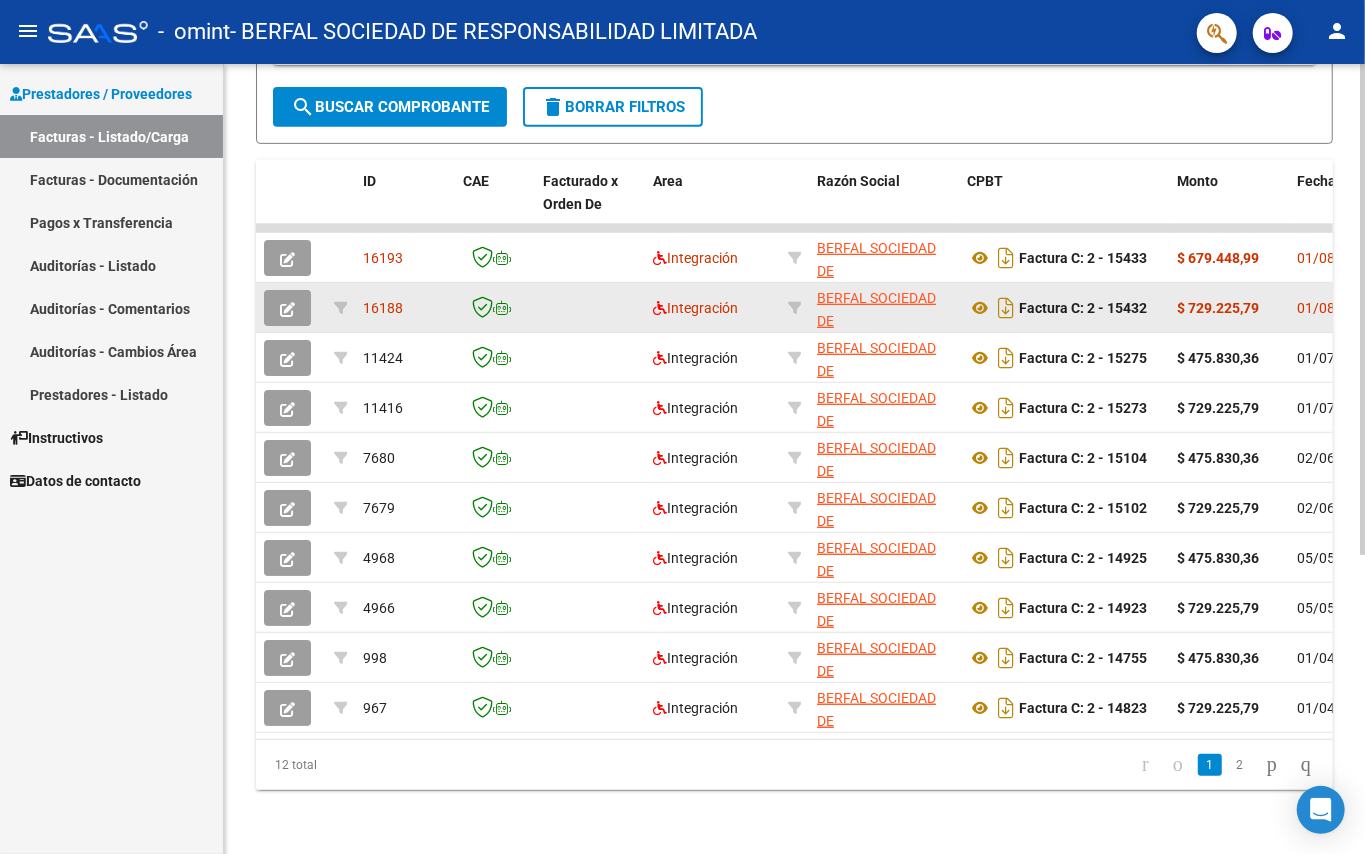 scroll, scrollTop: 482, scrollLeft: 0, axis: vertical 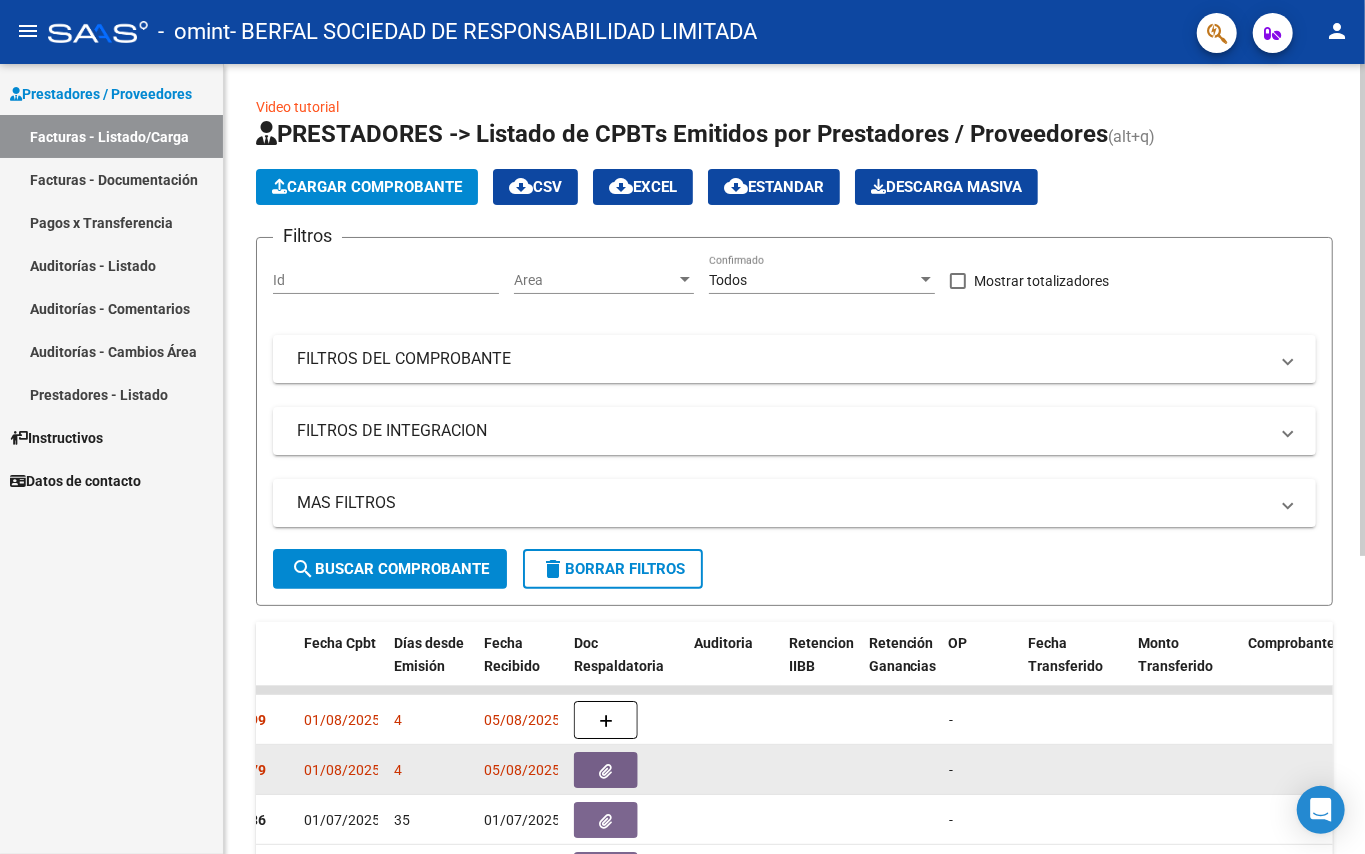 click 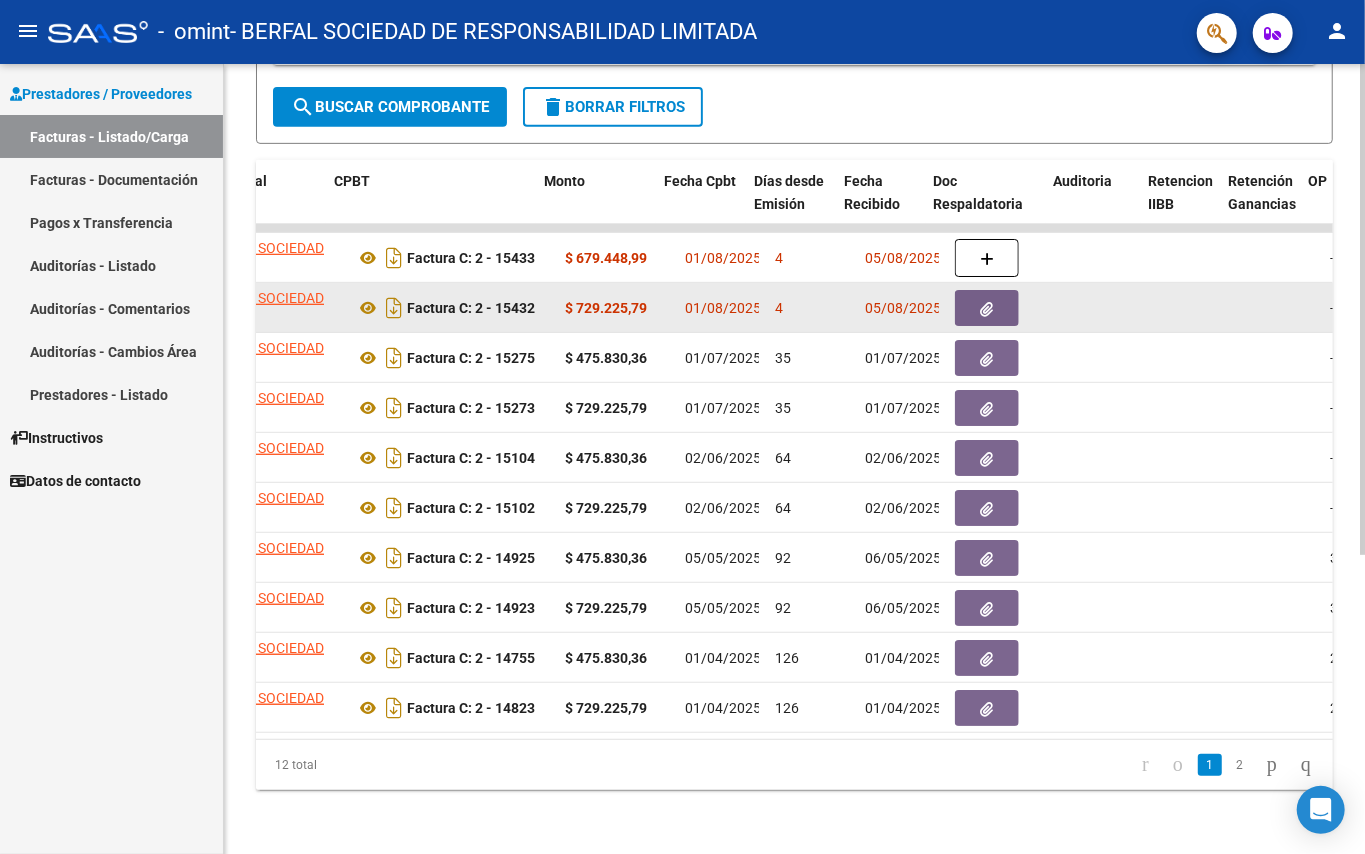 scroll, scrollTop: 0, scrollLeft: 594, axis: horizontal 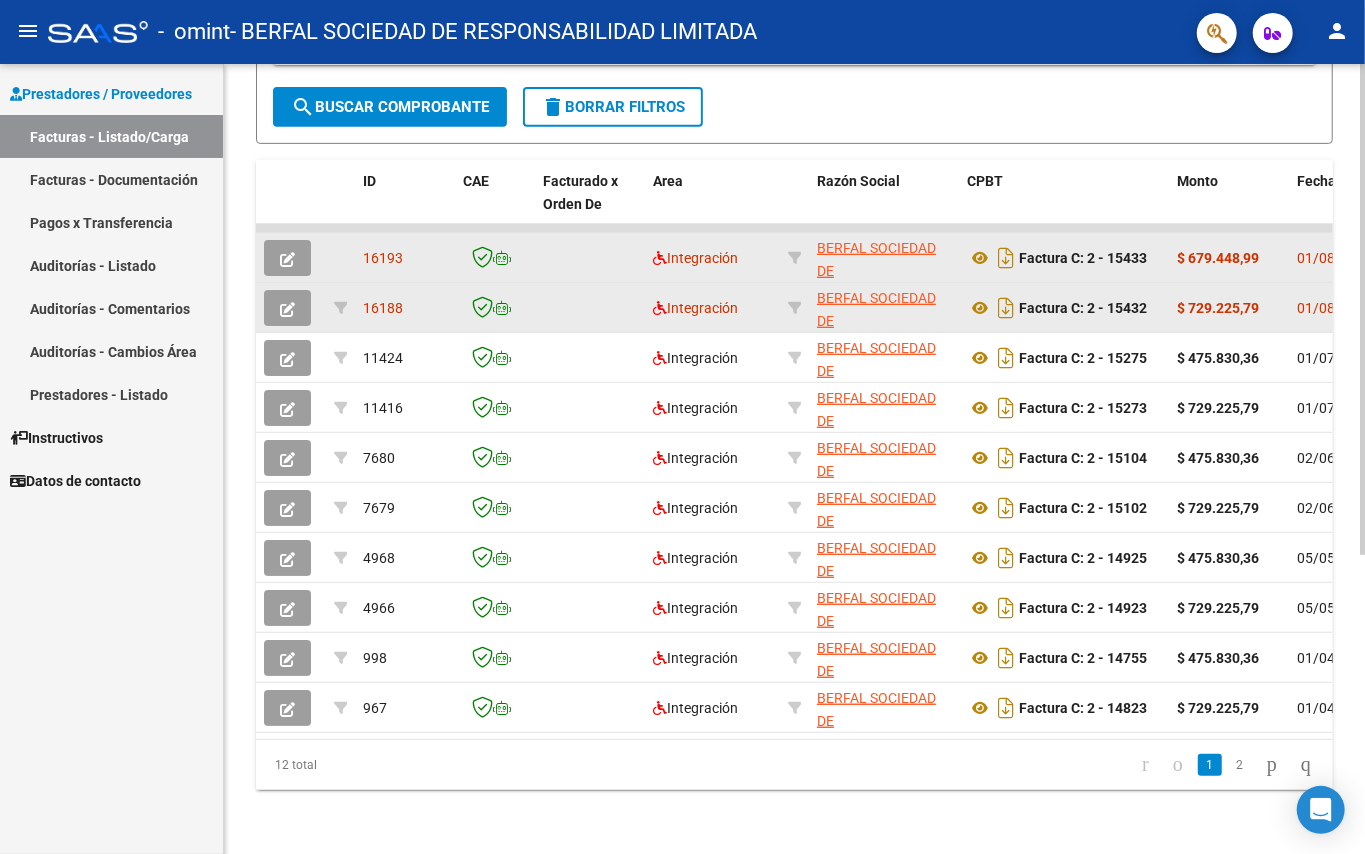 click 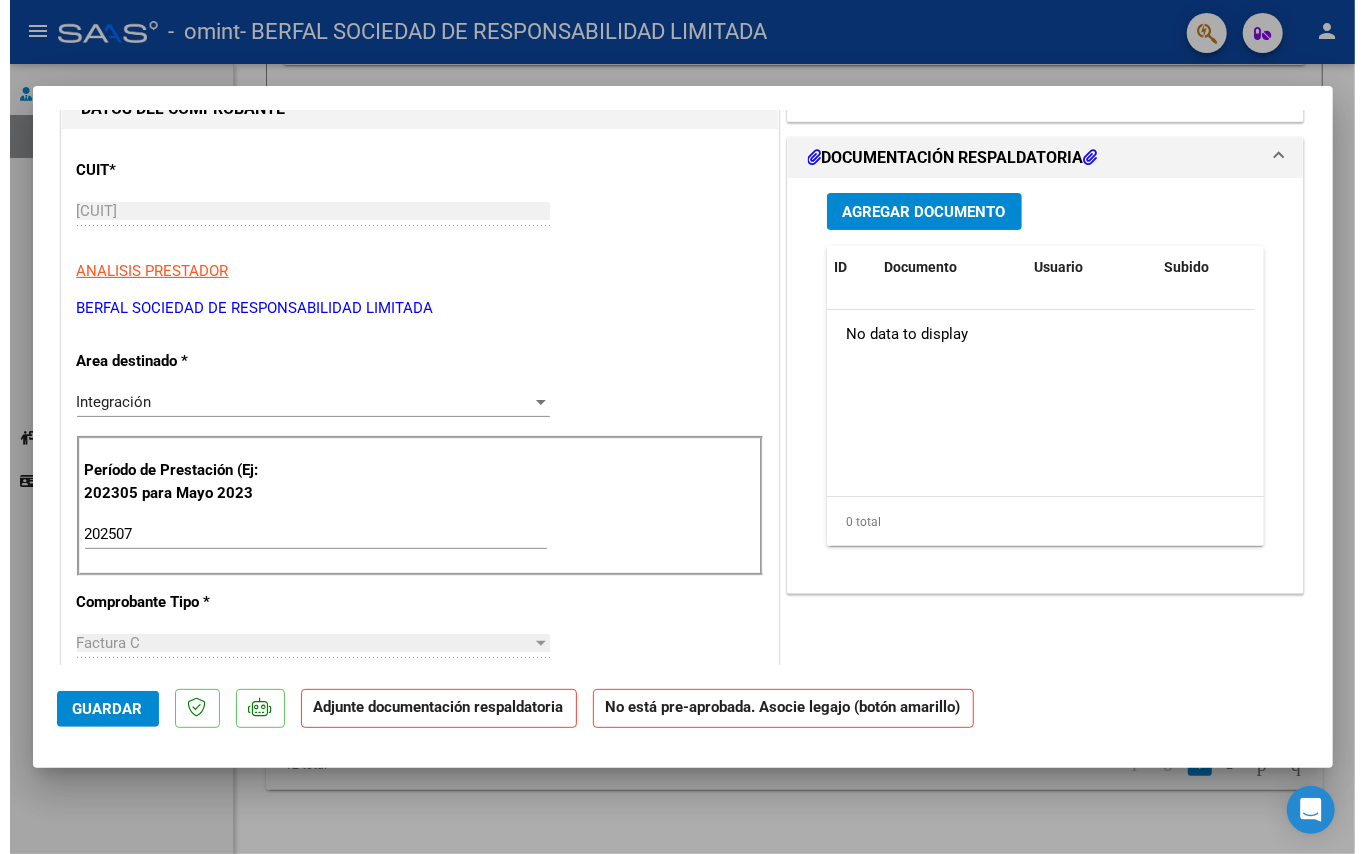 scroll, scrollTop: 0, scrollLeft: 0, axis: both 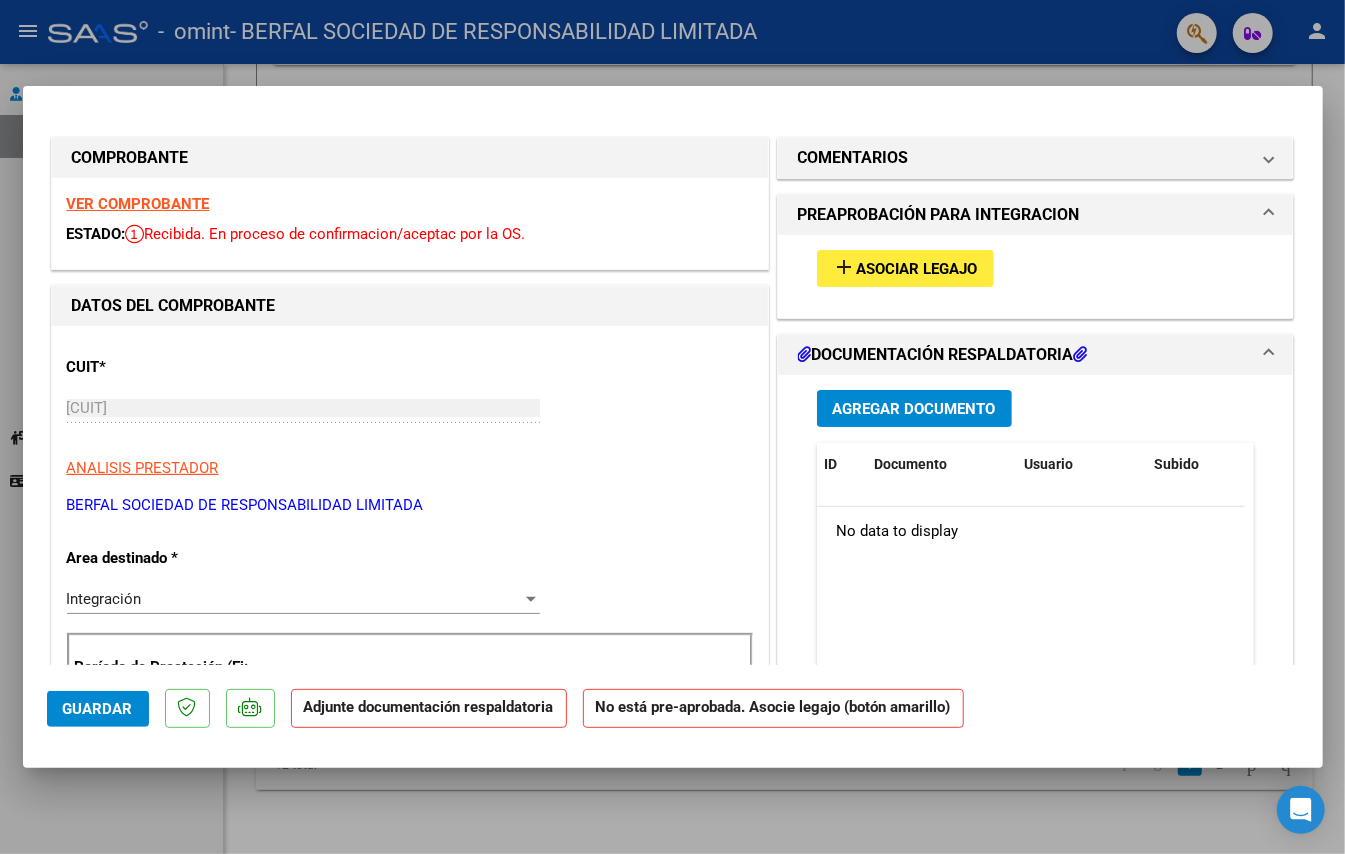 click at bounding box center (672, 427) 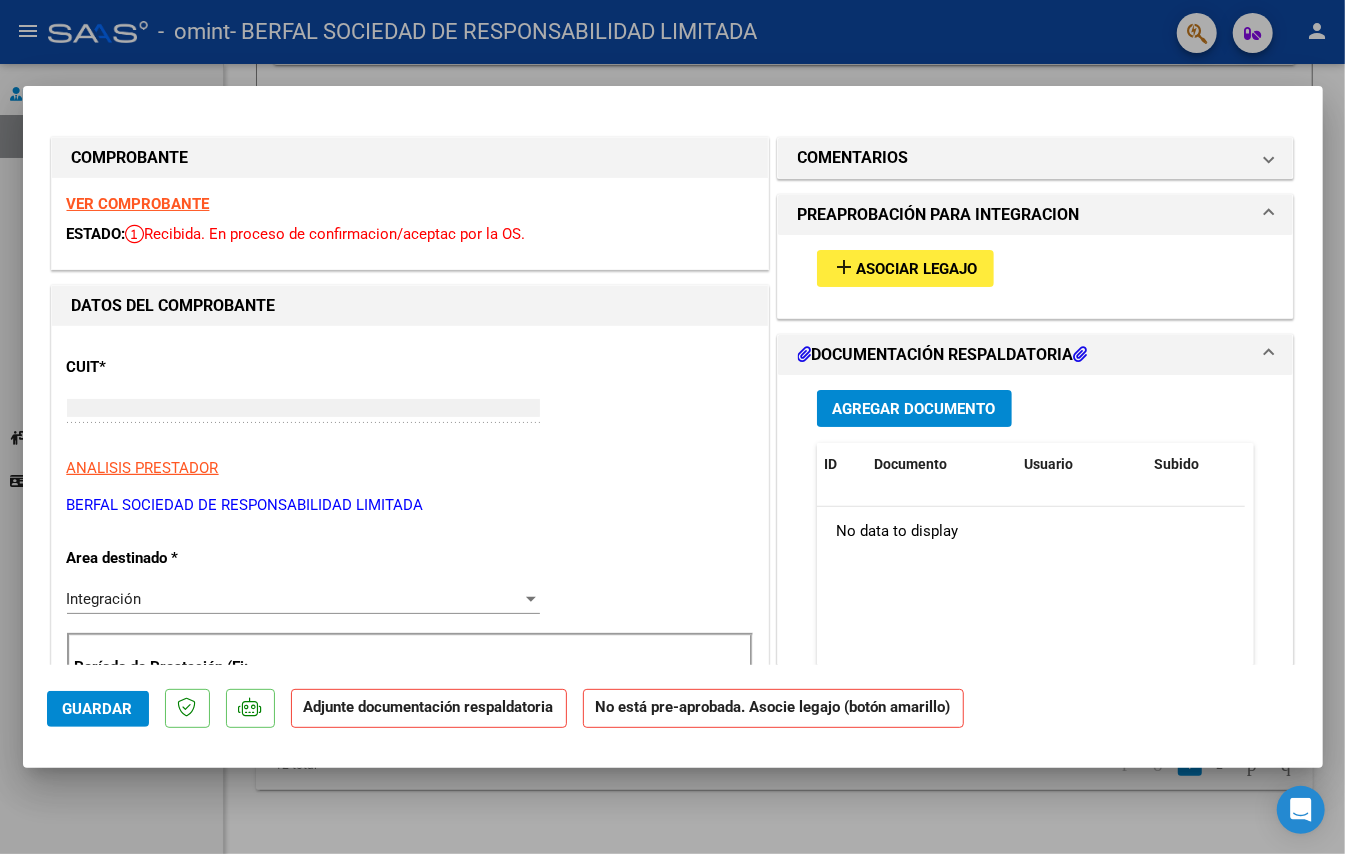type 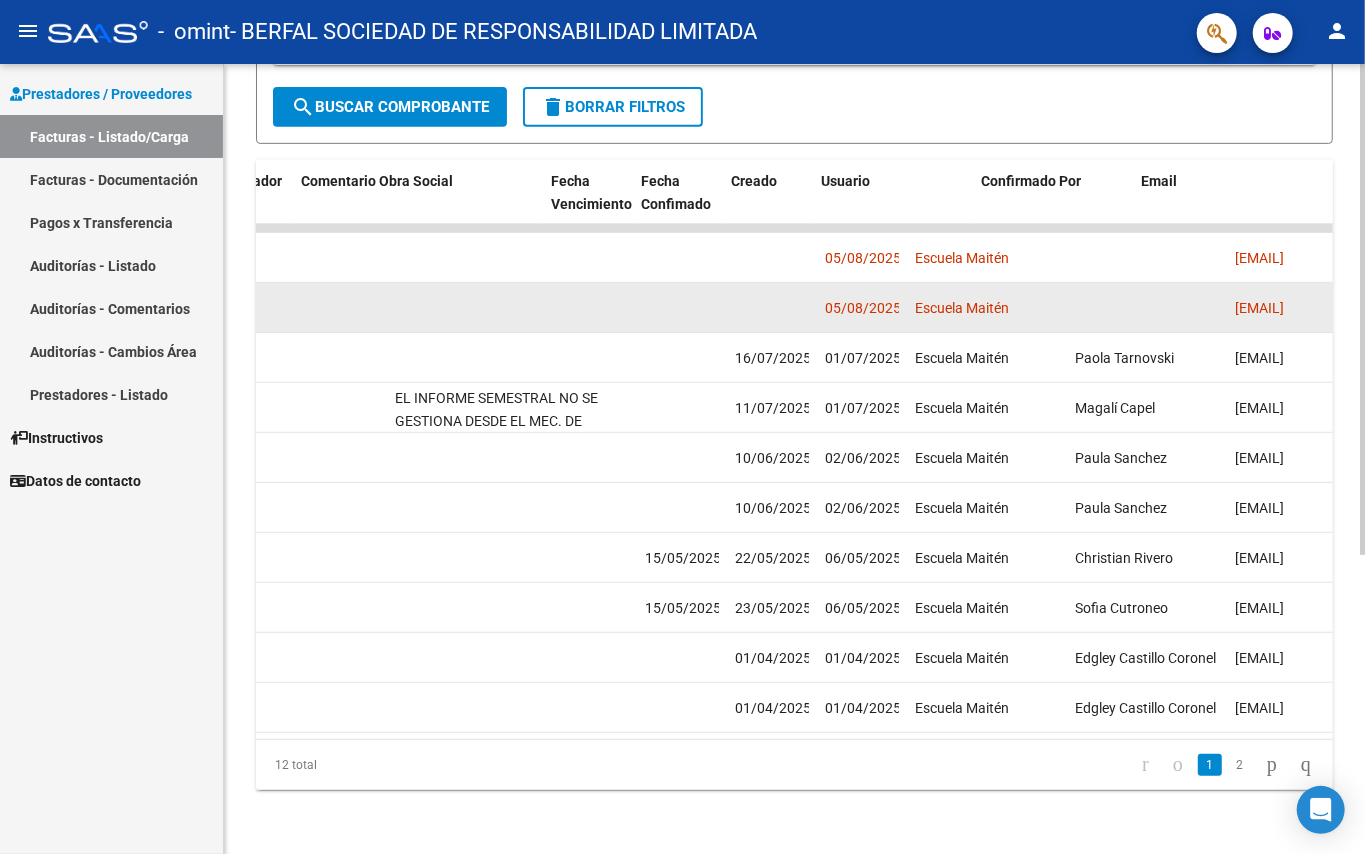 scroll, scrollTop: 0, scrollLeft: 3138, axis: horizontal 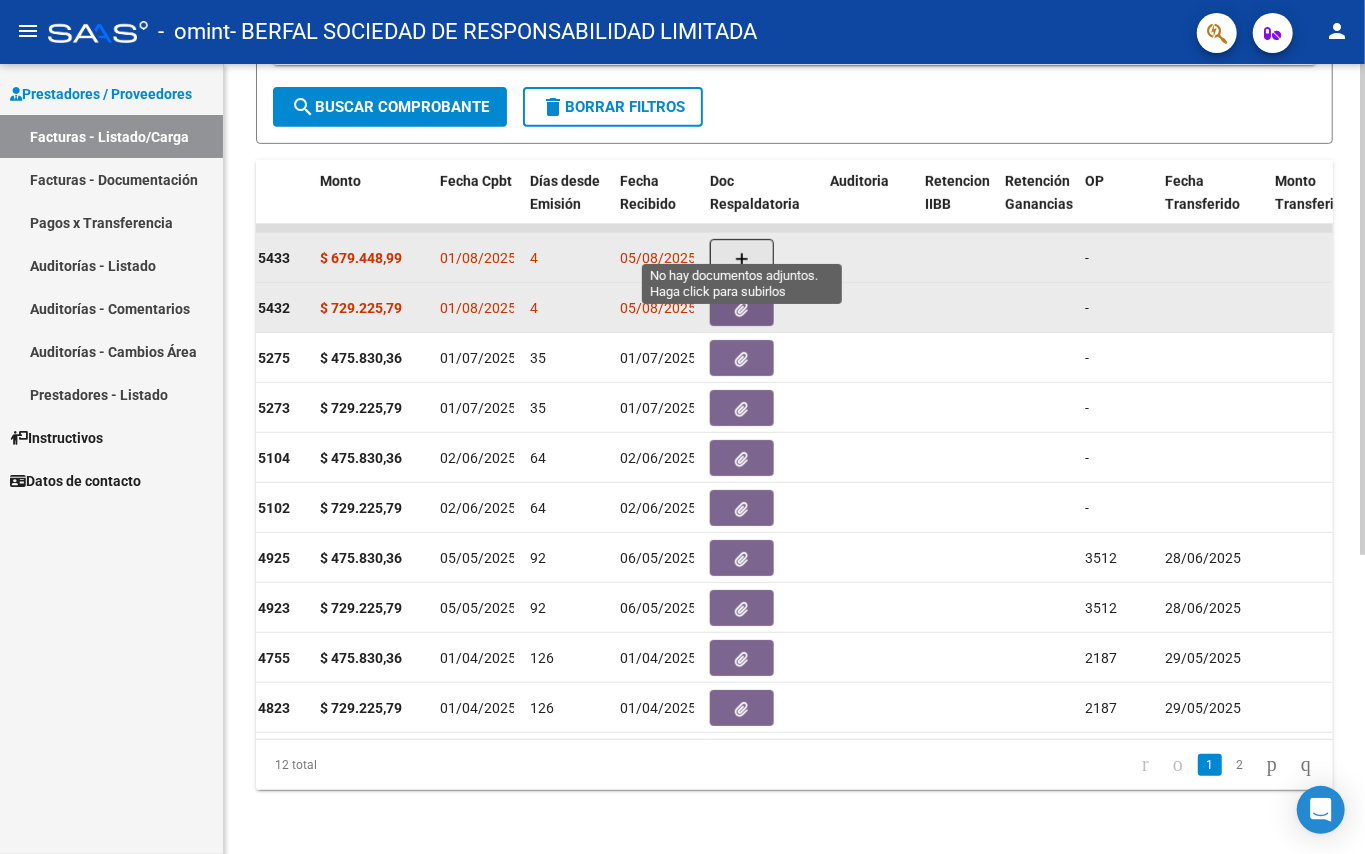 click 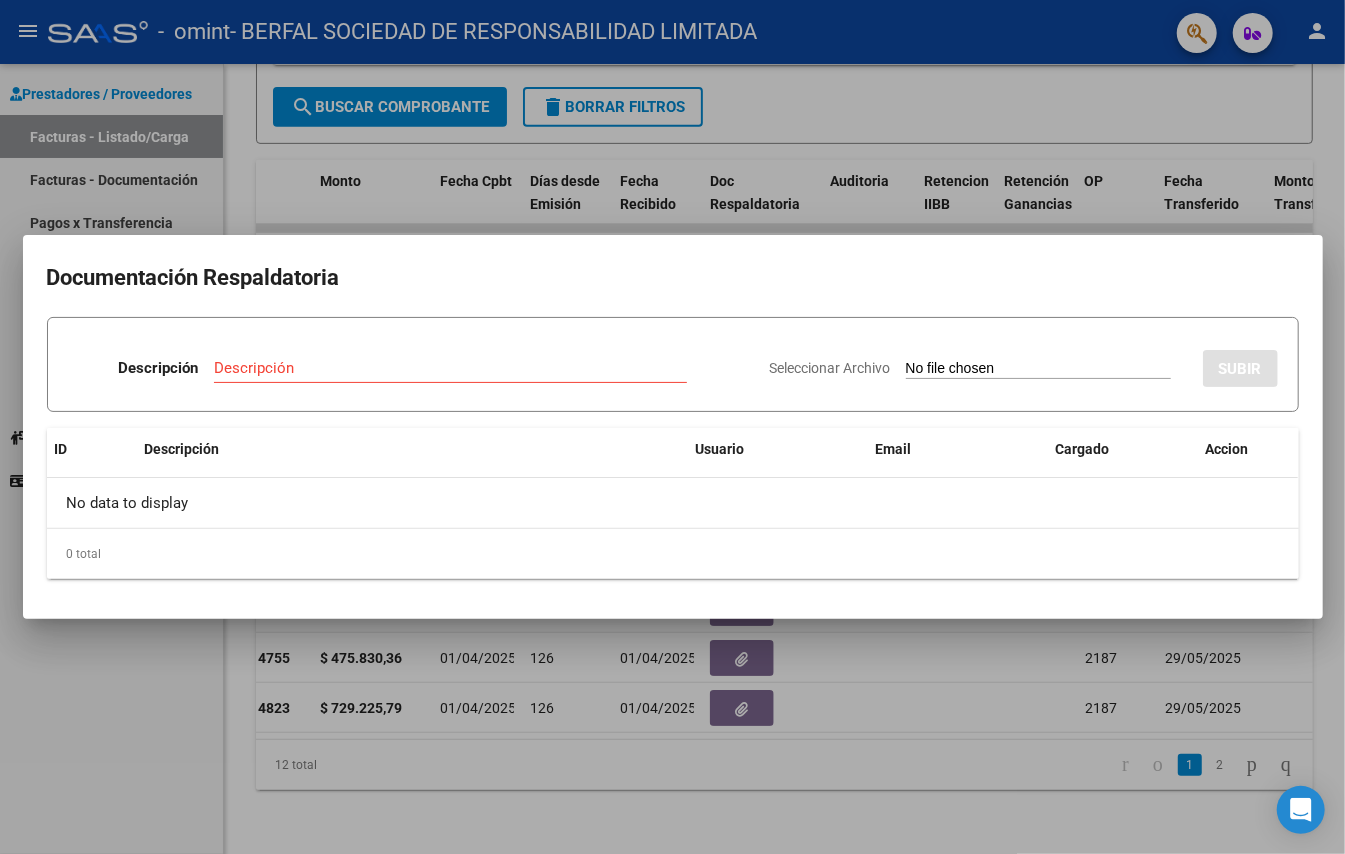 click at bounding box center (672, 427) 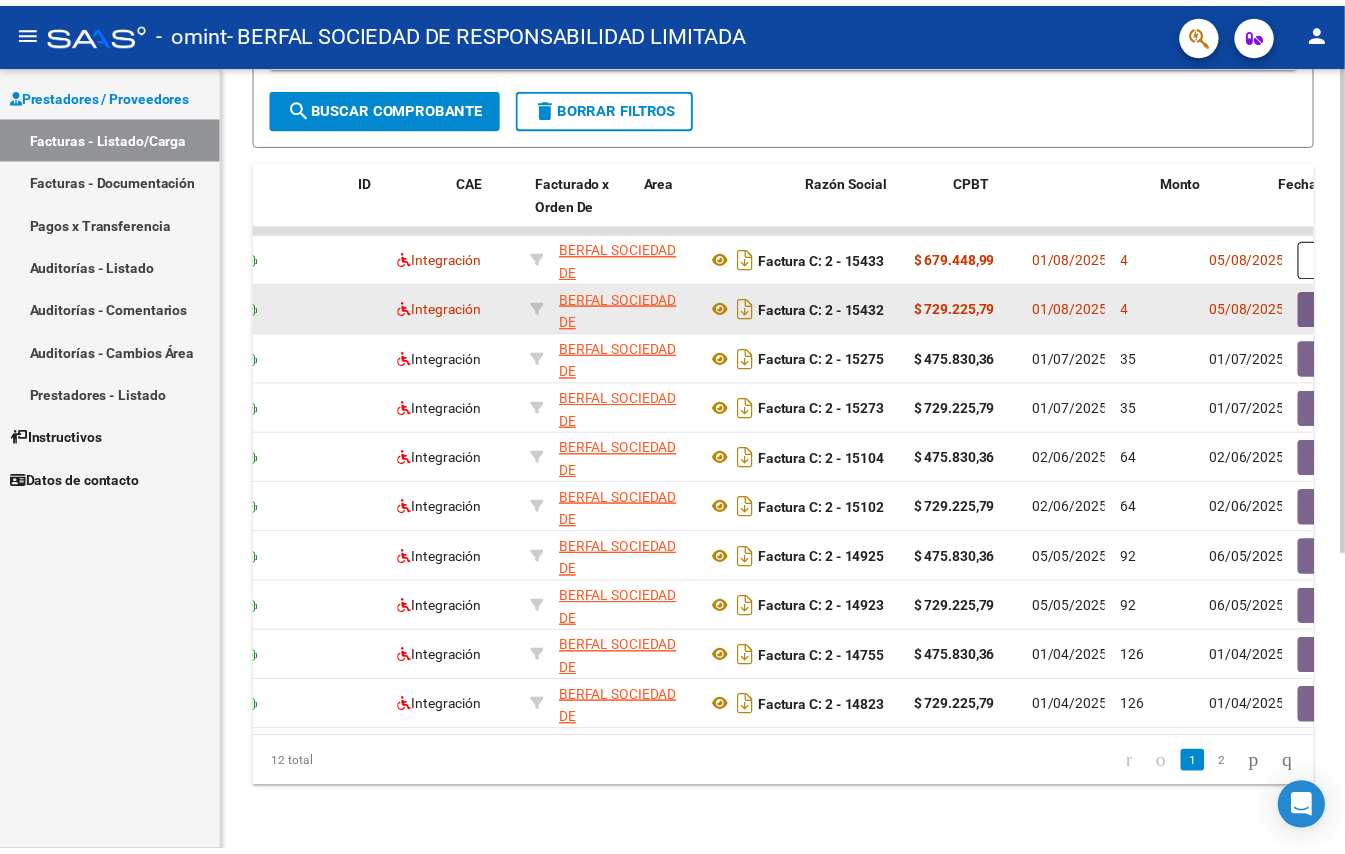 scroll, scrollTop: 0, scrollLeft: 0, axis: both 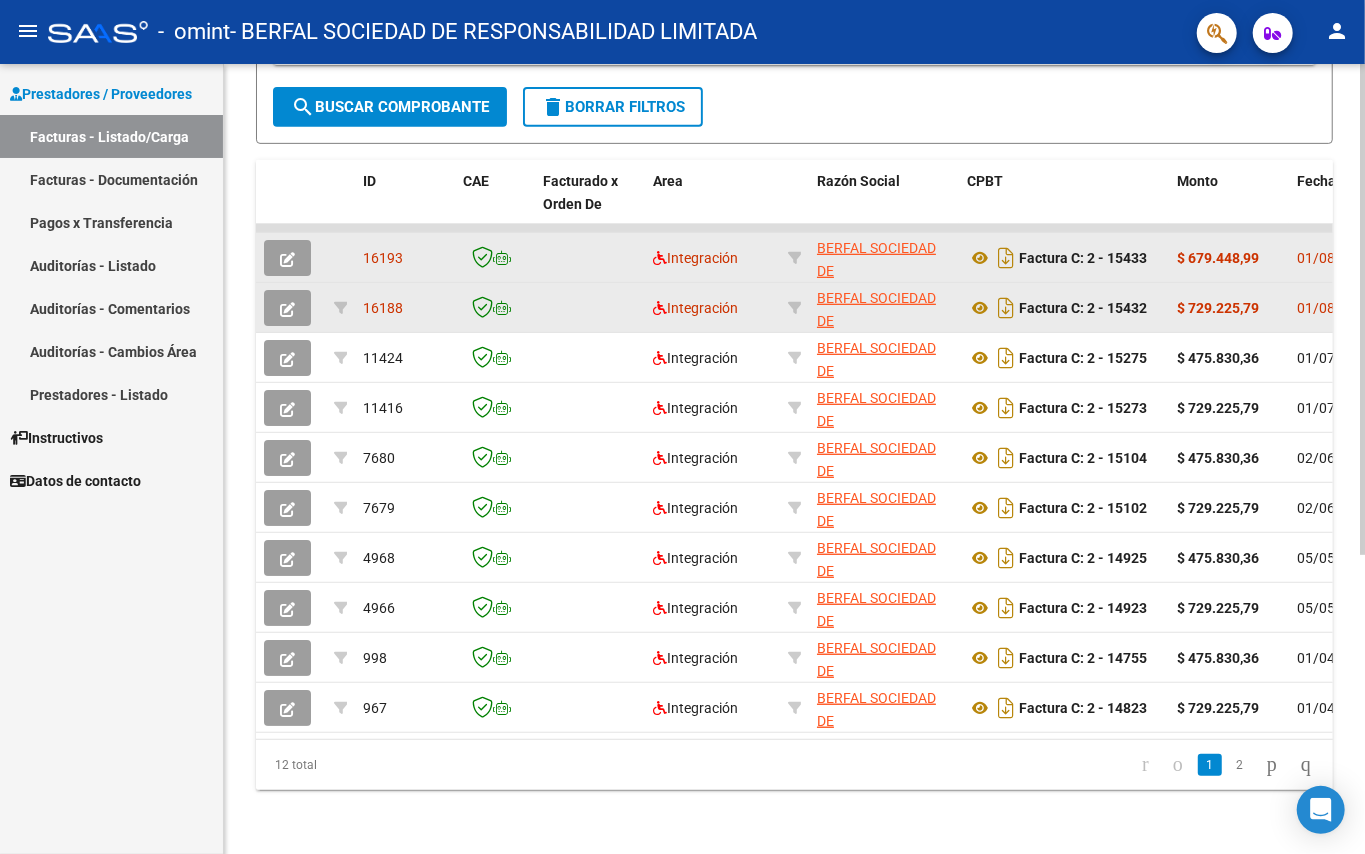 click 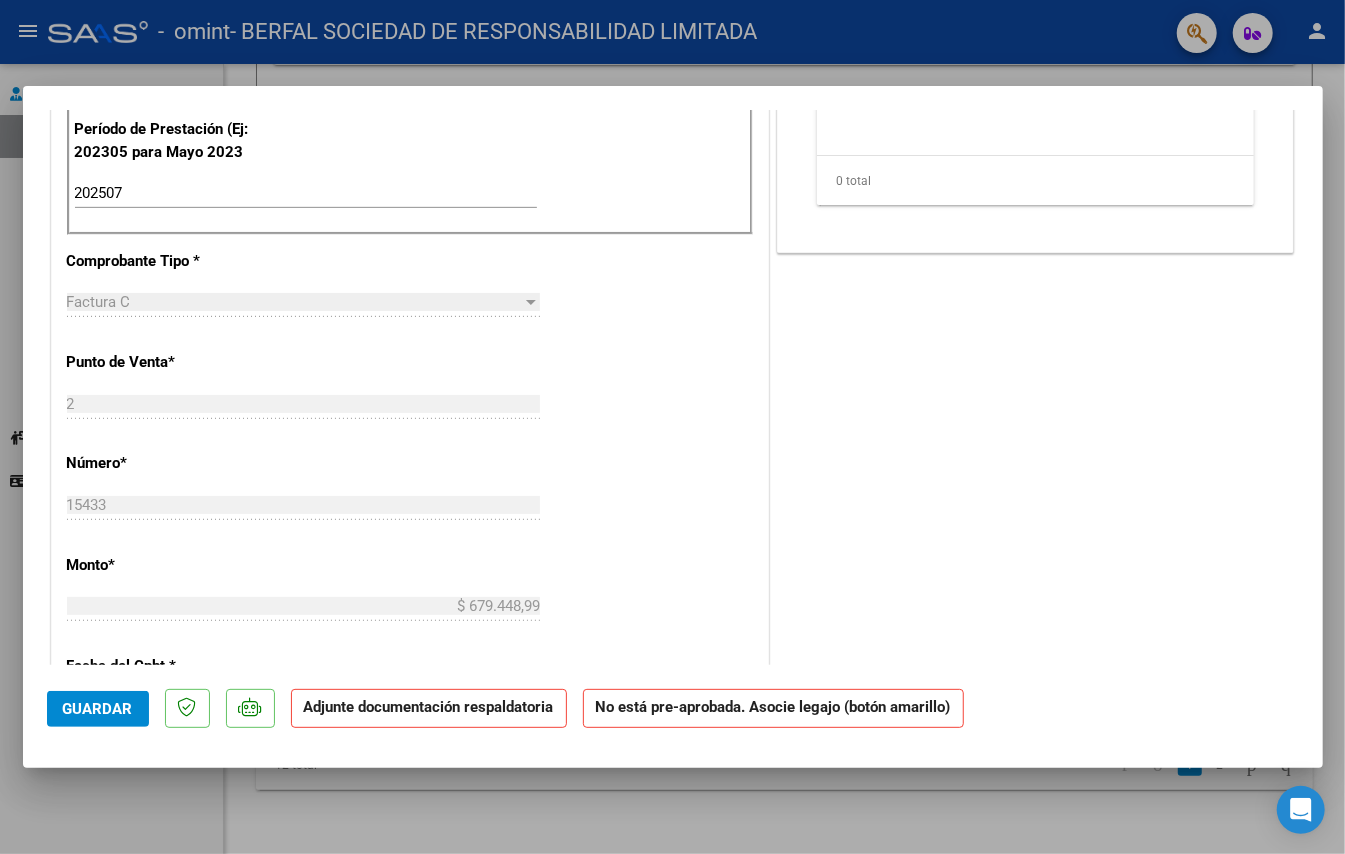 scroll, scrollTop: 1112, scrollLeft: 0, axis: vertical 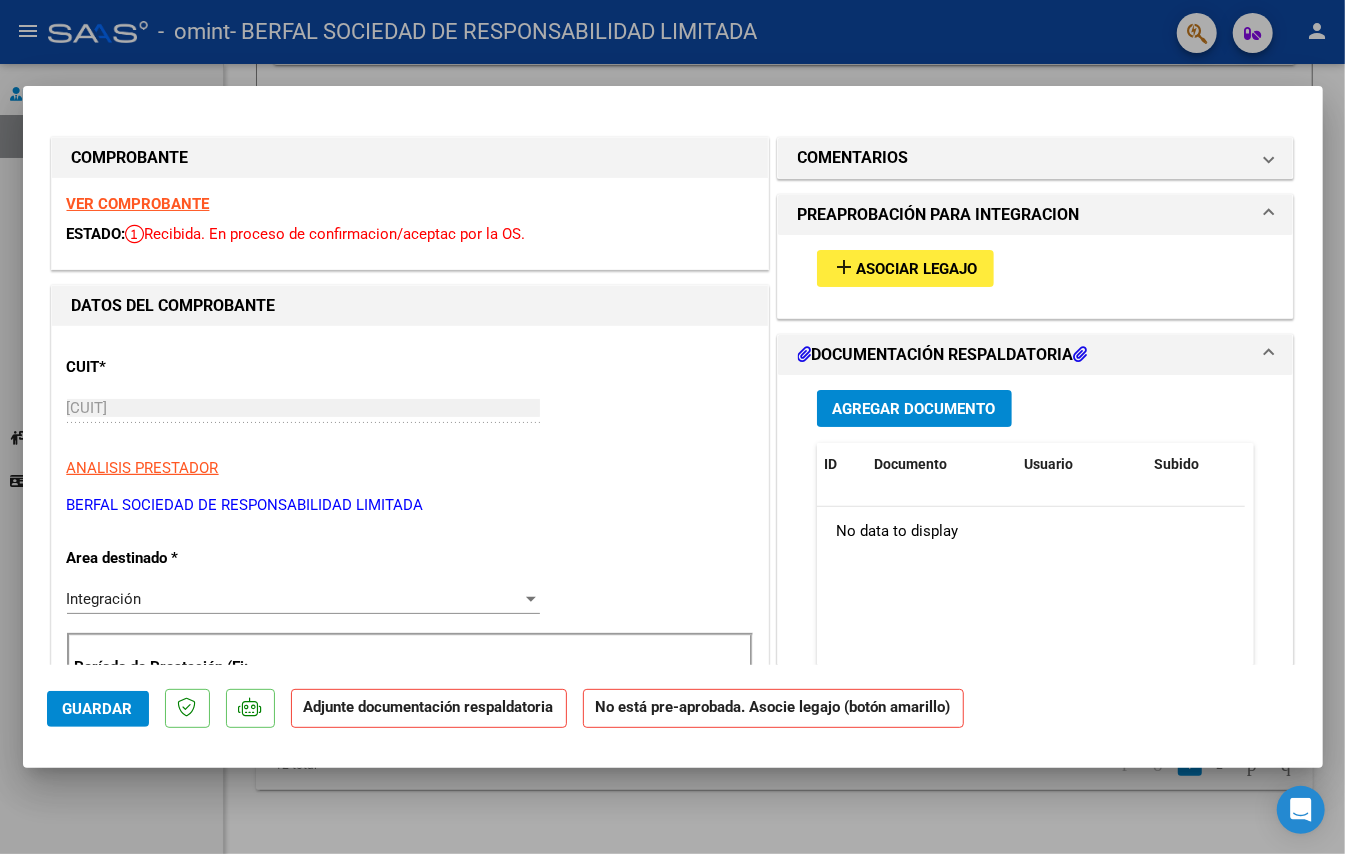 drag, startPoint x: 212, startPoint y: 84, endPoint x: 221, endPoint y: 77, distance: 11.401754 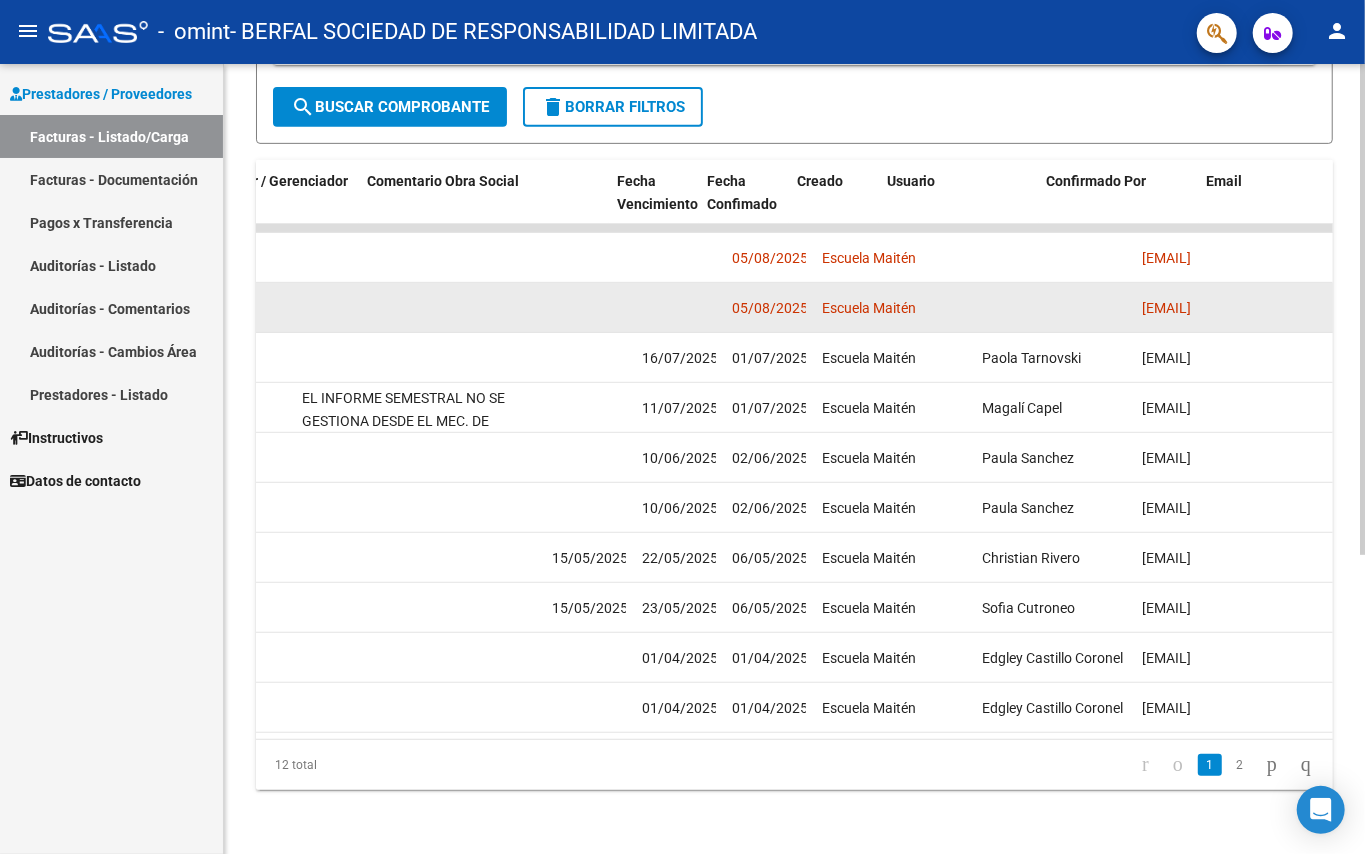 scroll, scrollTop: 0, scrollLeft: 0, axis: both 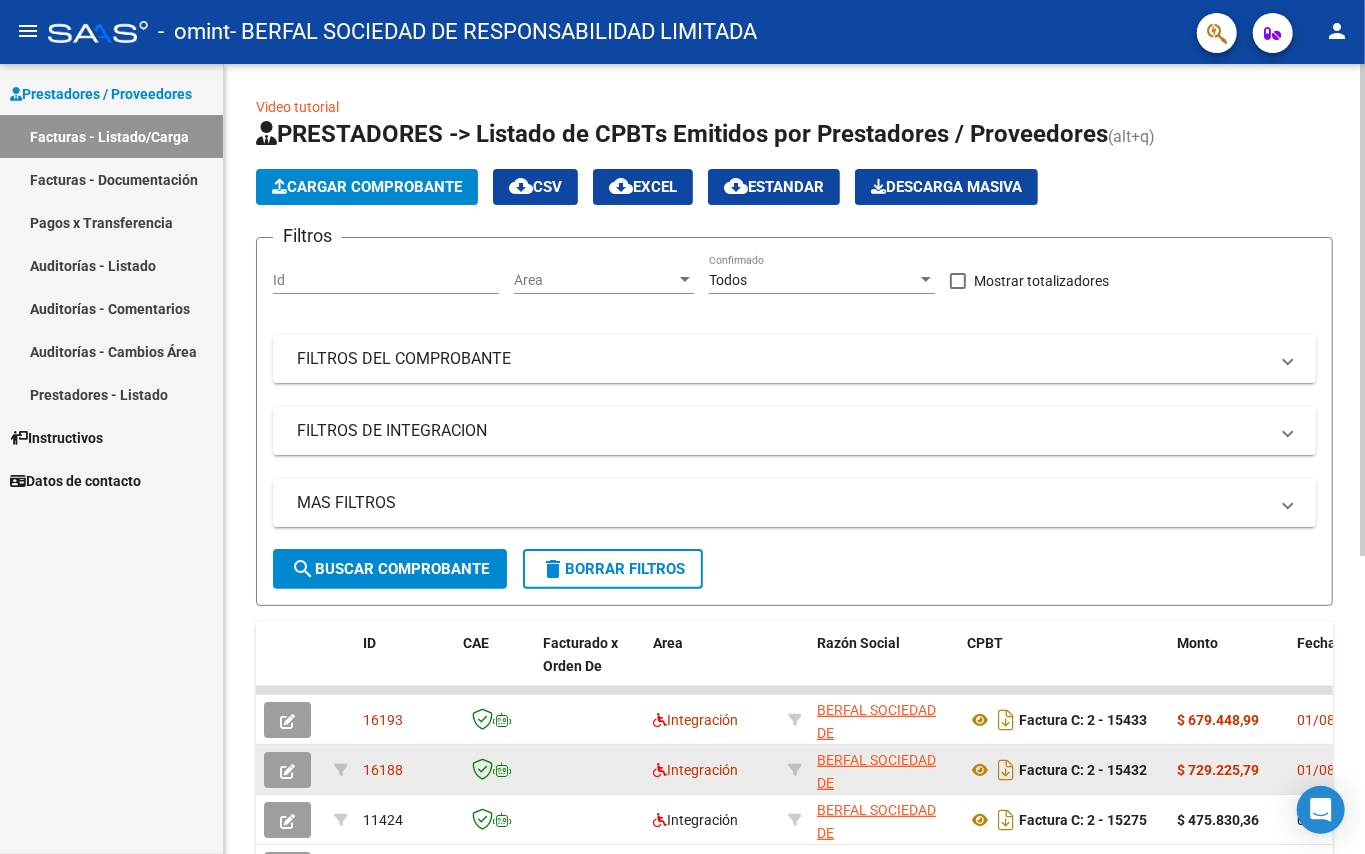 click 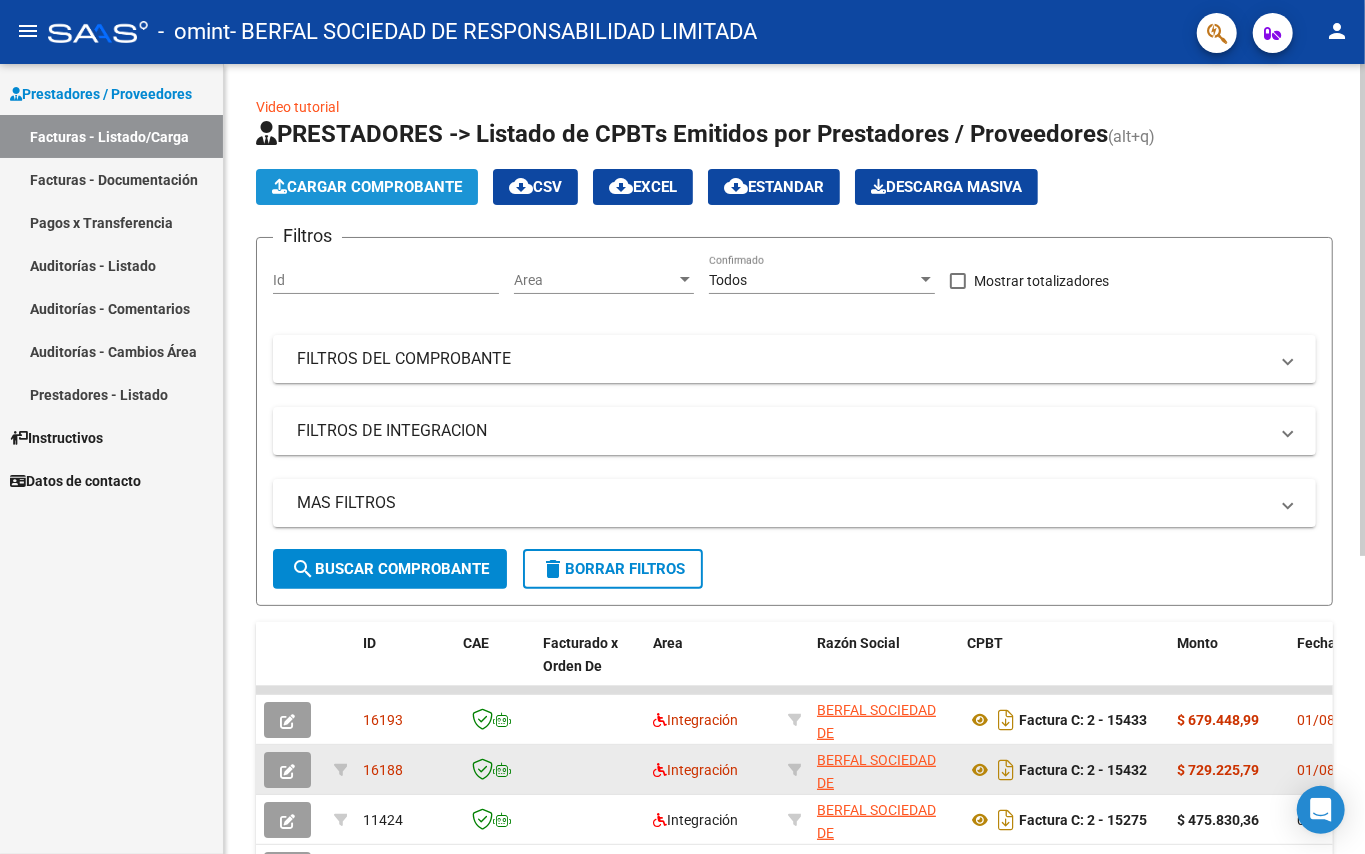 click on "Cargar Comprobante" 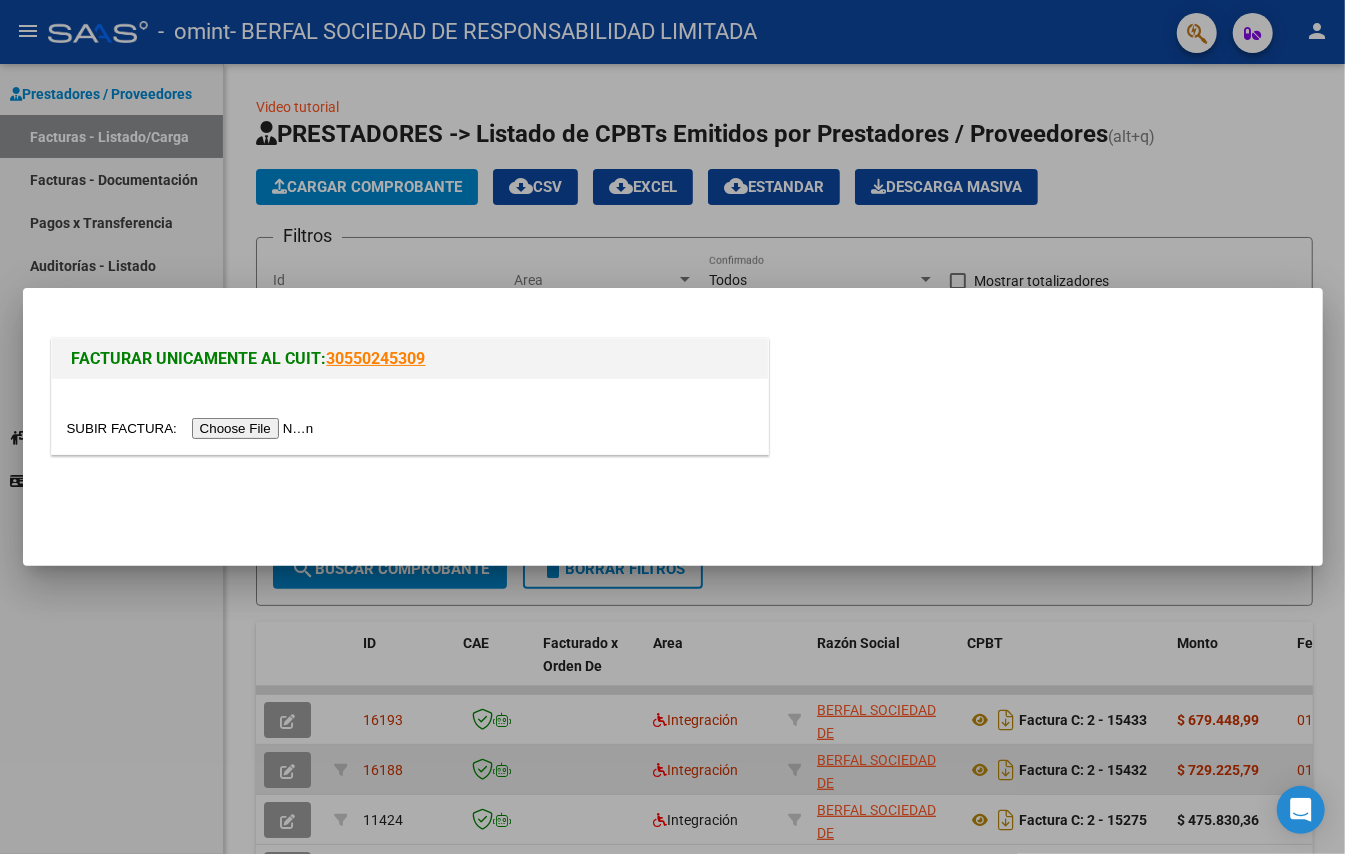 click at bounding box center [193, 428] 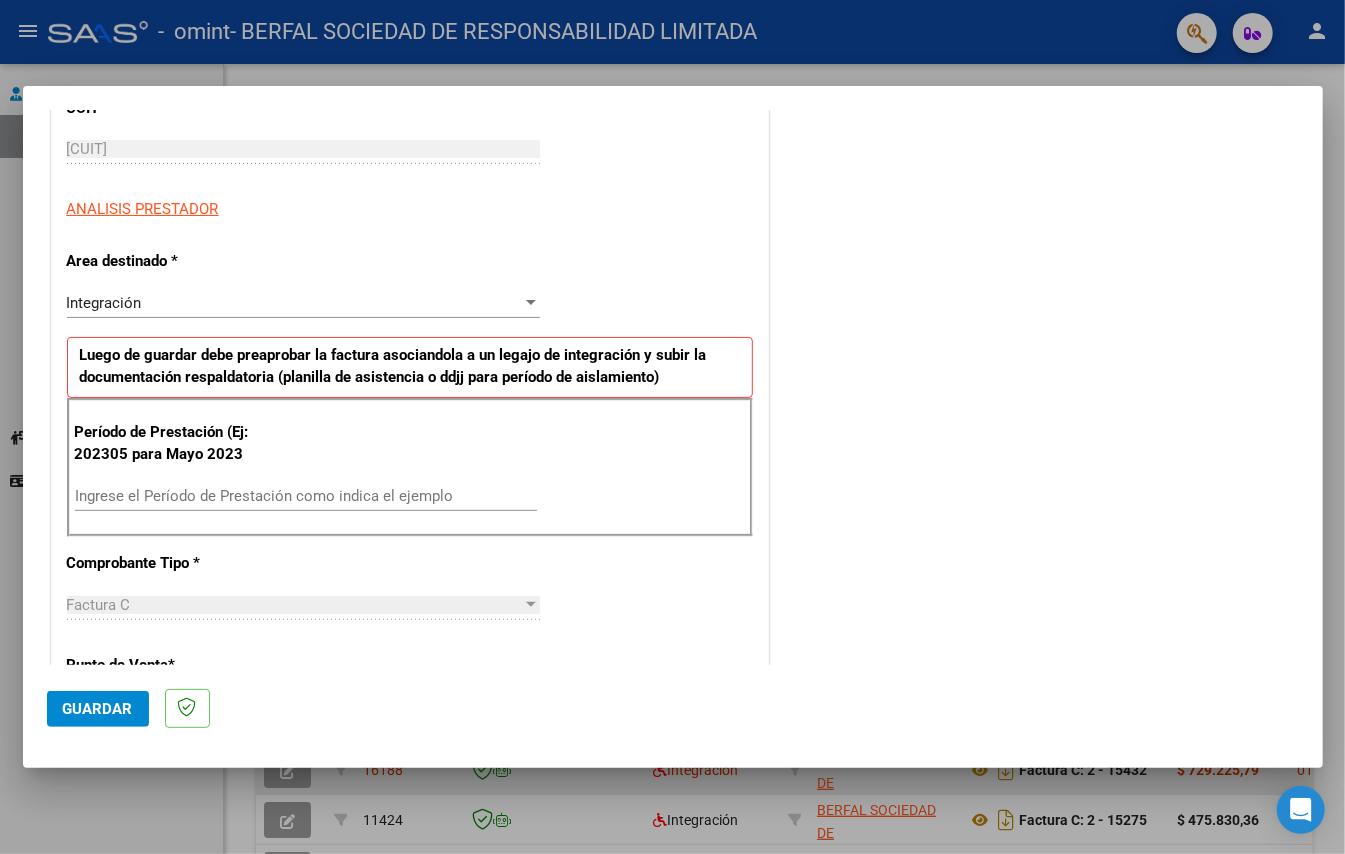 scroll, scrollTop: 326, scrollLeft: 0, axis: vertical 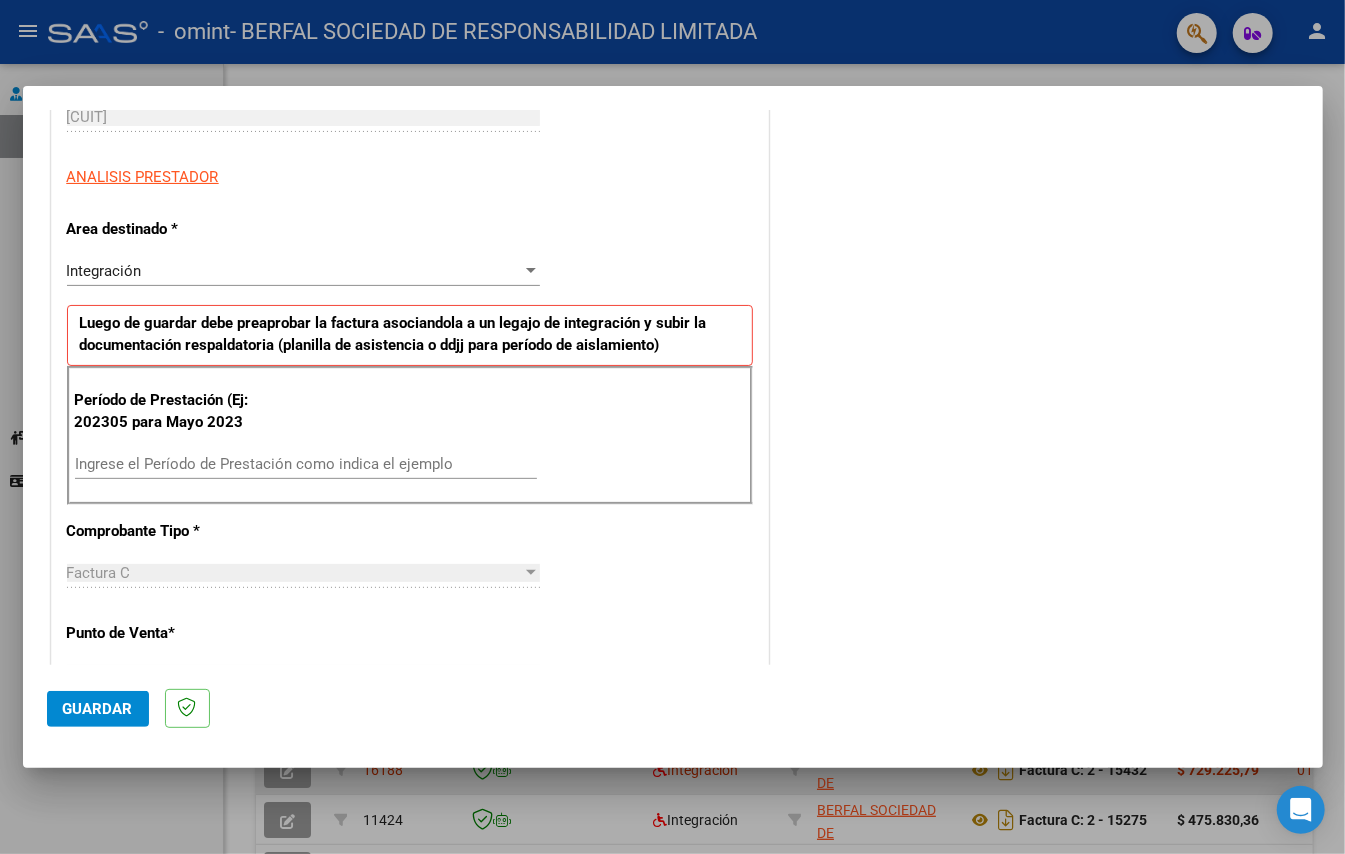 click on "Ingrese el Período de Prestación como indica el ejemplo" at bounding box center (306, 464) 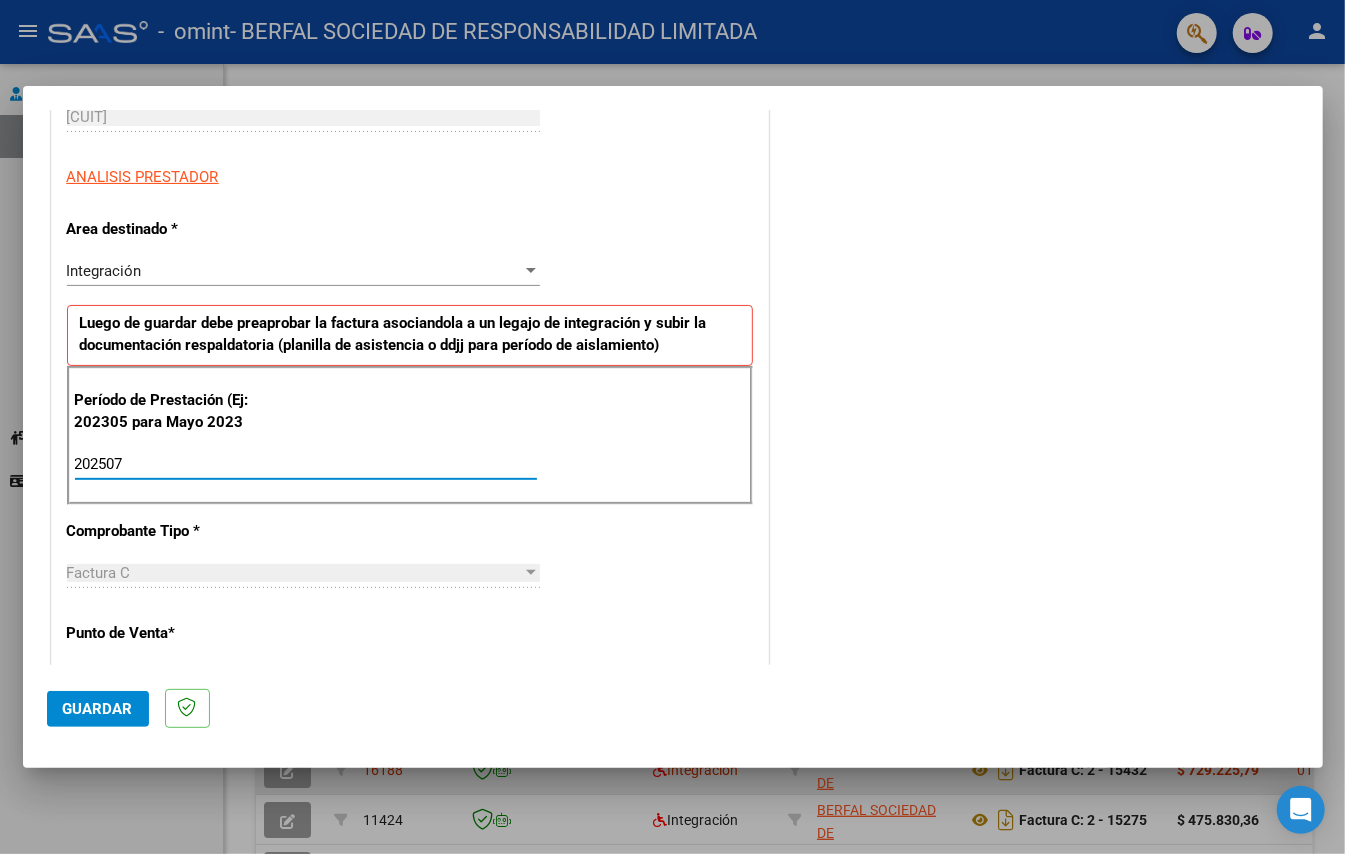 type on "202507" 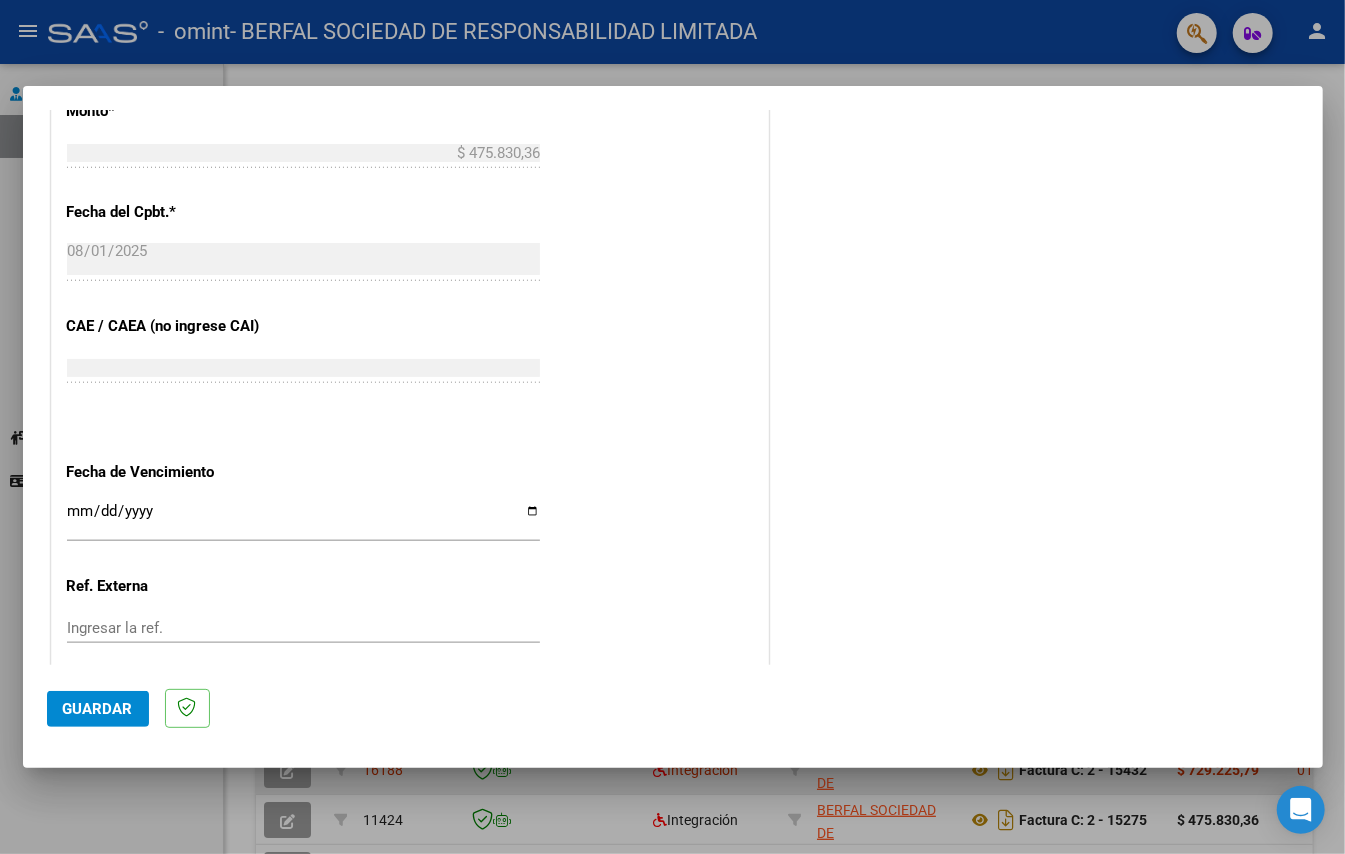 scroll, scrollTop: 1170, scrollLeft: 0, axis: vertical 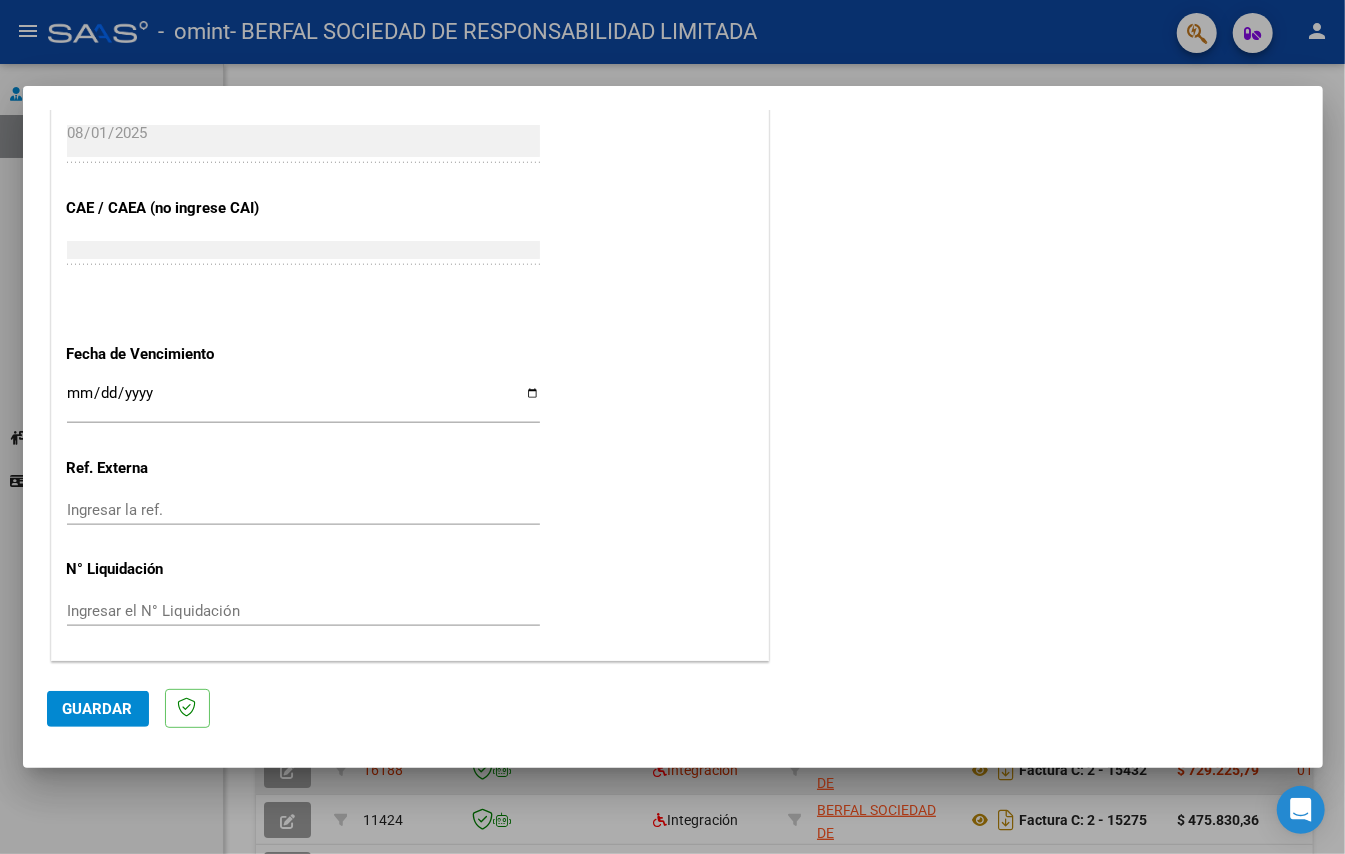 click on "Guardar" 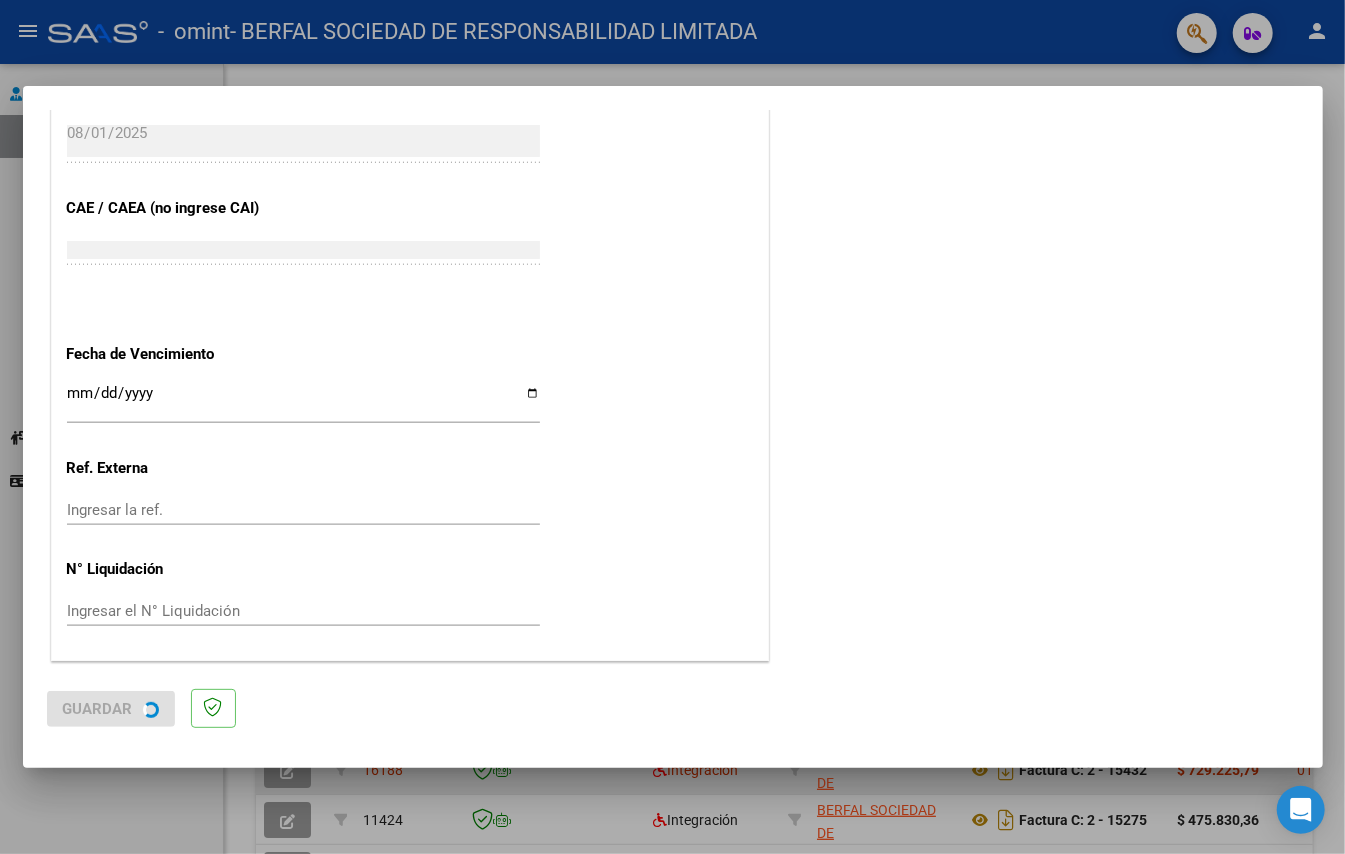scroll, scrollTop: 0, scrollLeft: 0, axis: both 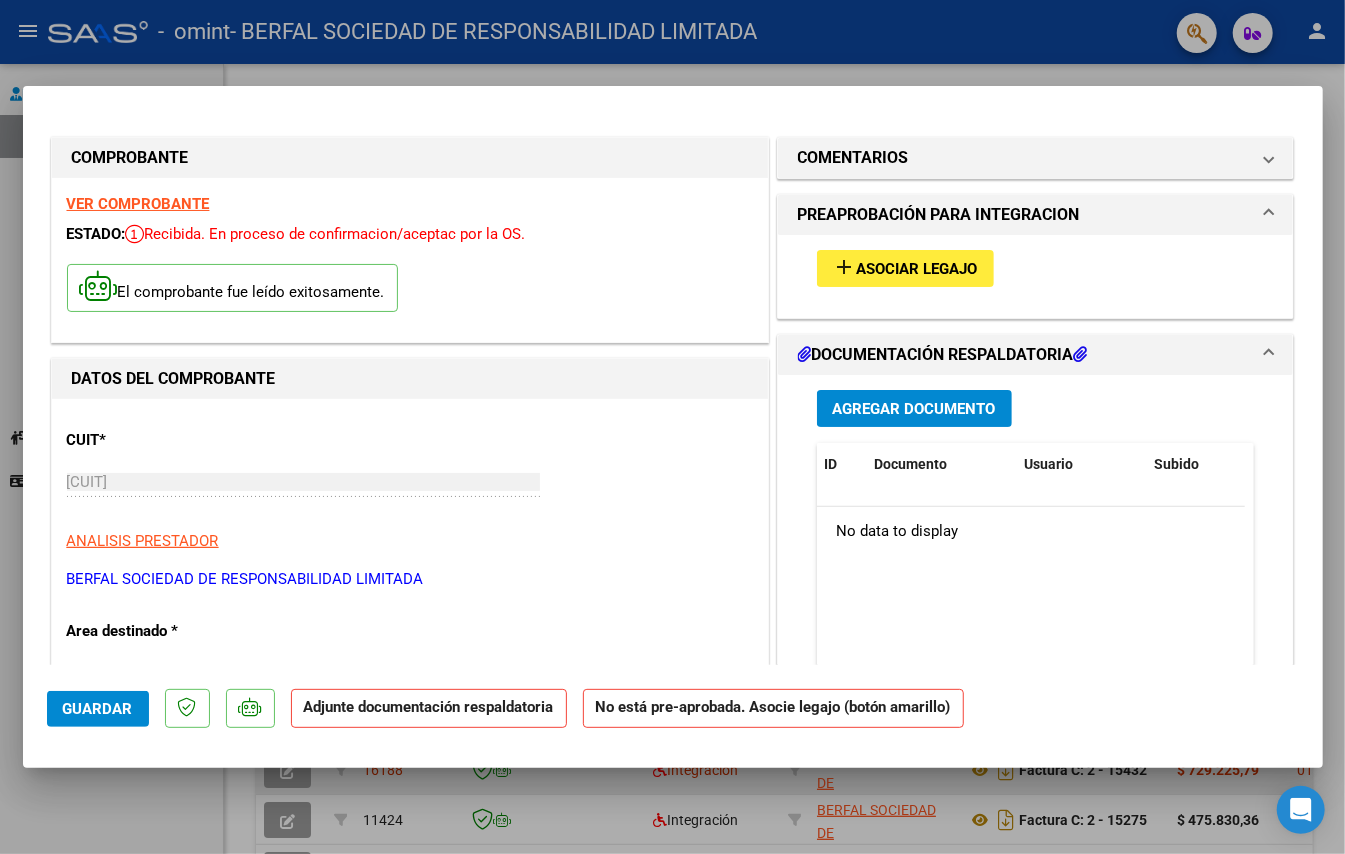 click on "Asociar Legajo" at bounding box center (917, 269) 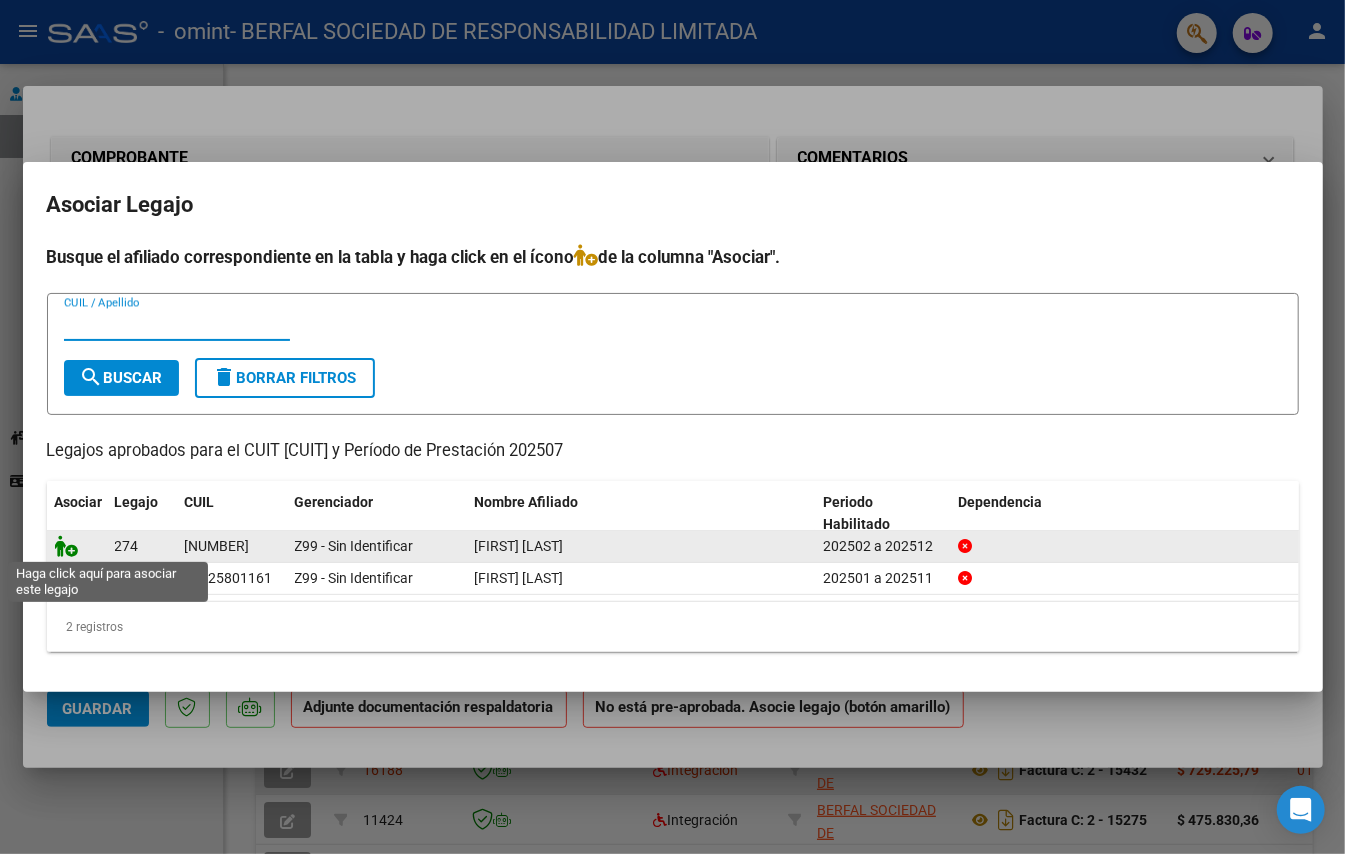 click 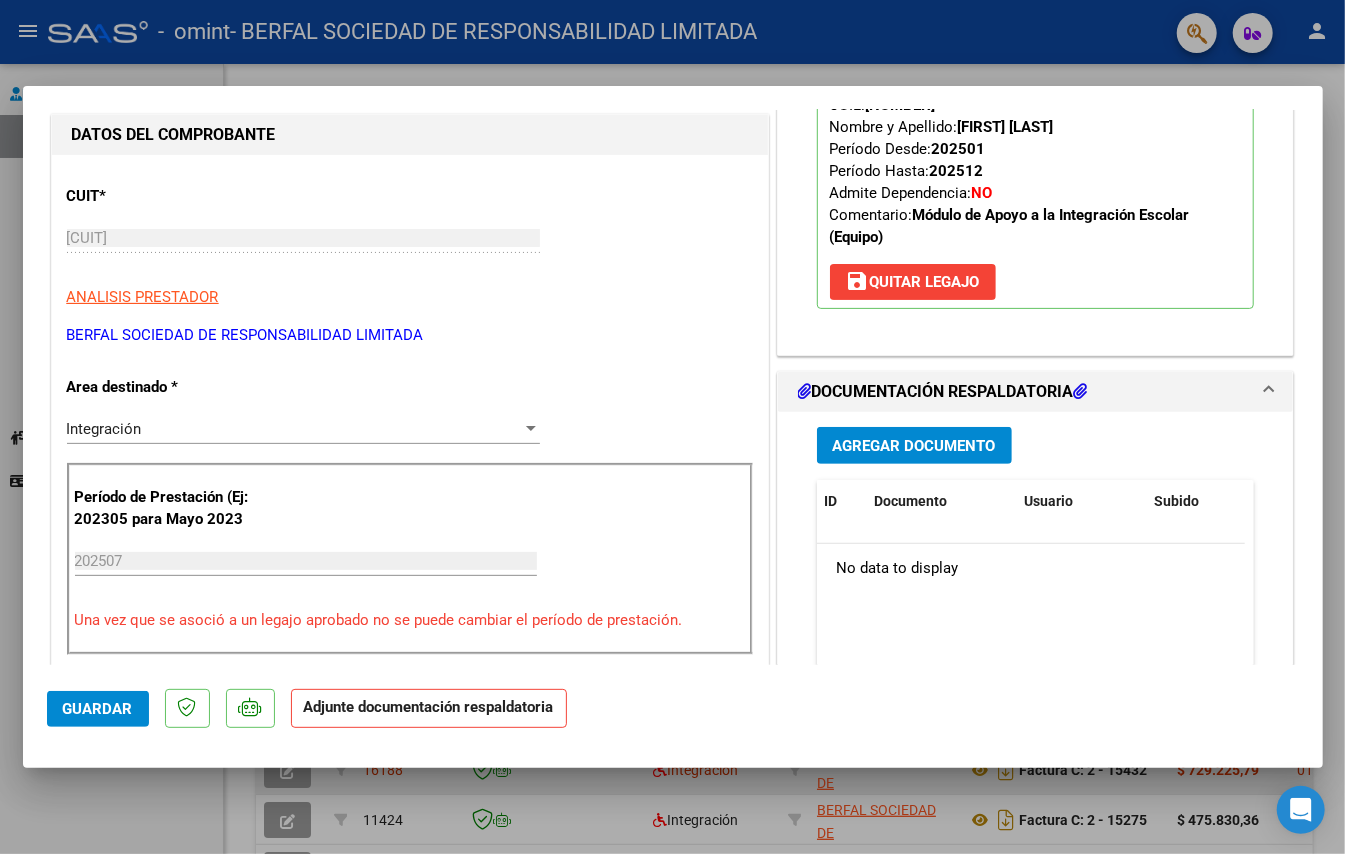 scroll, scrollTop: 357, scrollLeft: 0, axis: vertical 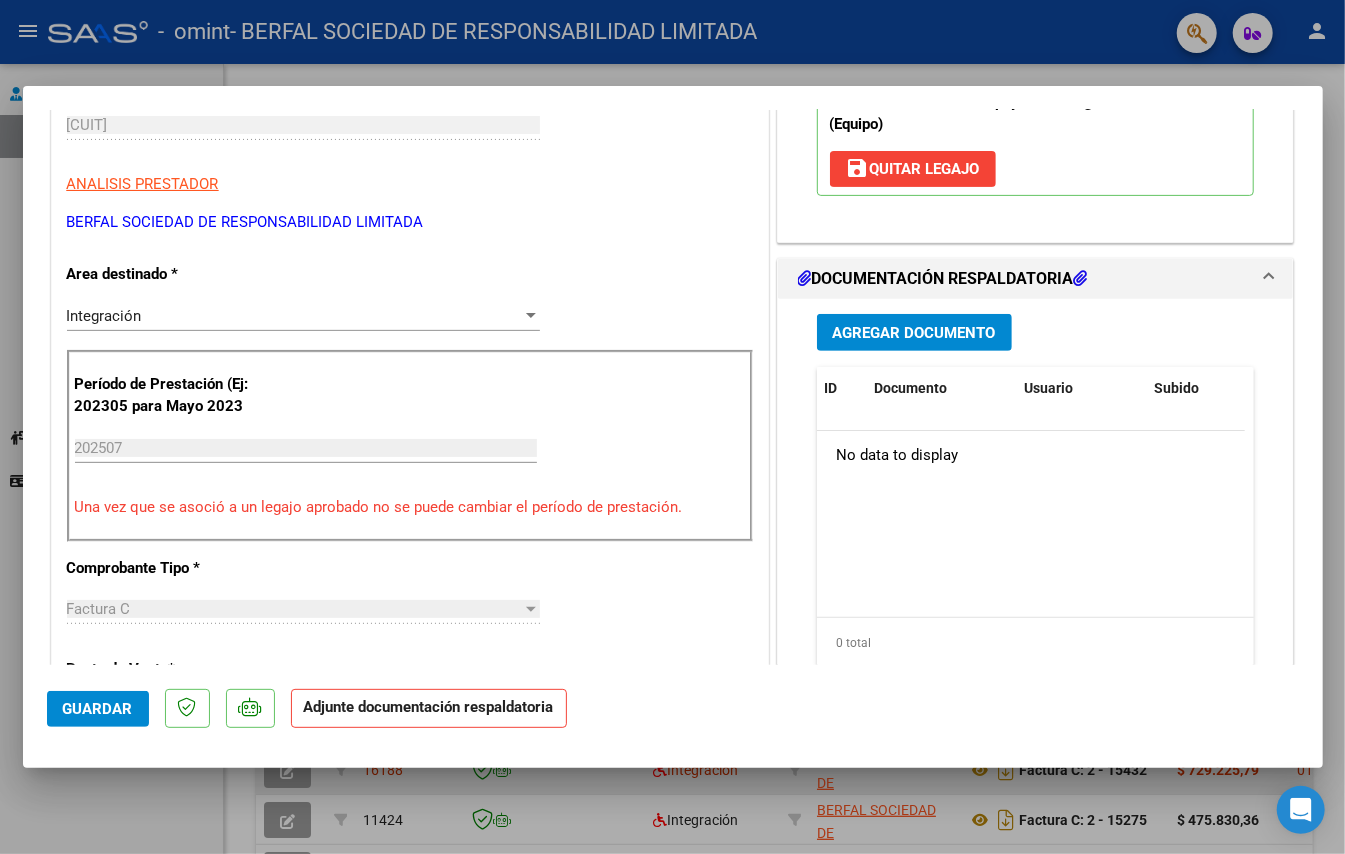 click on "Agregar Documento" at bounding box center (914, 333) 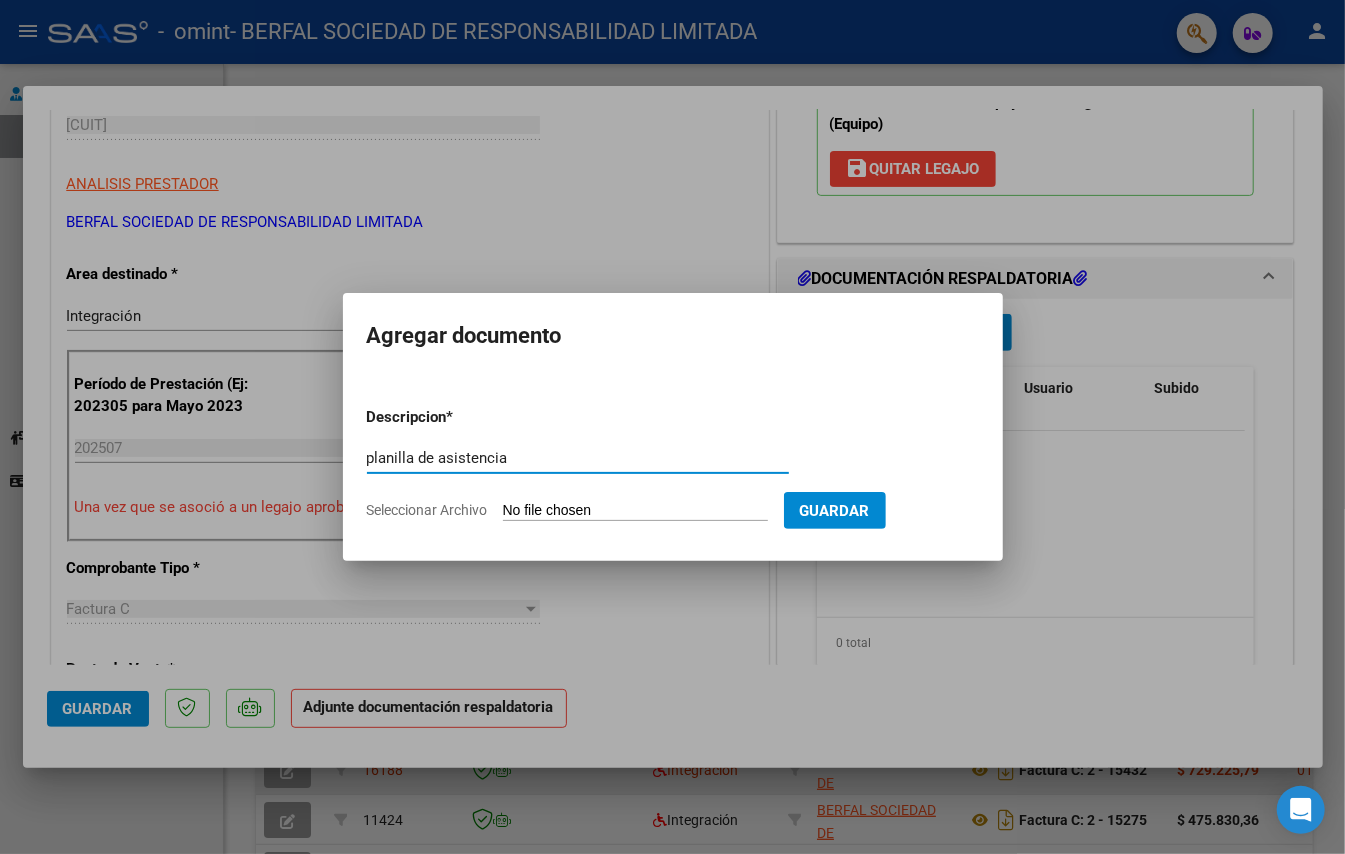 type on "planilla de asistencia" 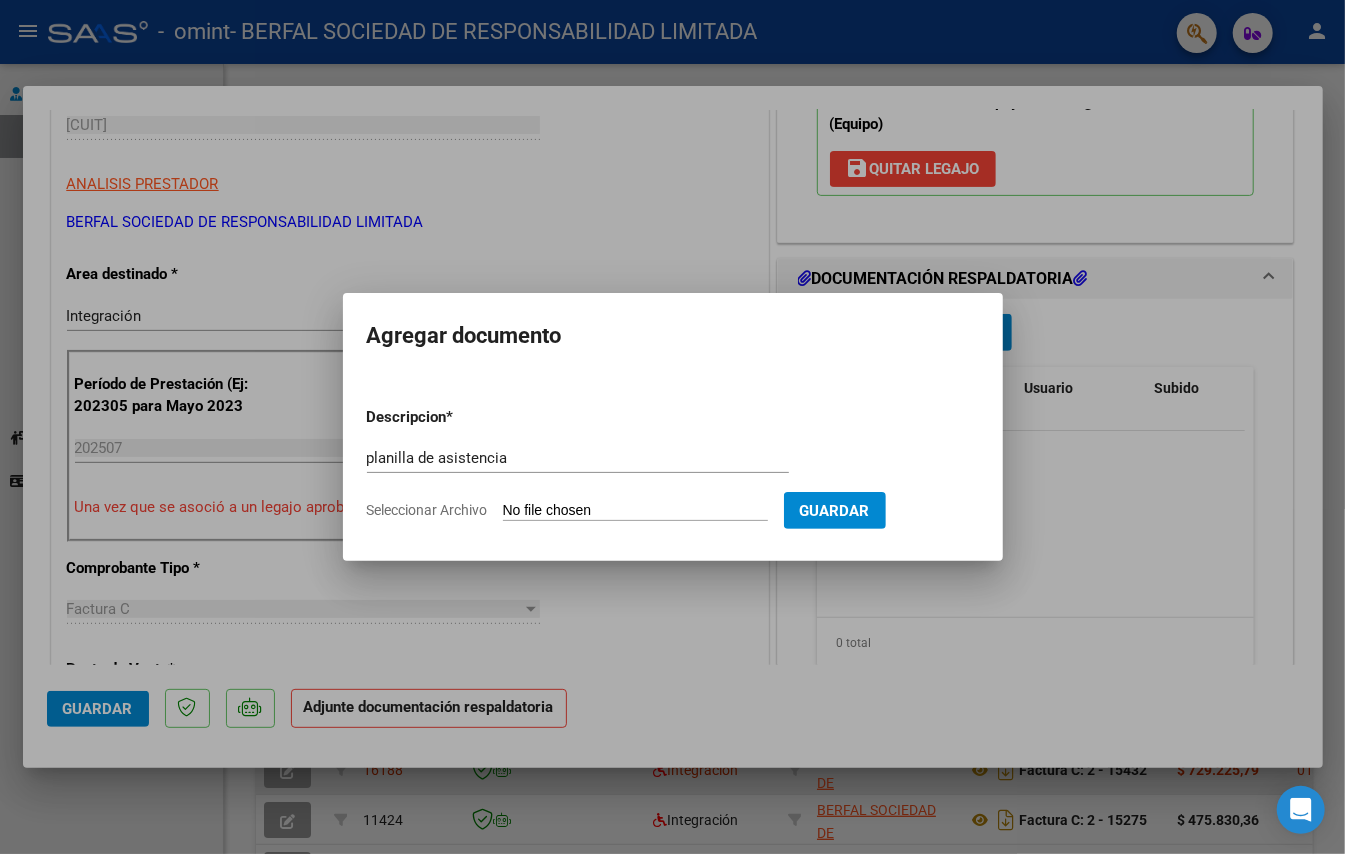 type on "C:\fakepath\Planilla de asistencia Julio 2025 [LAST_NAME].pdf" 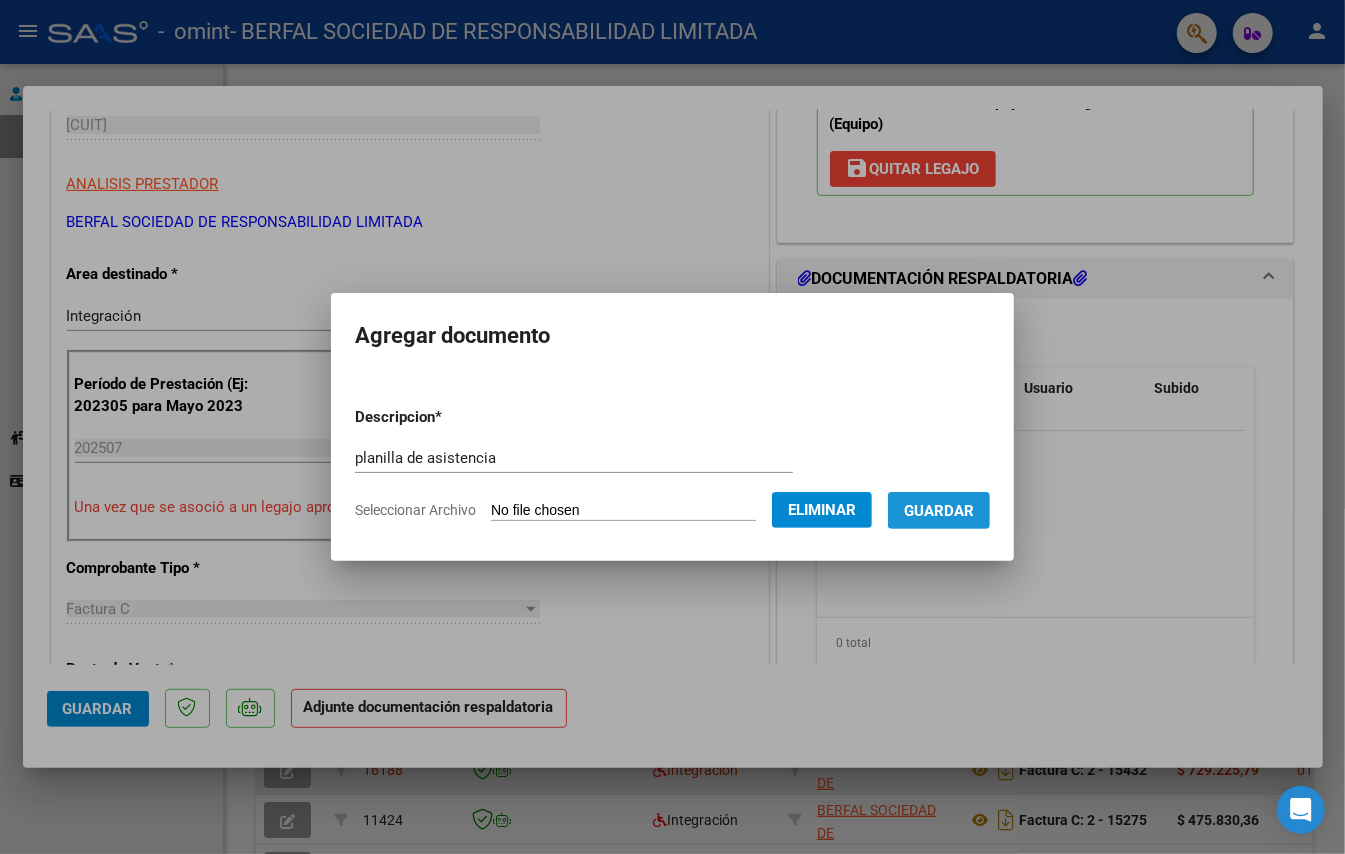 click on "Guardar" at bounding box center [939, 511] 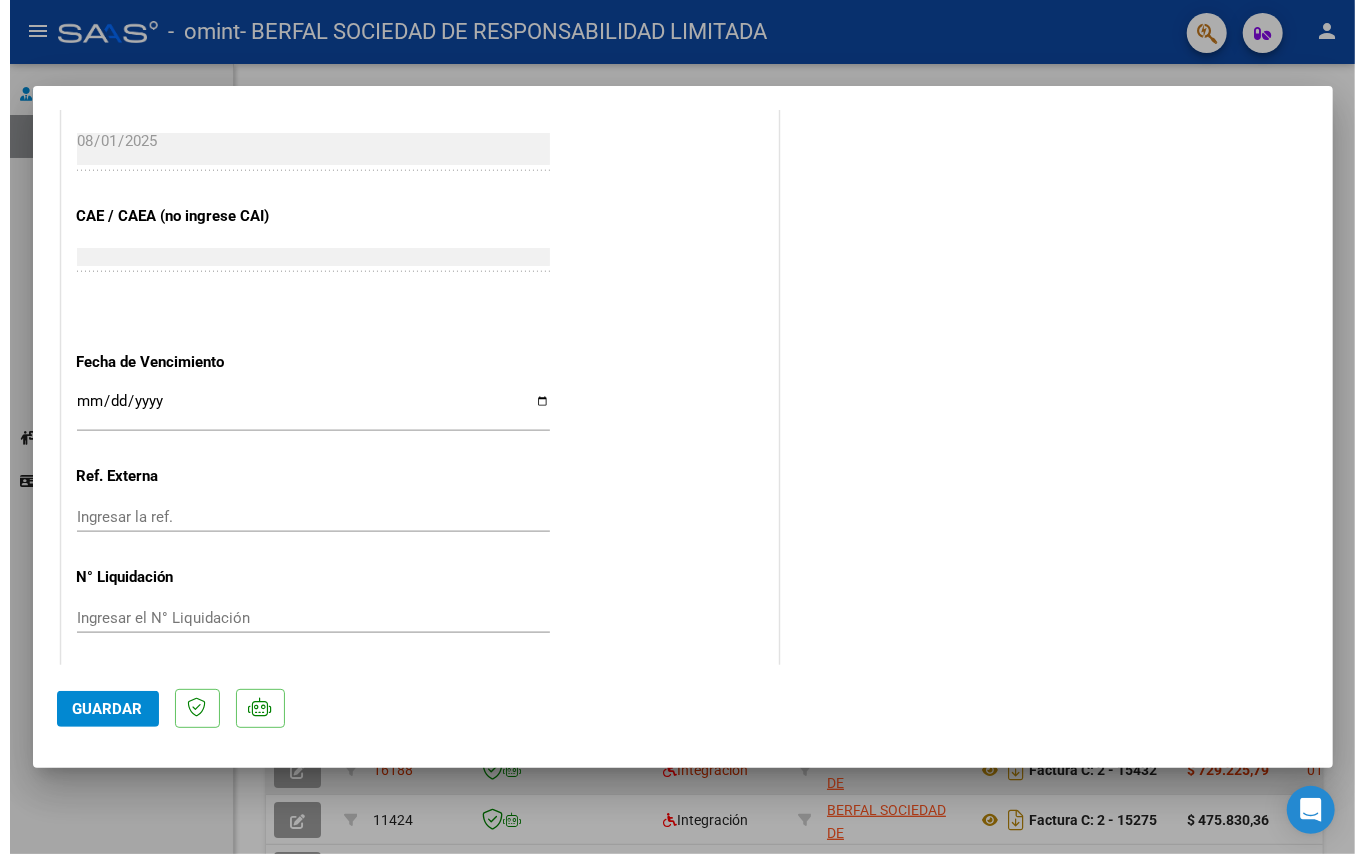 scroll, scrollTop: 1237, scrollLeft: 0, axis: vertical 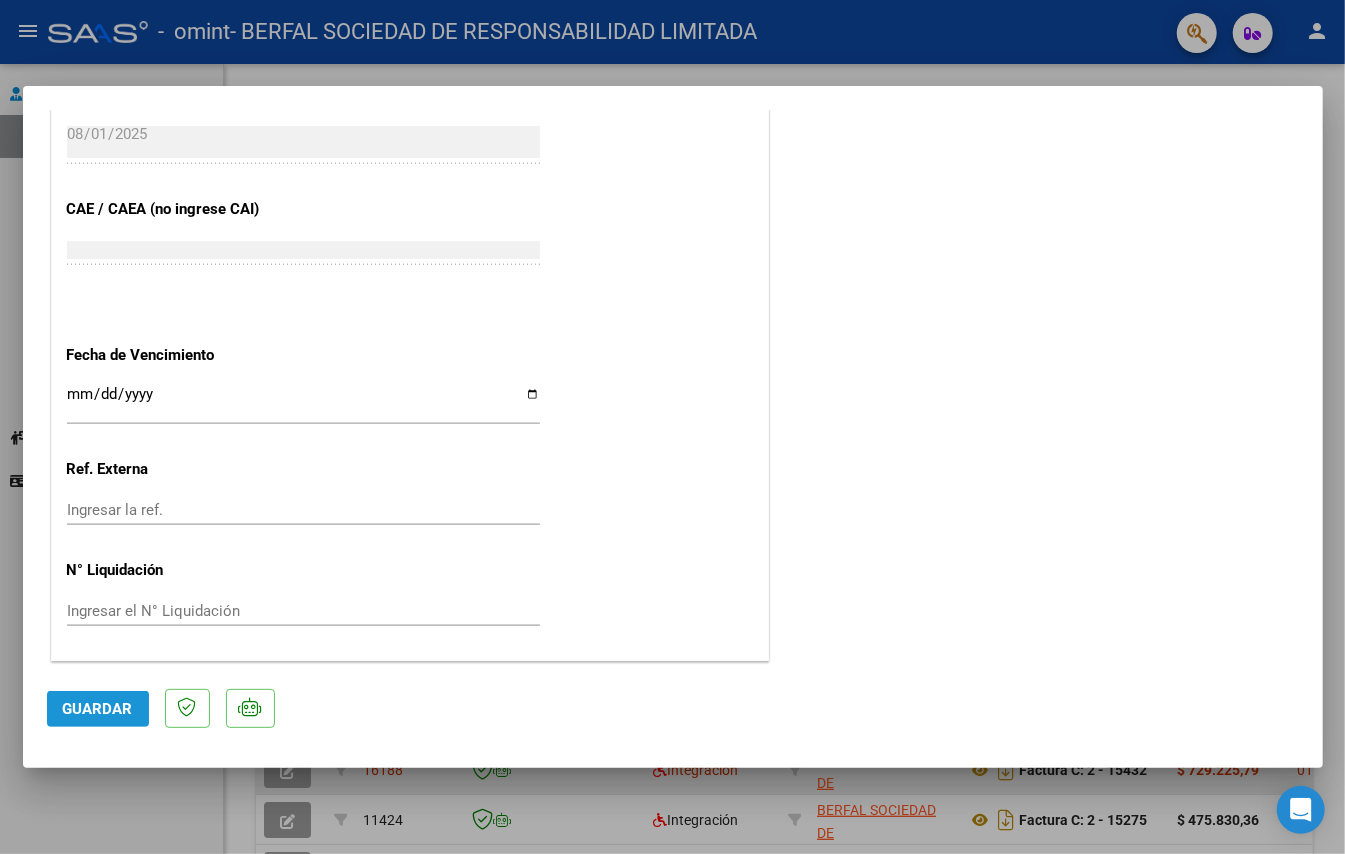 click on "Guardar" 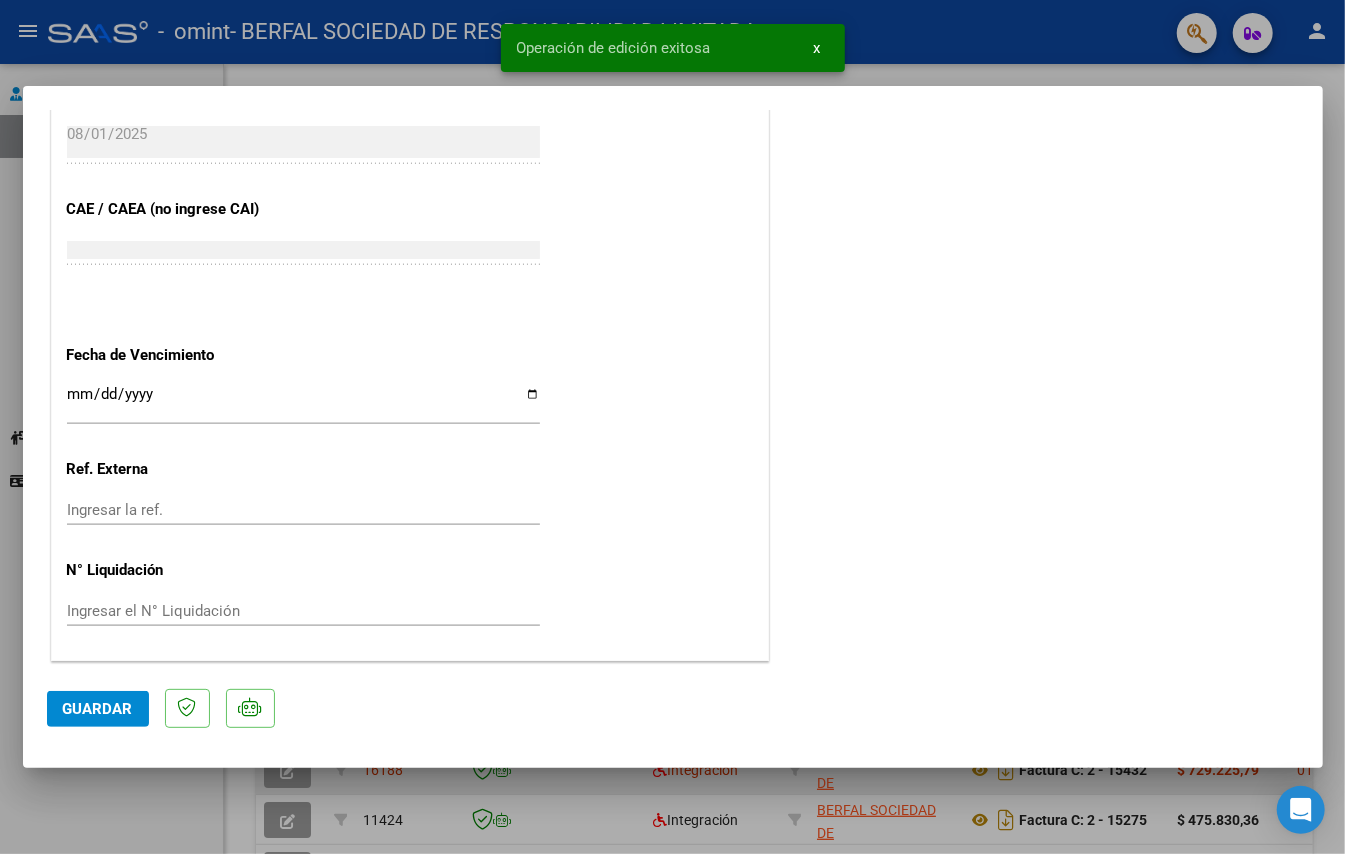 click at bounding box center [672, 427] 